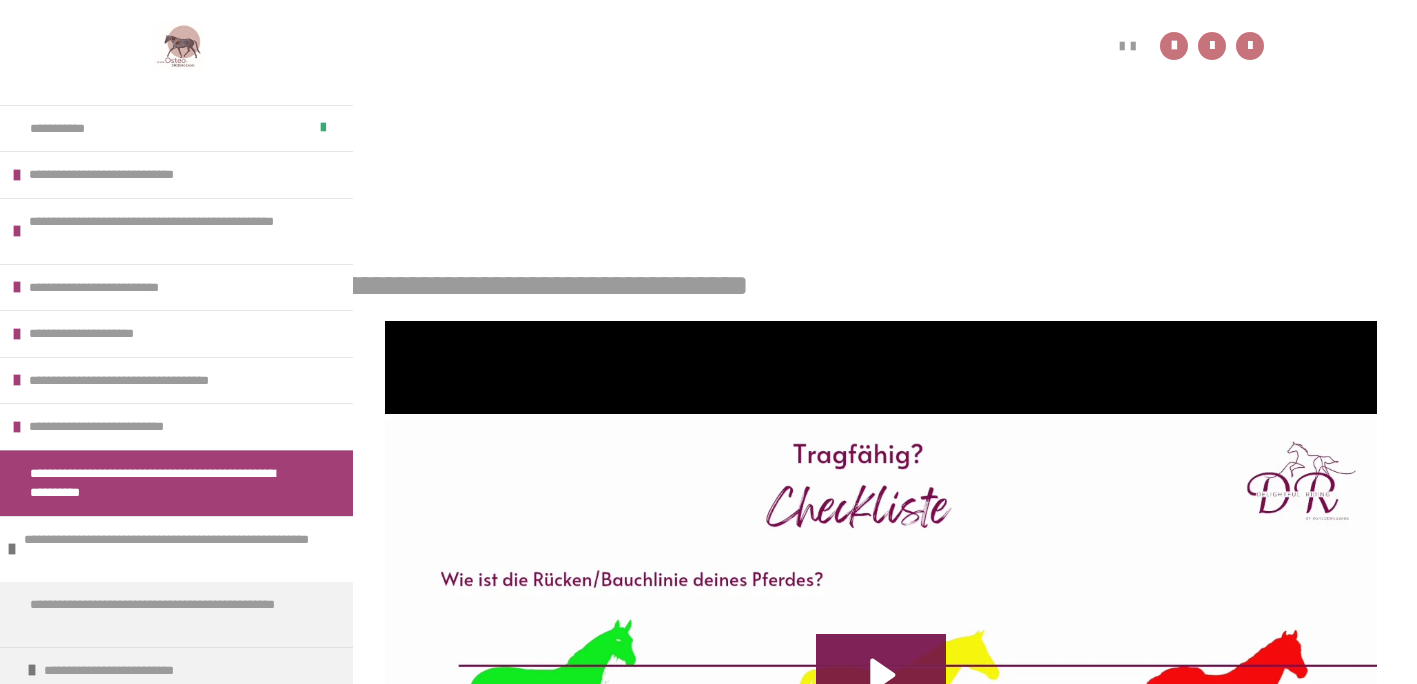 scroll, scrollTop: 321, scrollLeft: 0, axis: vertical 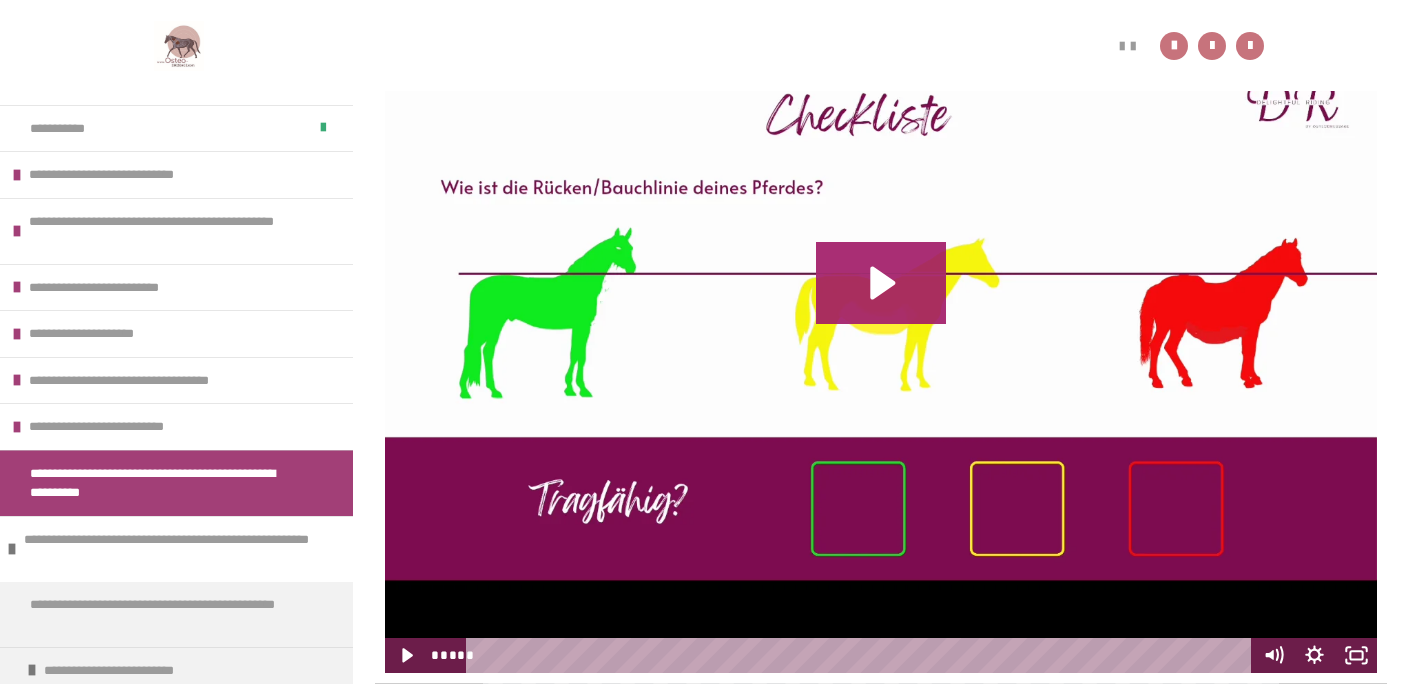 click 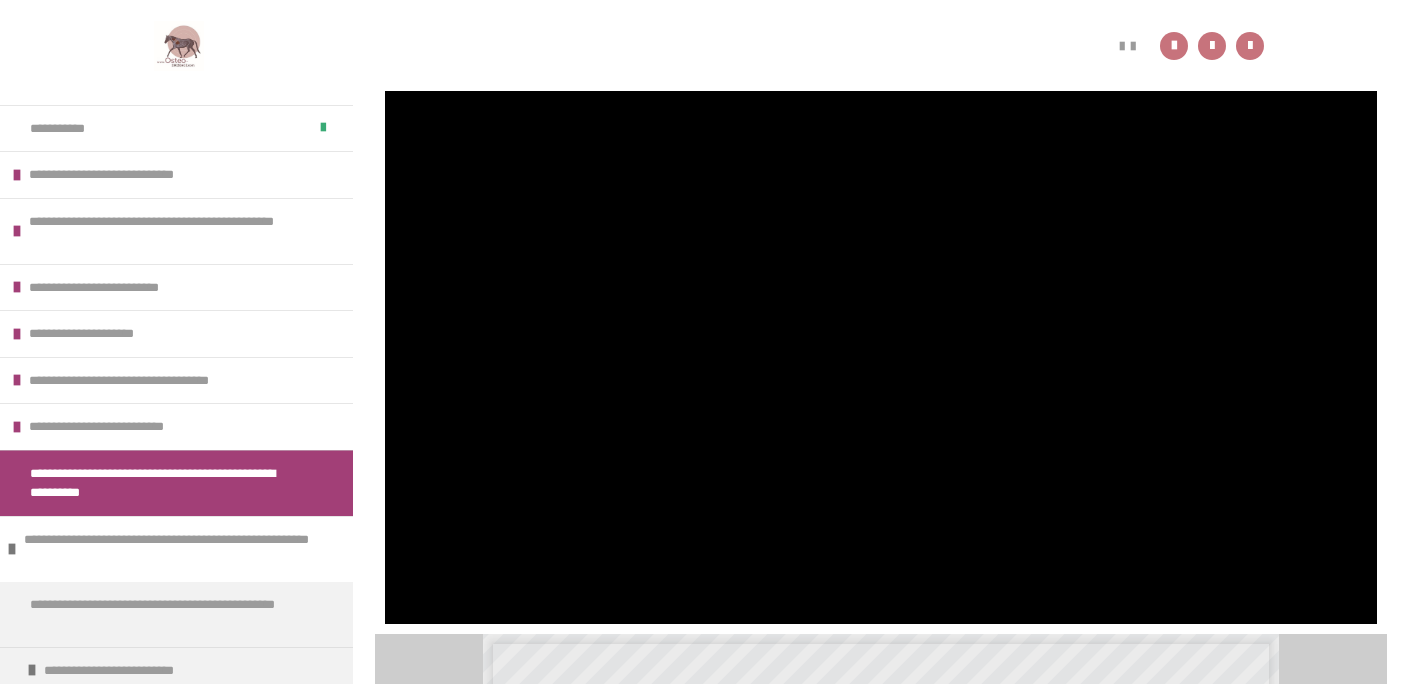 scroll, scrollTop: 439, scrollLeft: 0, axis: vertical 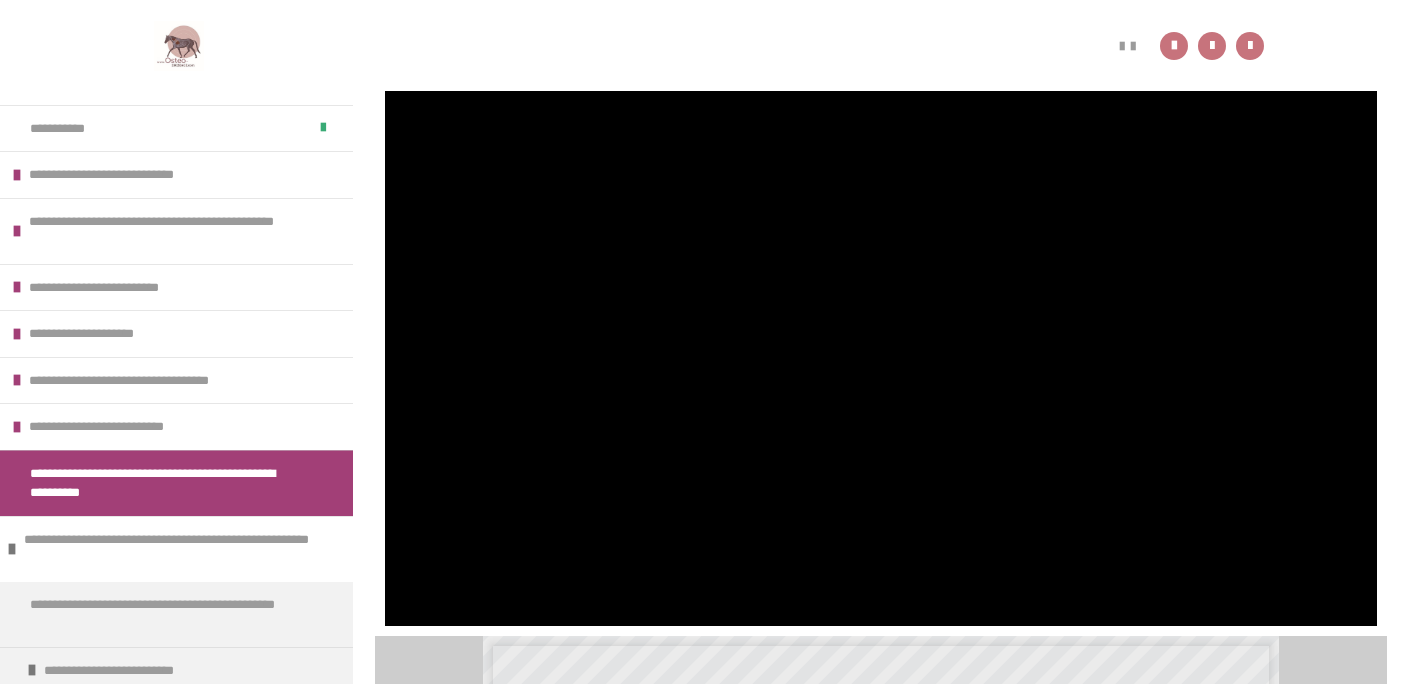 type 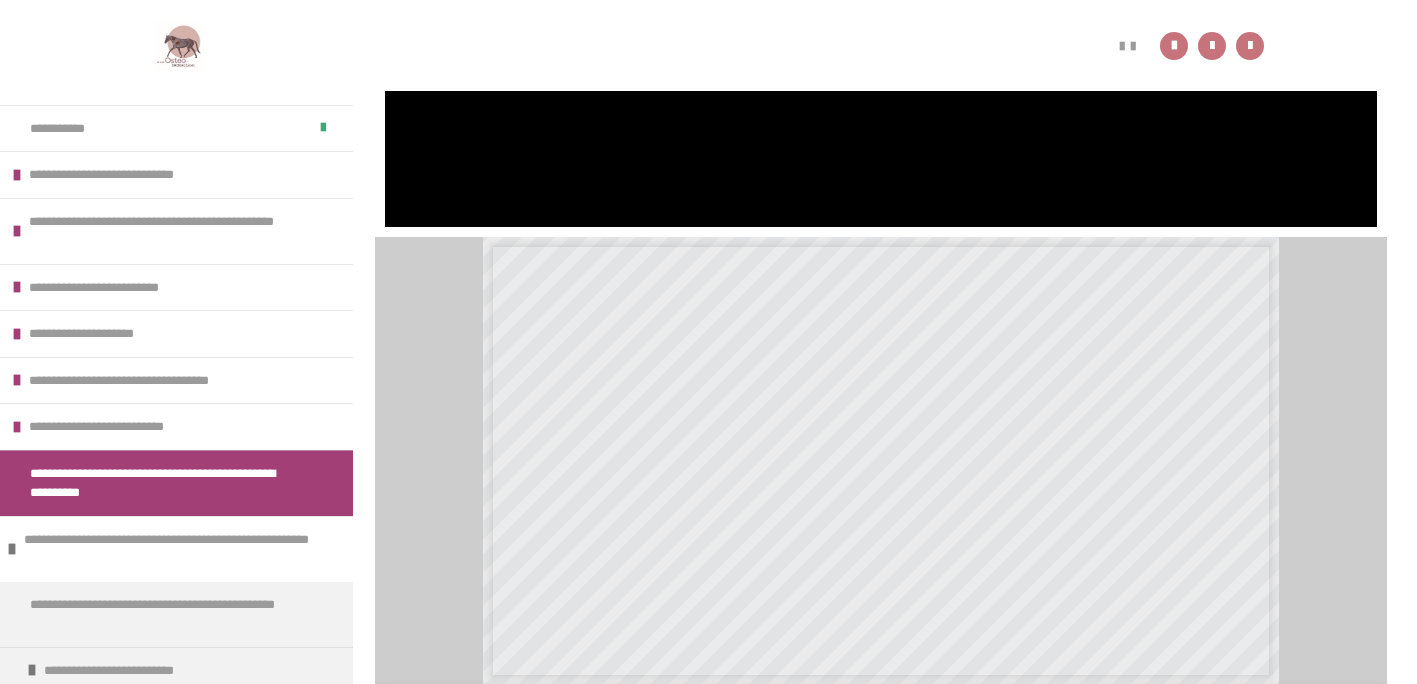 scroll, scrollTop: 1028, scrollLeft: 0, axis: vertical 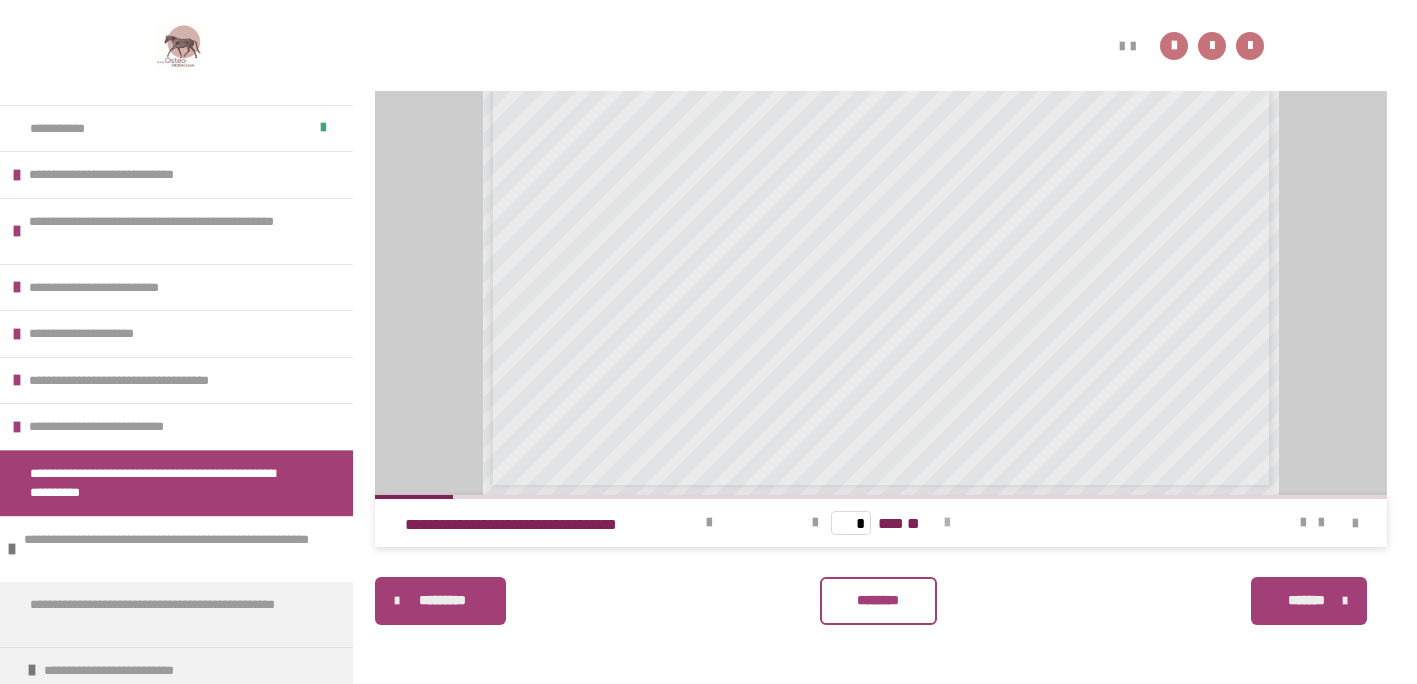click at bounding box center (947, 523) 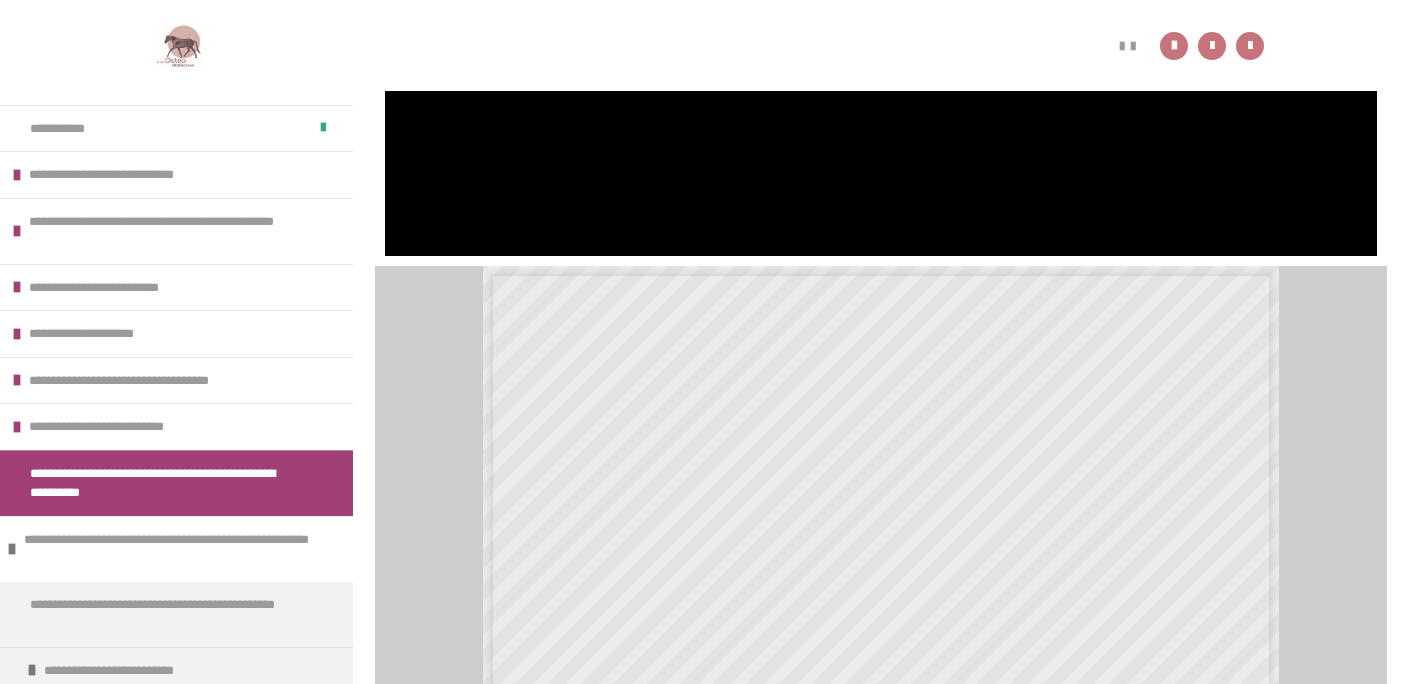scroll, scrollTop: 941, scrollLeft: 0, axis: vertical 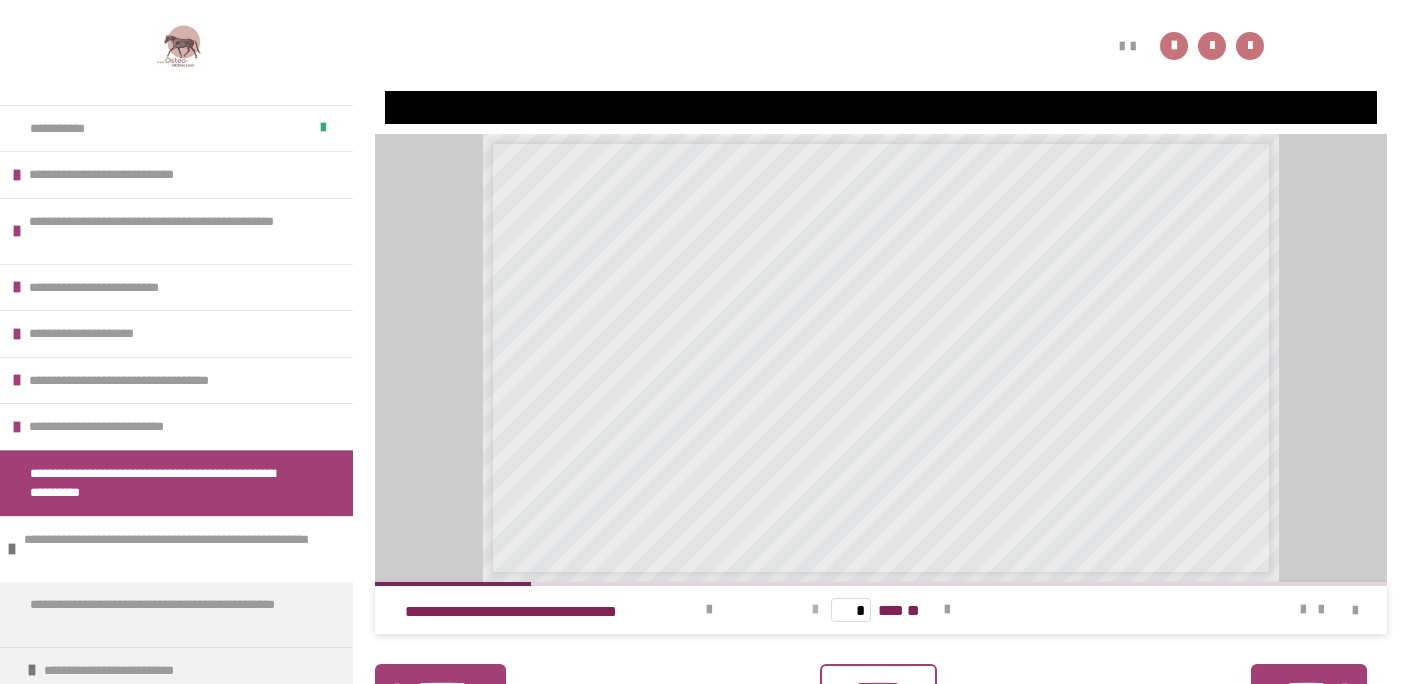click at bounding box center [815, 610] 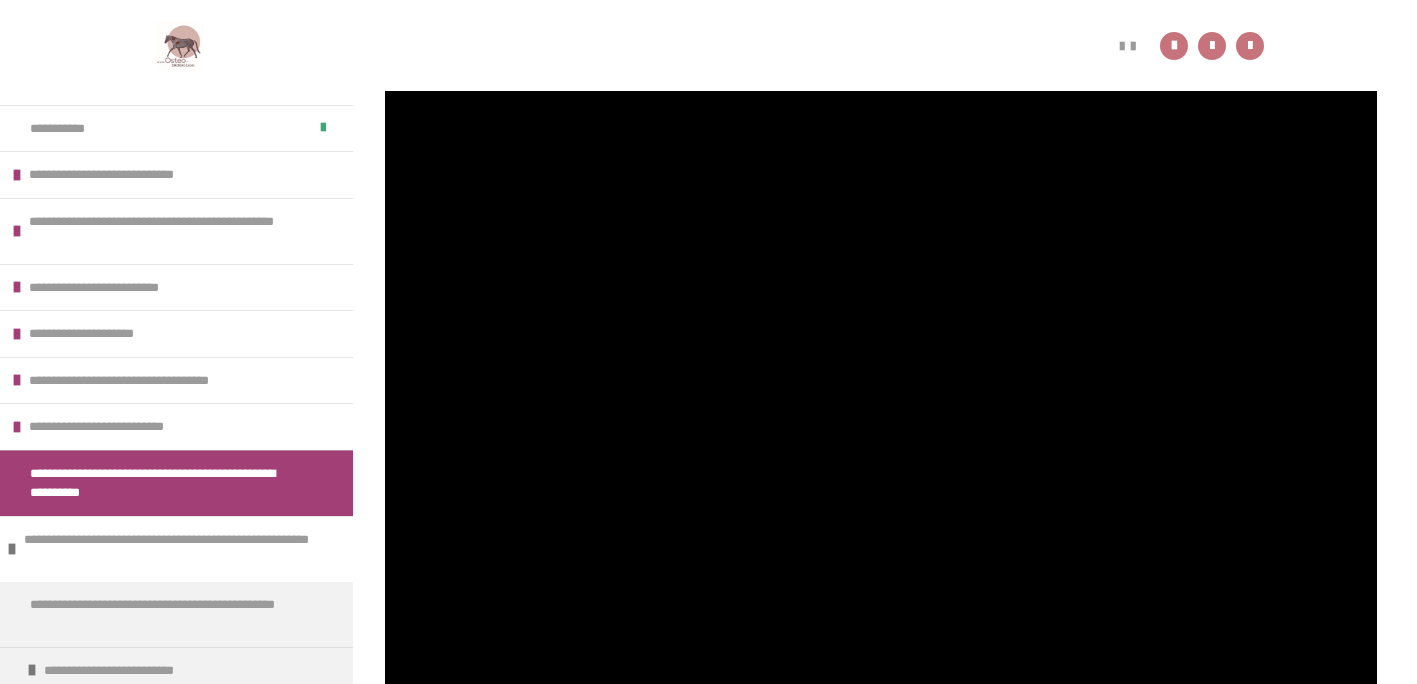 scroll, scrollTop: 315, scrollLeft: 0, axis: vertical 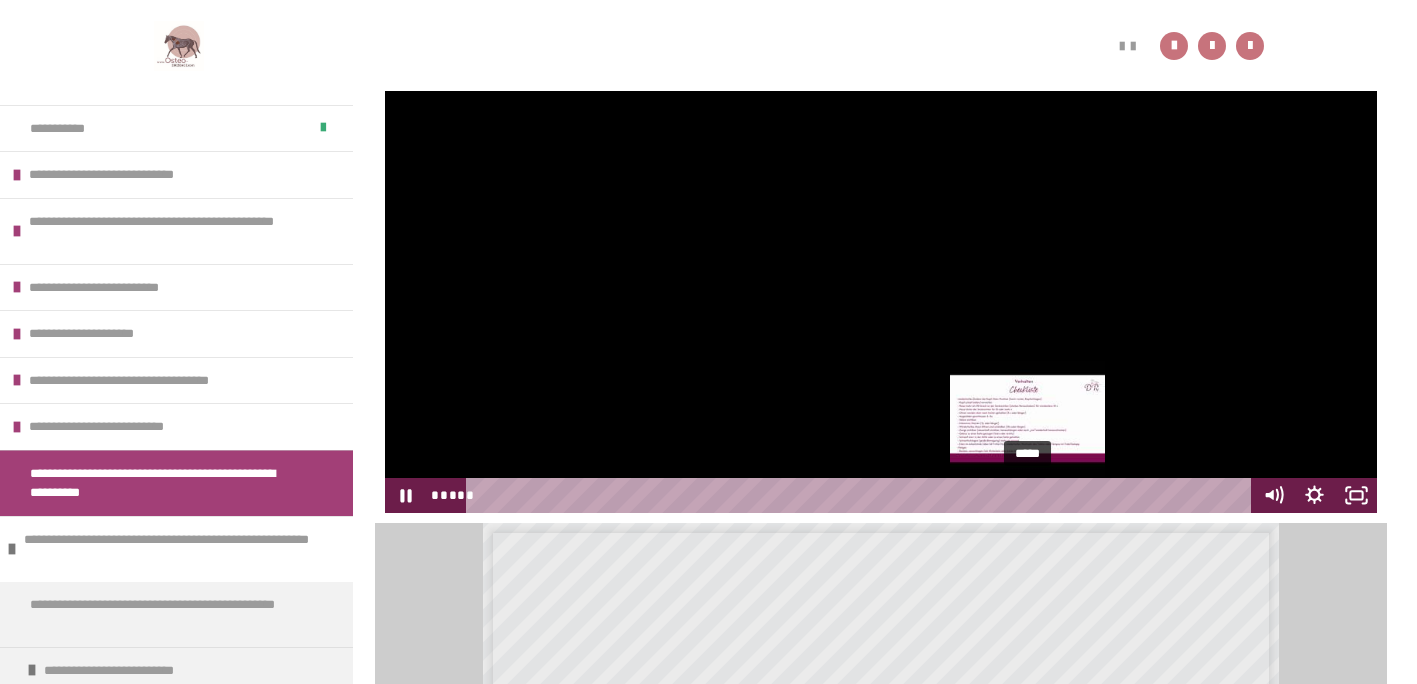 click on "*****" at bounding box center [861, 495] 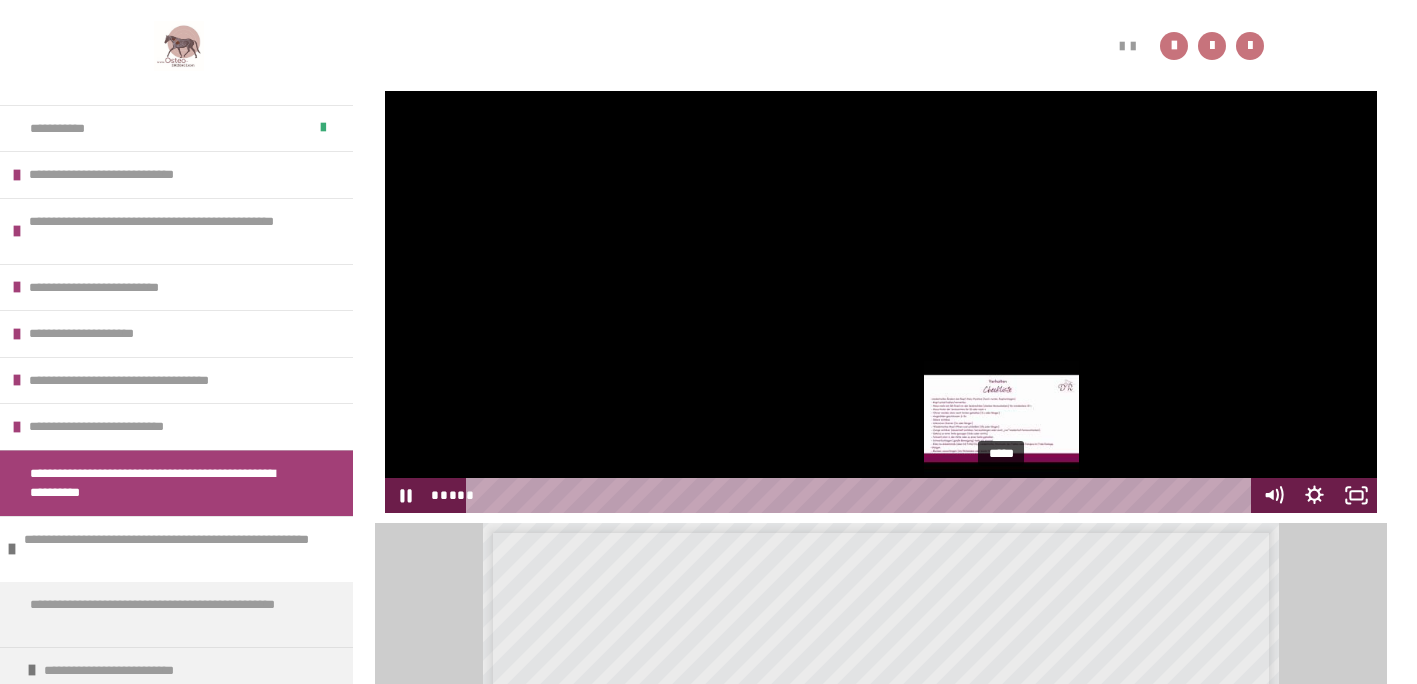 click on "*****" at bounding box center (861, 495) 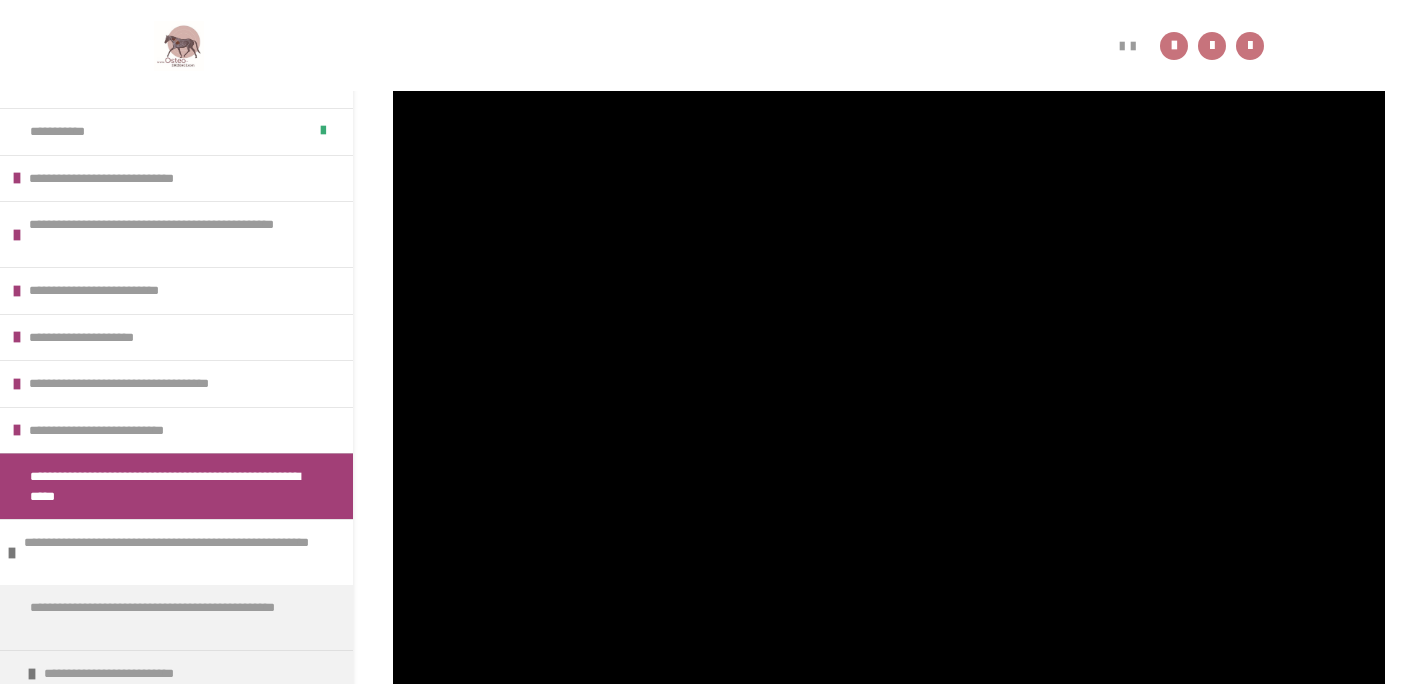 scroll, scrollTop: 314, scrollLeft: 0, axis: vertical 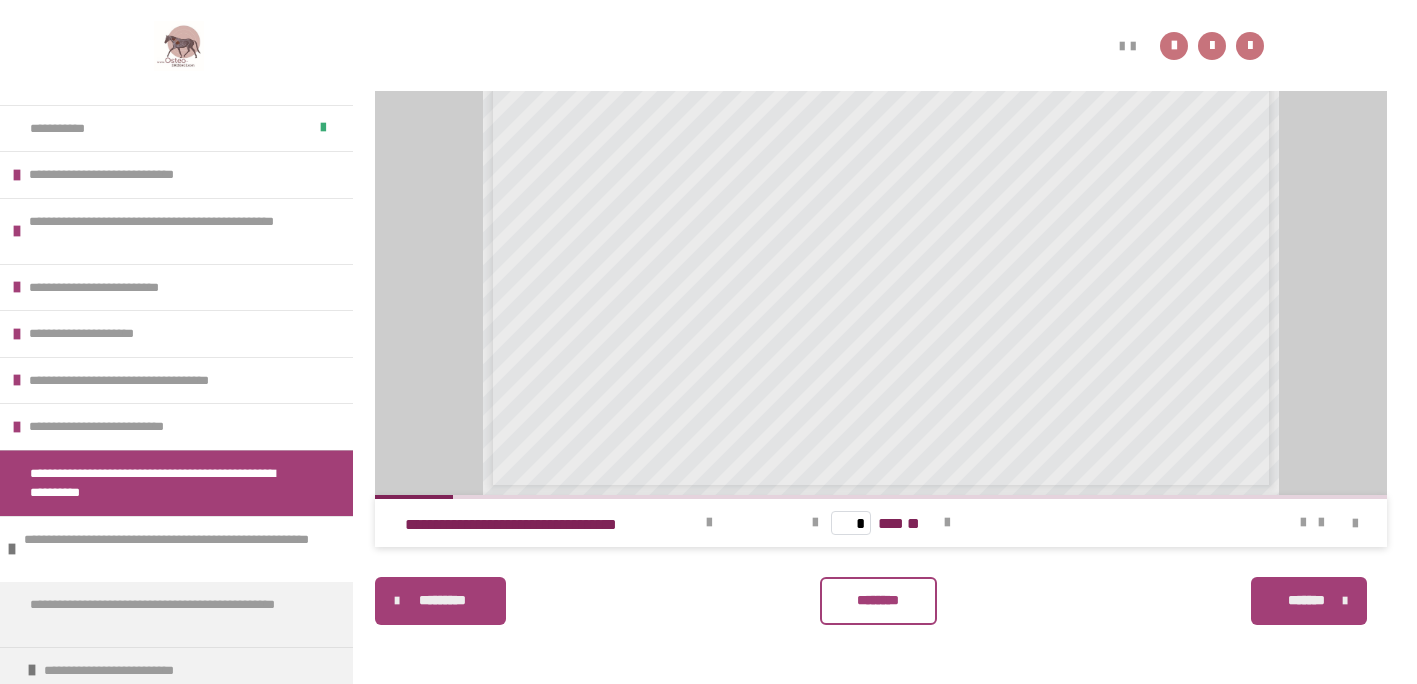click on "********" at bounding box center (878, 601) 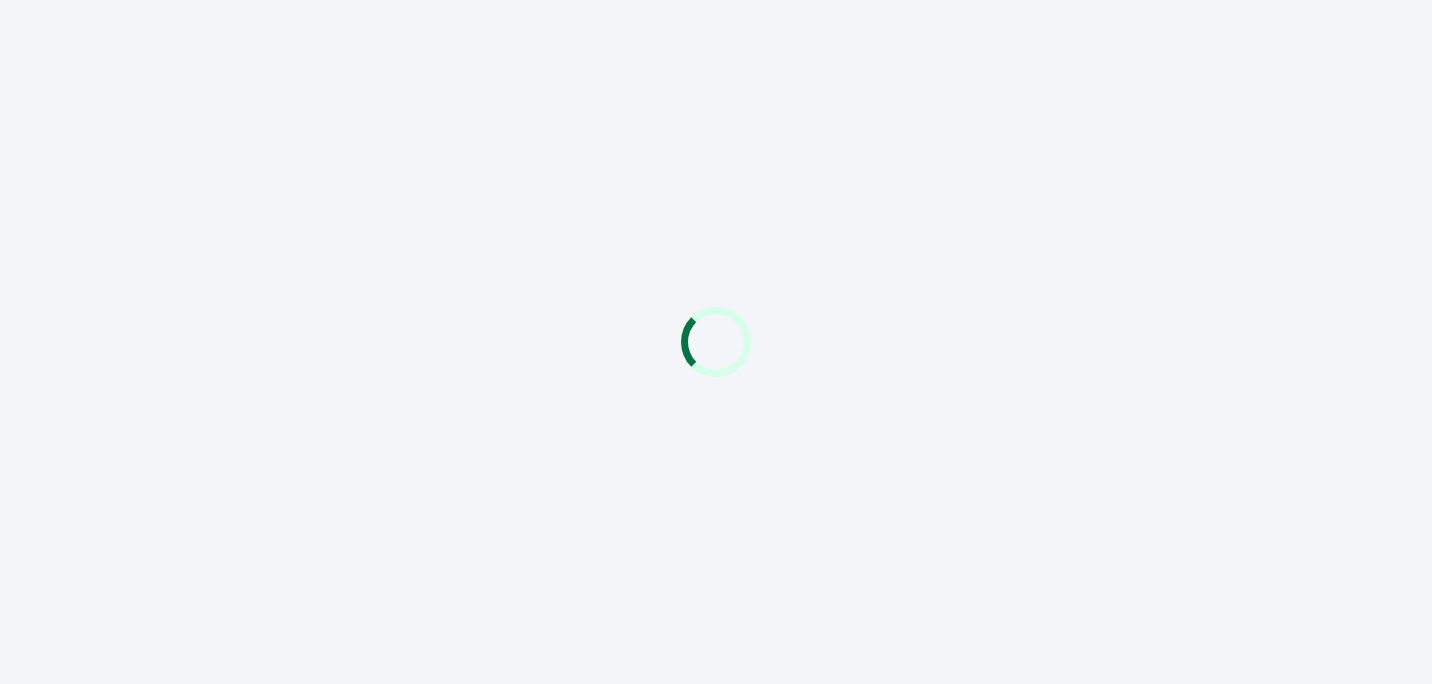 scroll, scrollTop: 0, scrollLeft: 0, axis: both 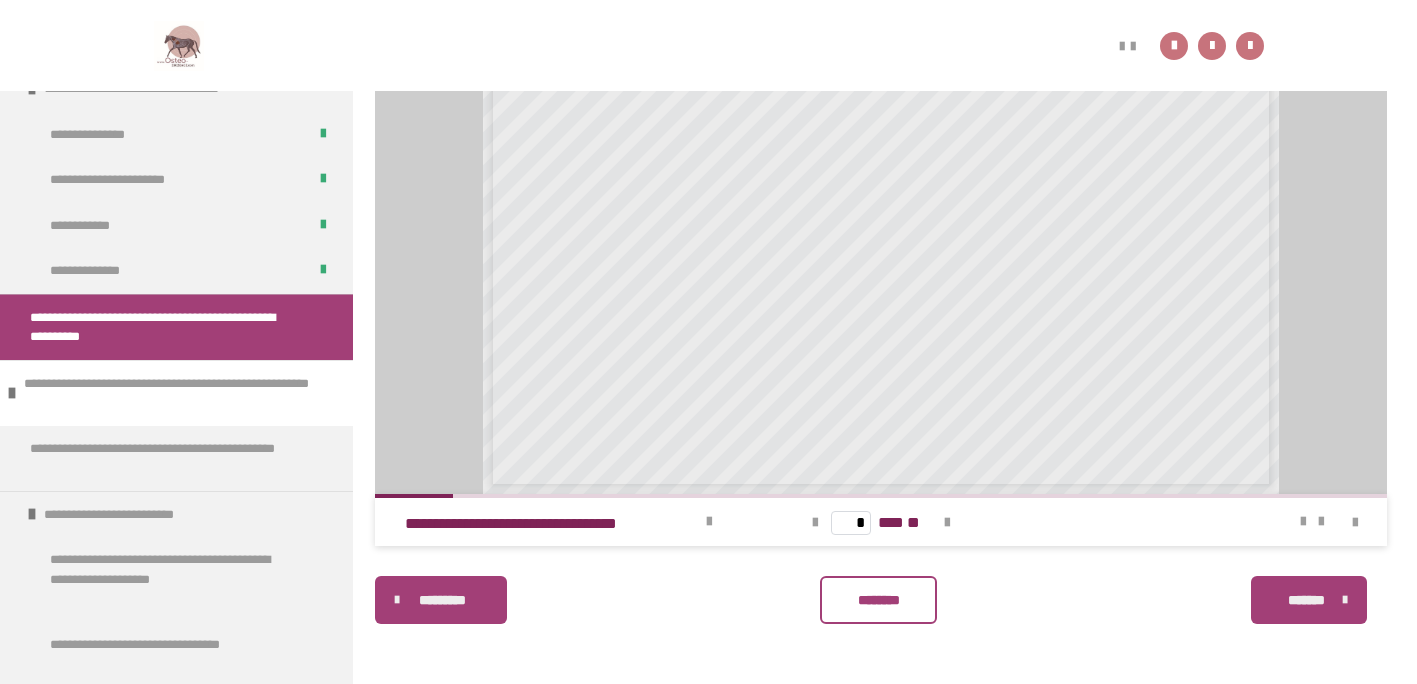 click on "********" at bounding box center [878, 600] 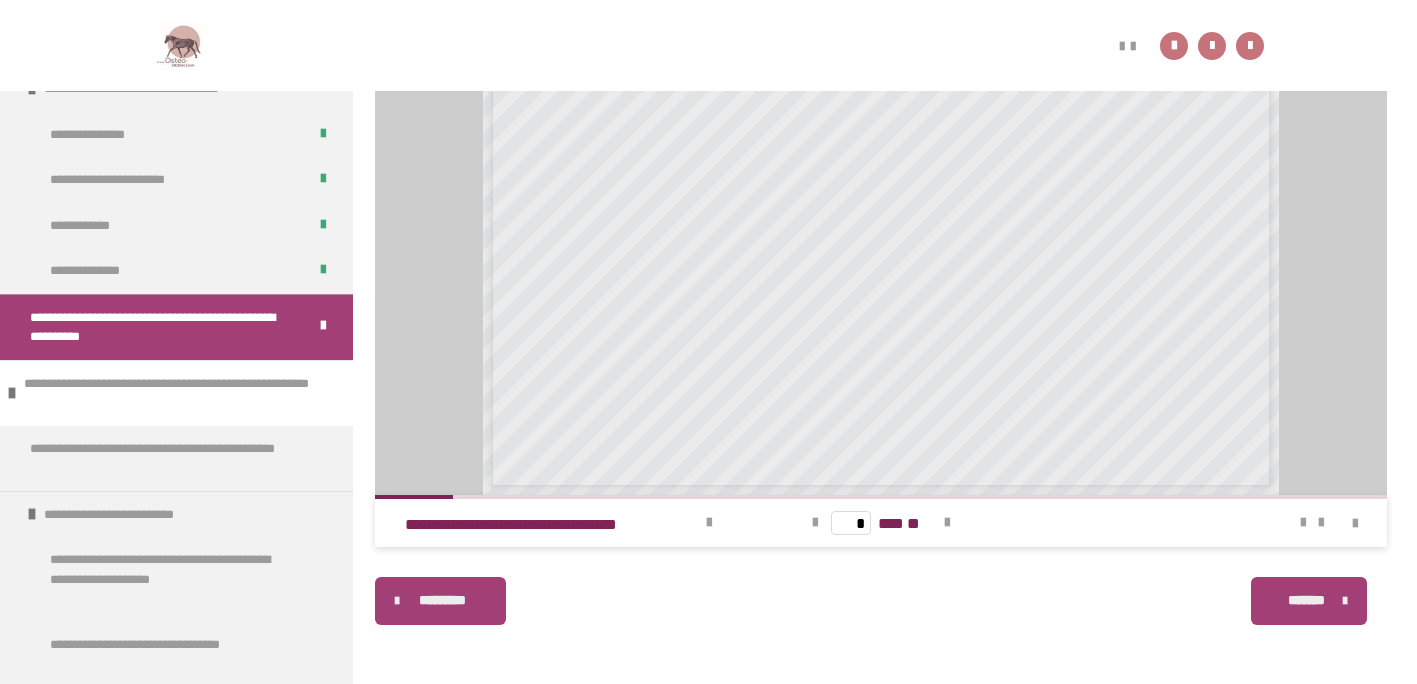 click on "*******" at bounding box center (1307, 600) 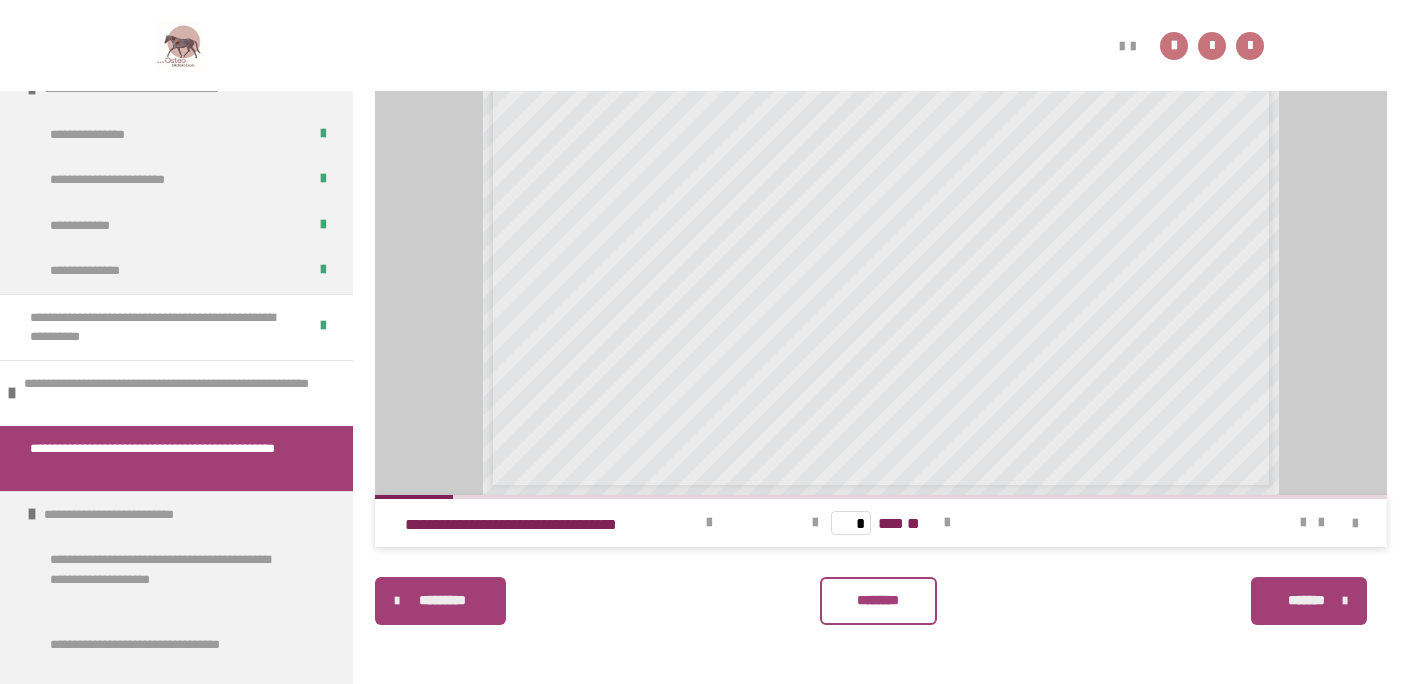 scroll, scrollTop: 340, scrollLeft: 0, axis: vertical 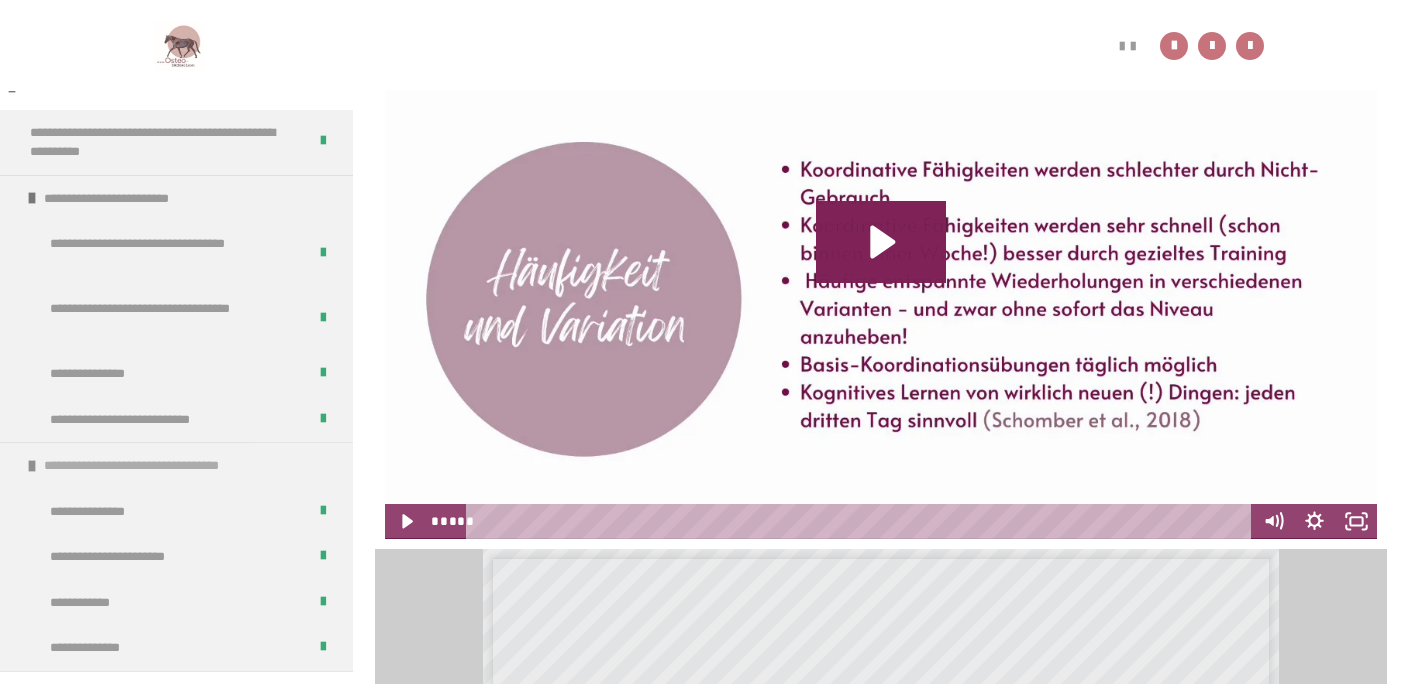 click on "**********" at bounding box center (171, 466) 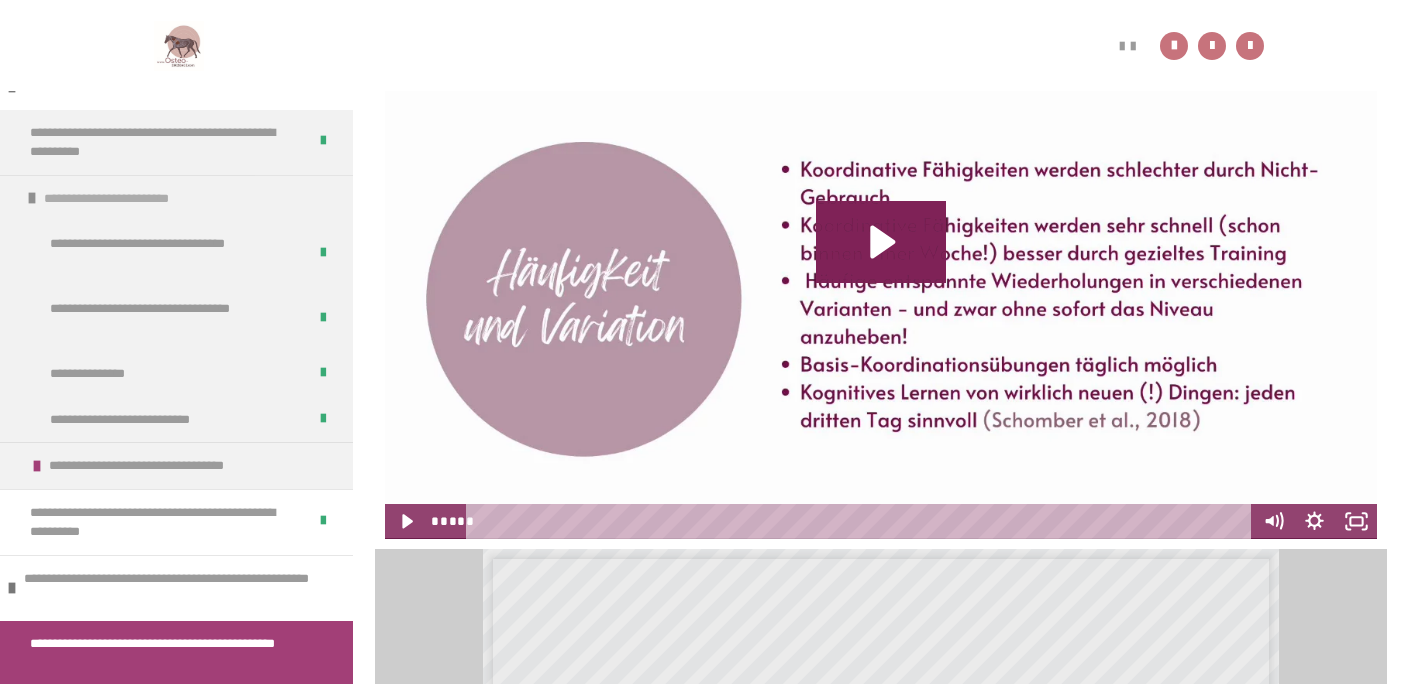 click on "**********" at bounding box center (176, 198) 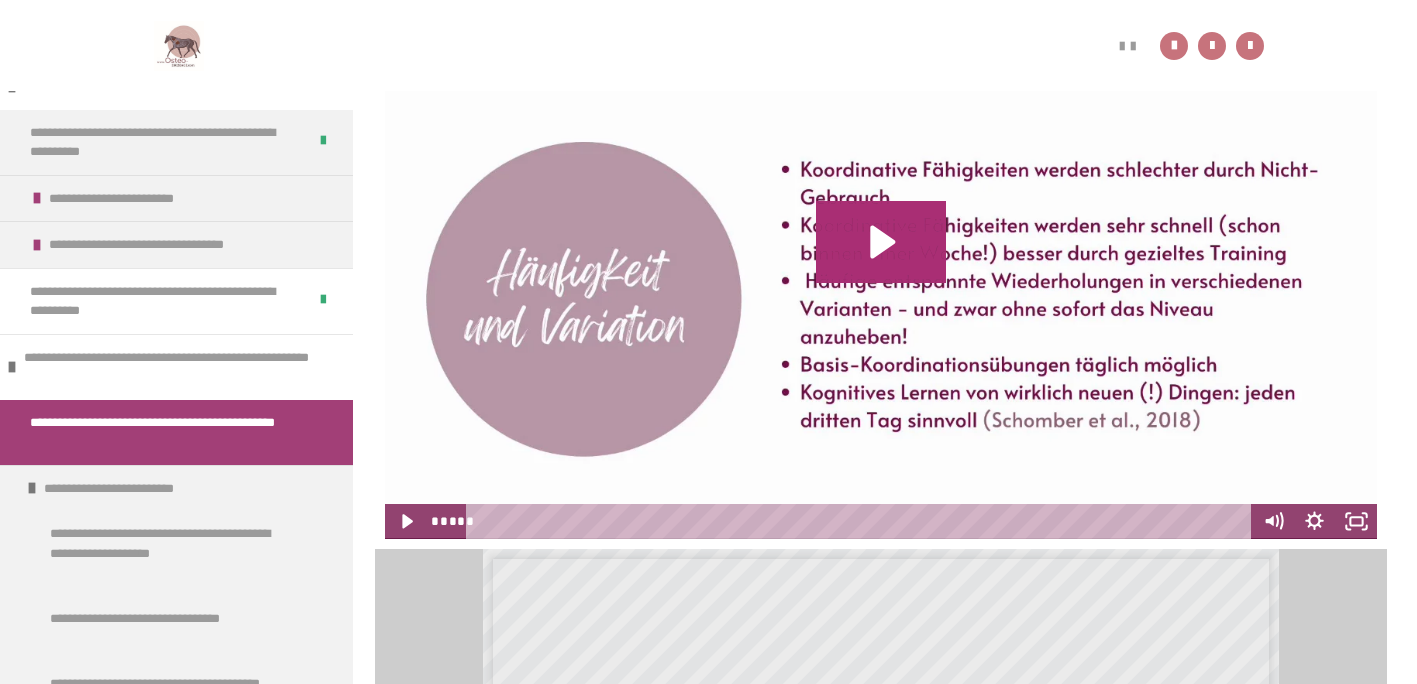 click 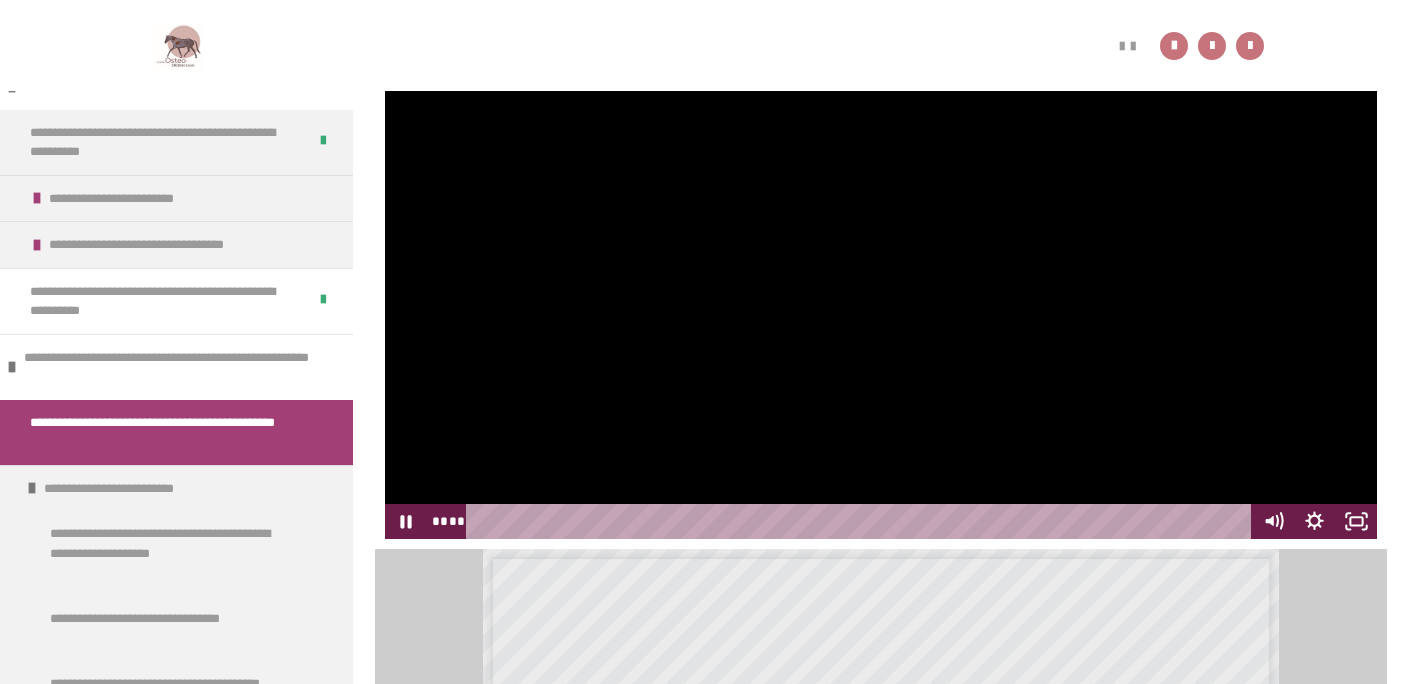 scroll, scrollTop: 276, scrollLeft: 0, axis: vertical 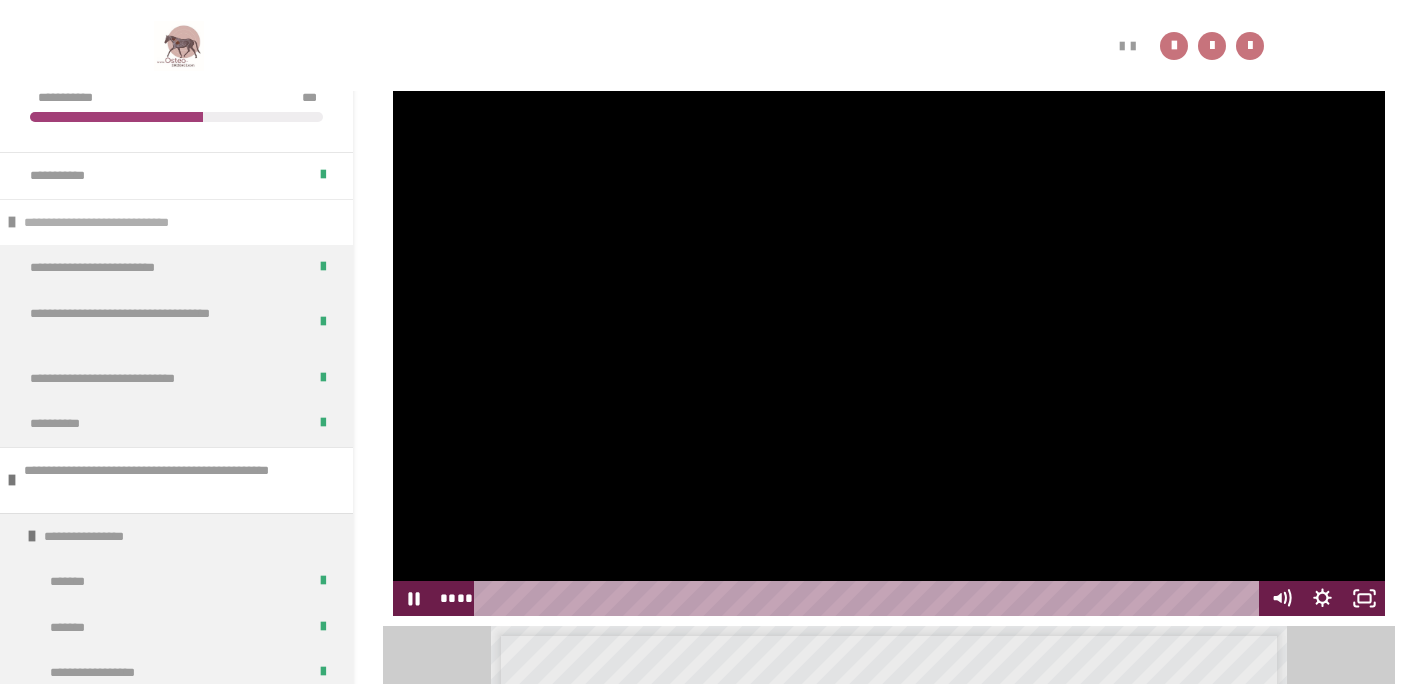 click on "**********" at bounding box center (130, 223) 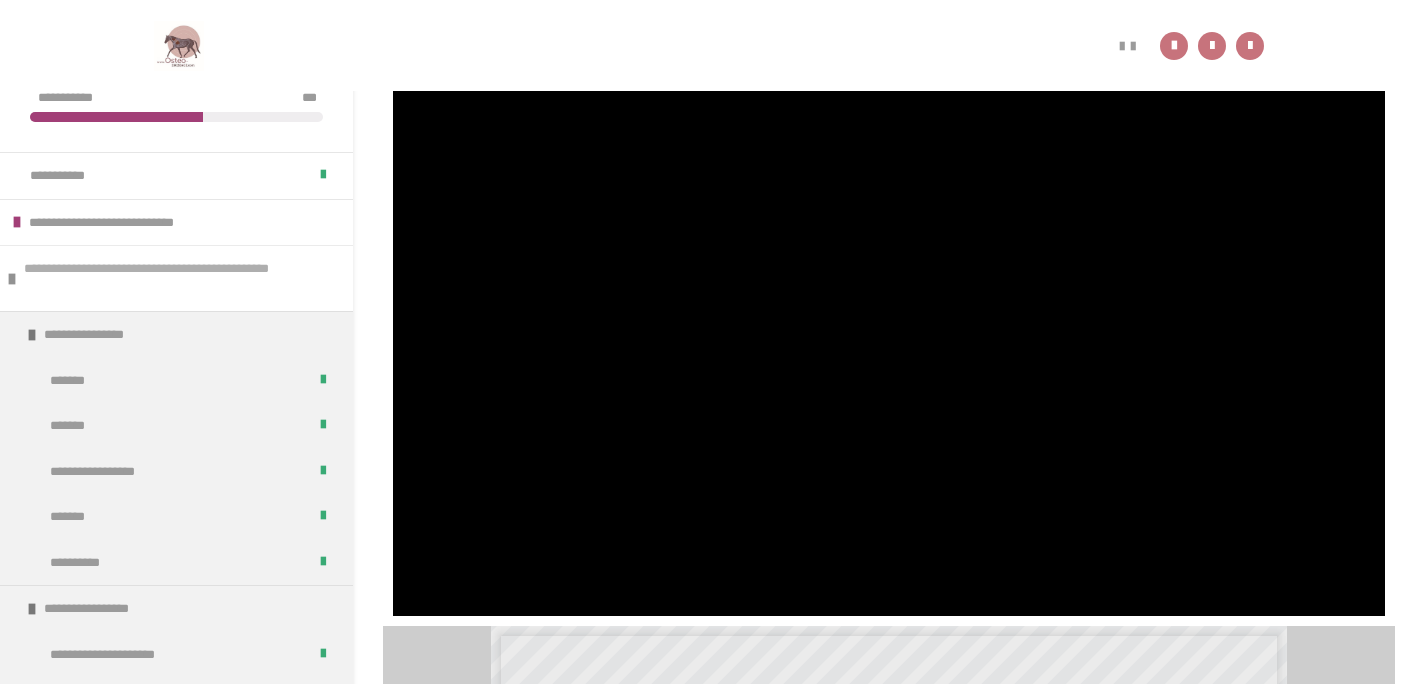 click on "**********" at bounding box center [181, 278] 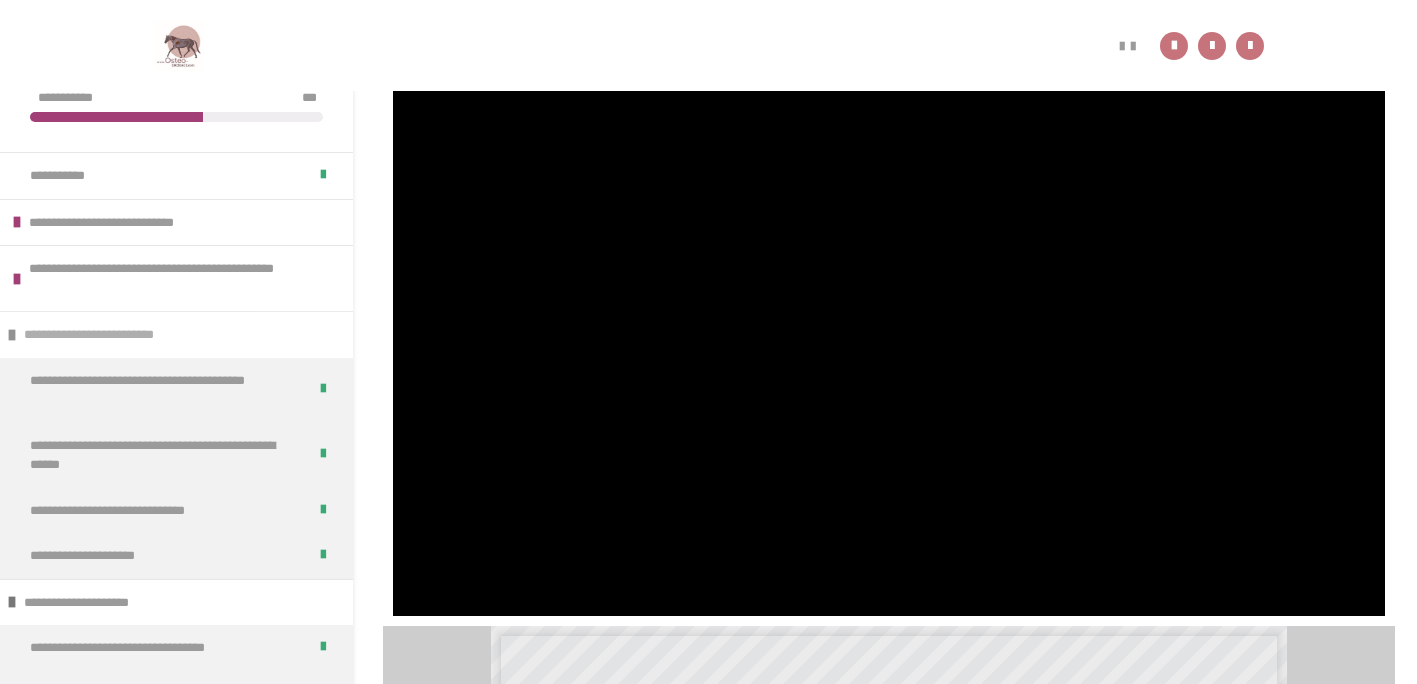 click on "**********" at bounding box center (110, 335) 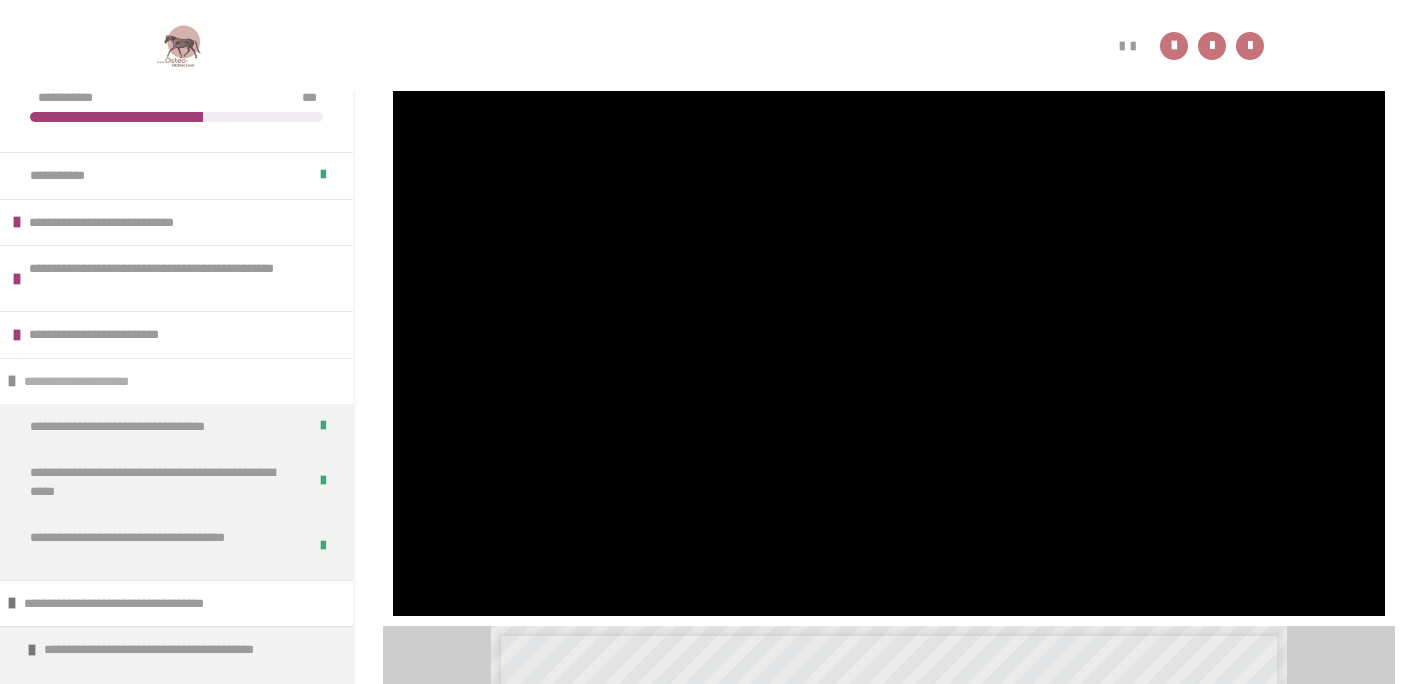 click on "**********" at bounding box center (176, 381) 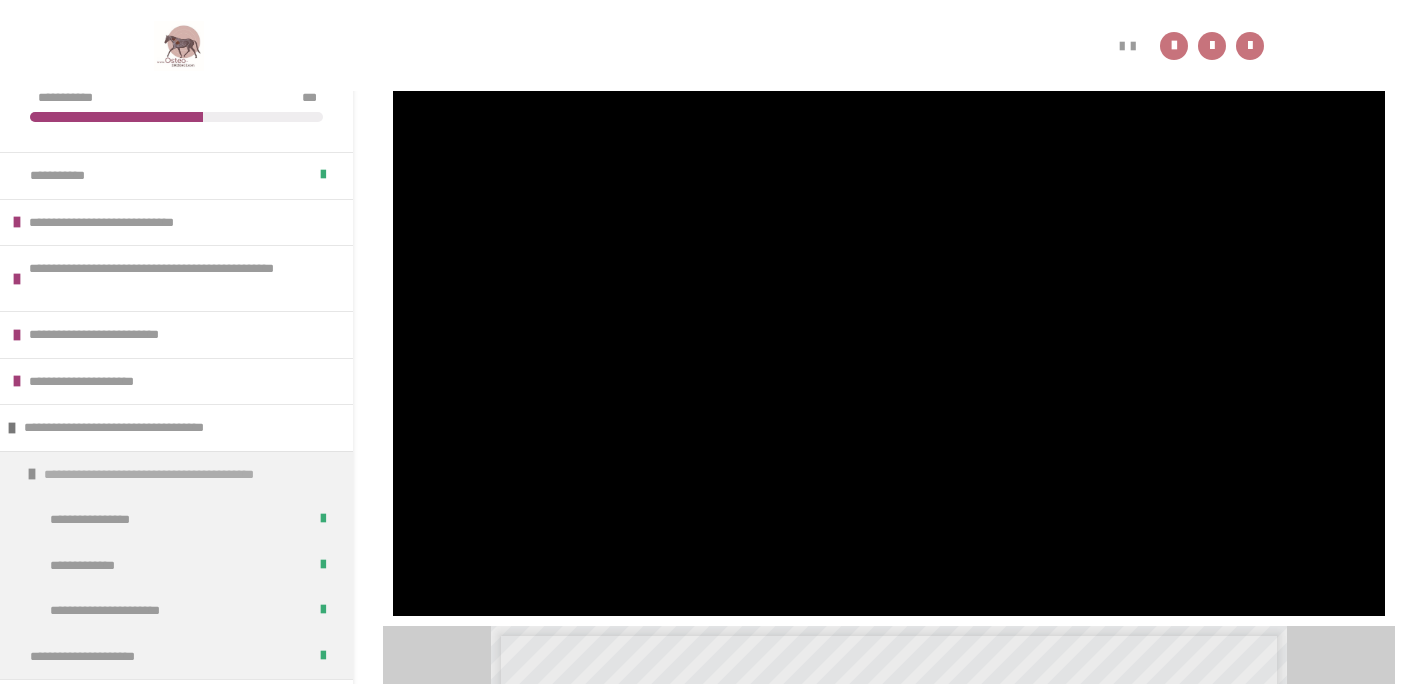 click on "**********" at bounding box center (180, 475) 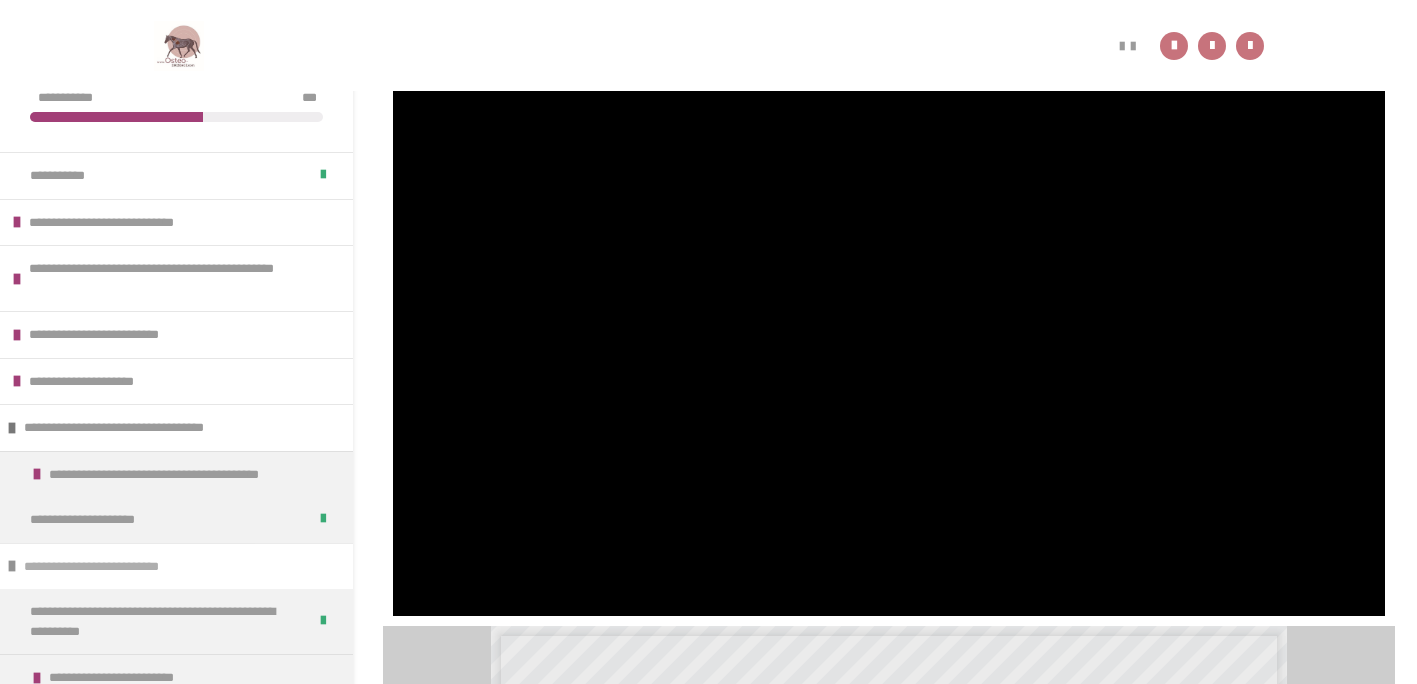 click on "**********" at bounding box center (131, 567) 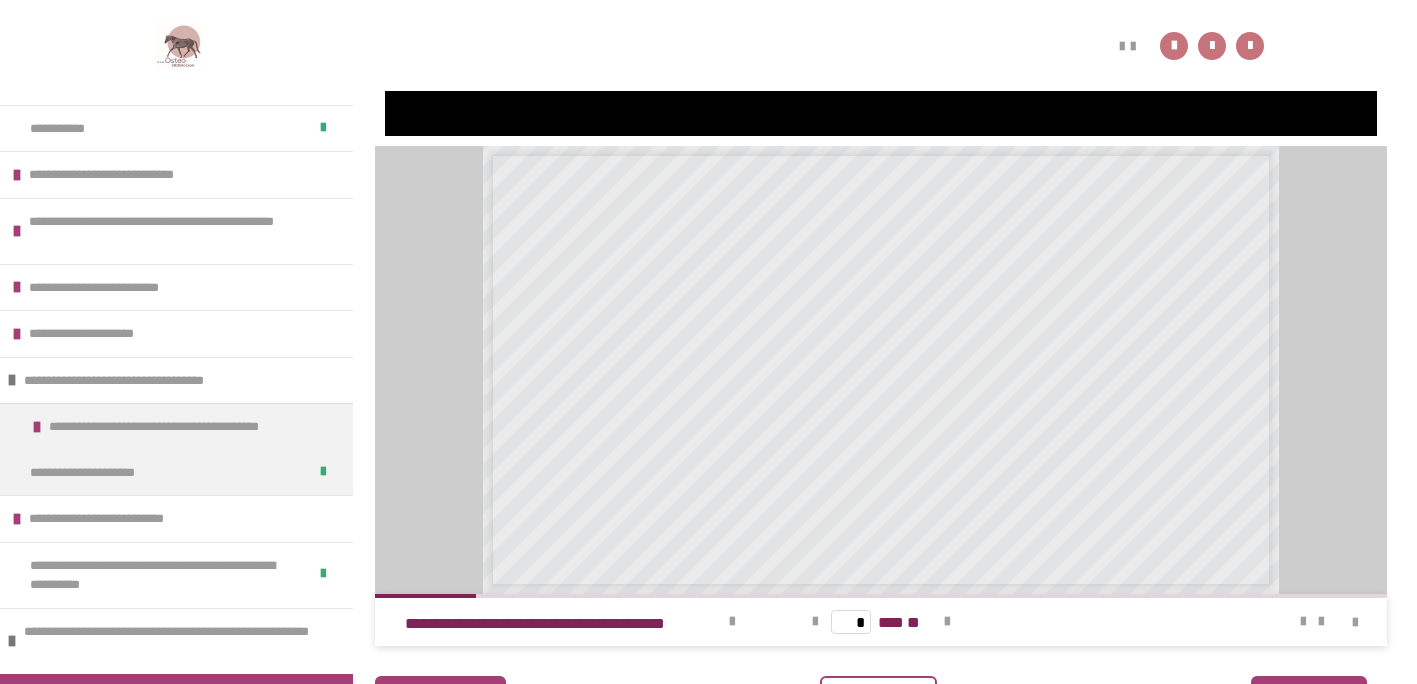 scroll, scrollTop: 761, scrollLeft: 0, axis: vertical 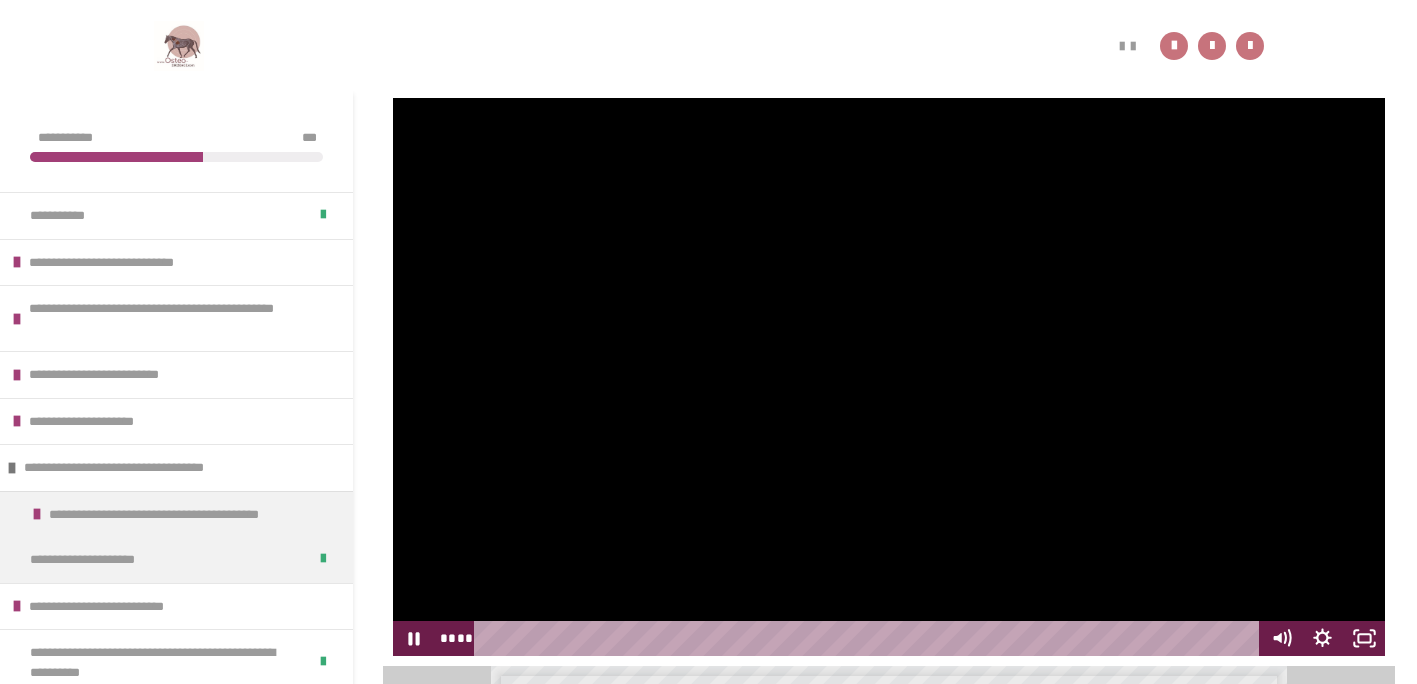 click at bounding box center [889, 377] 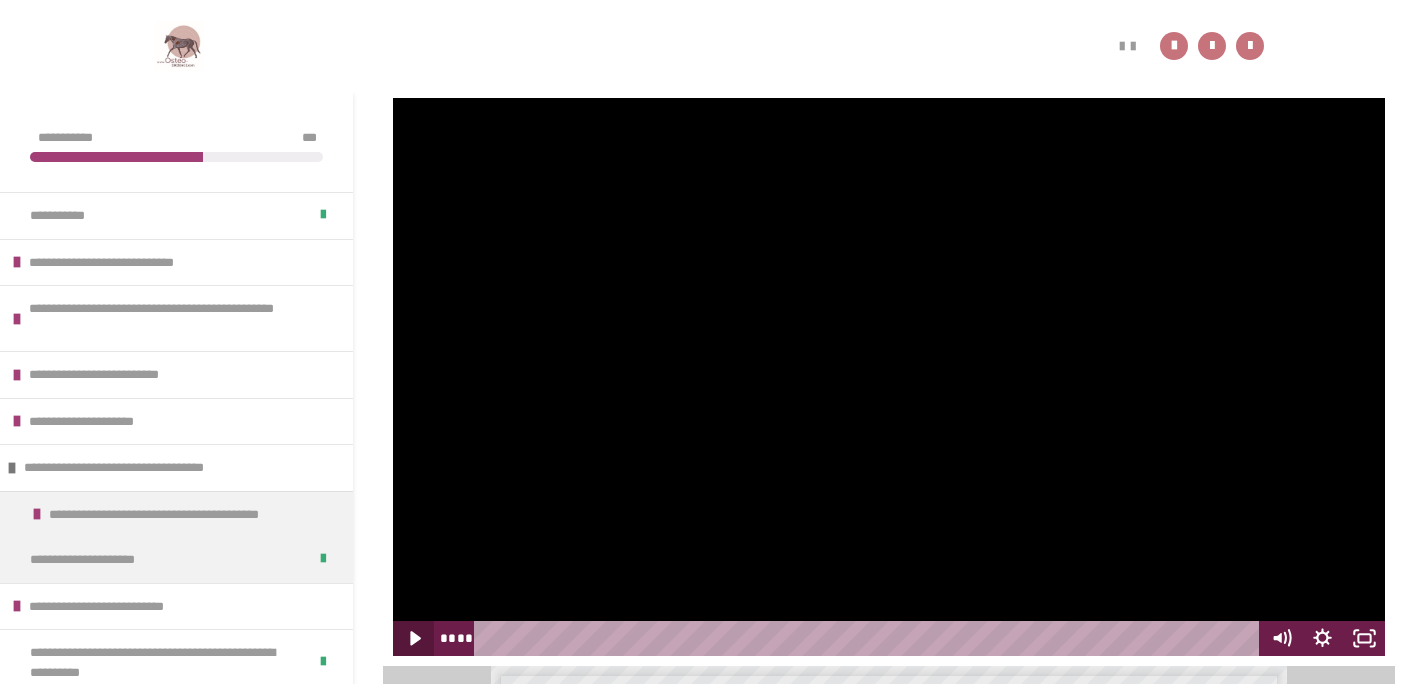 click 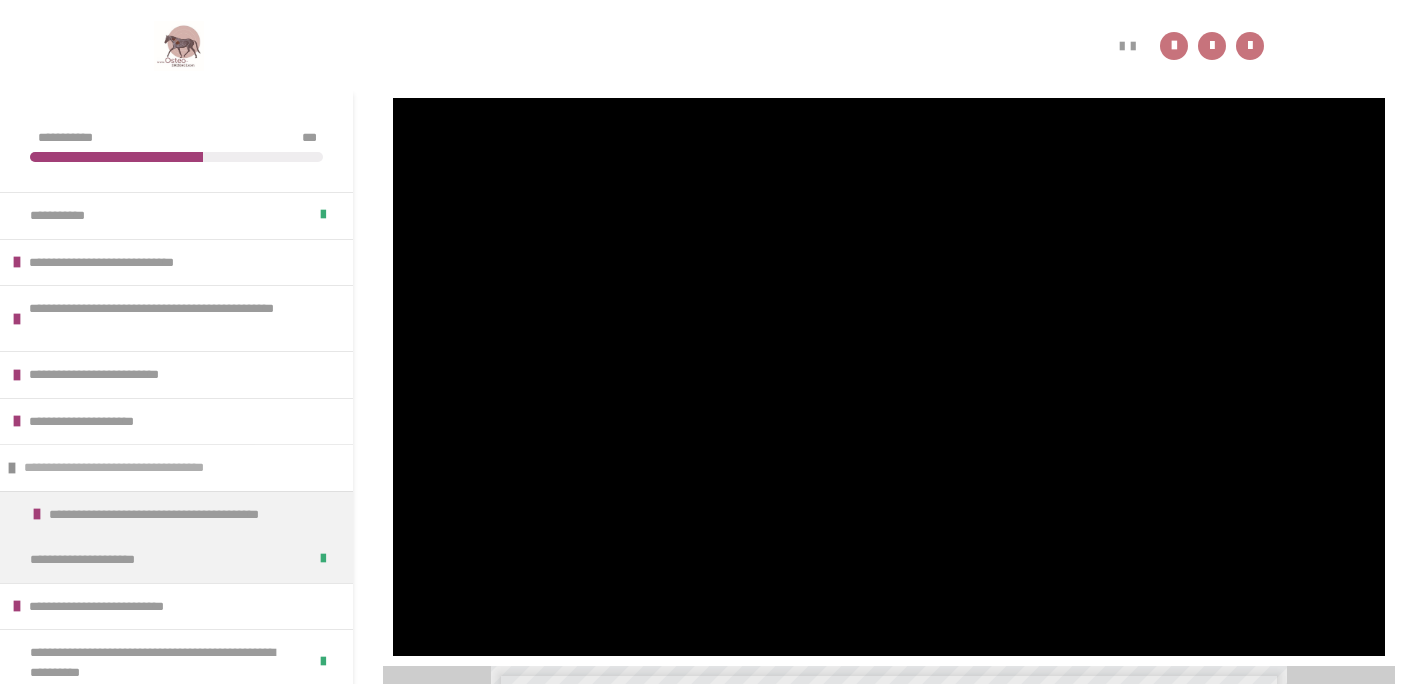 click on "**********" at bounding box center (144, 468) 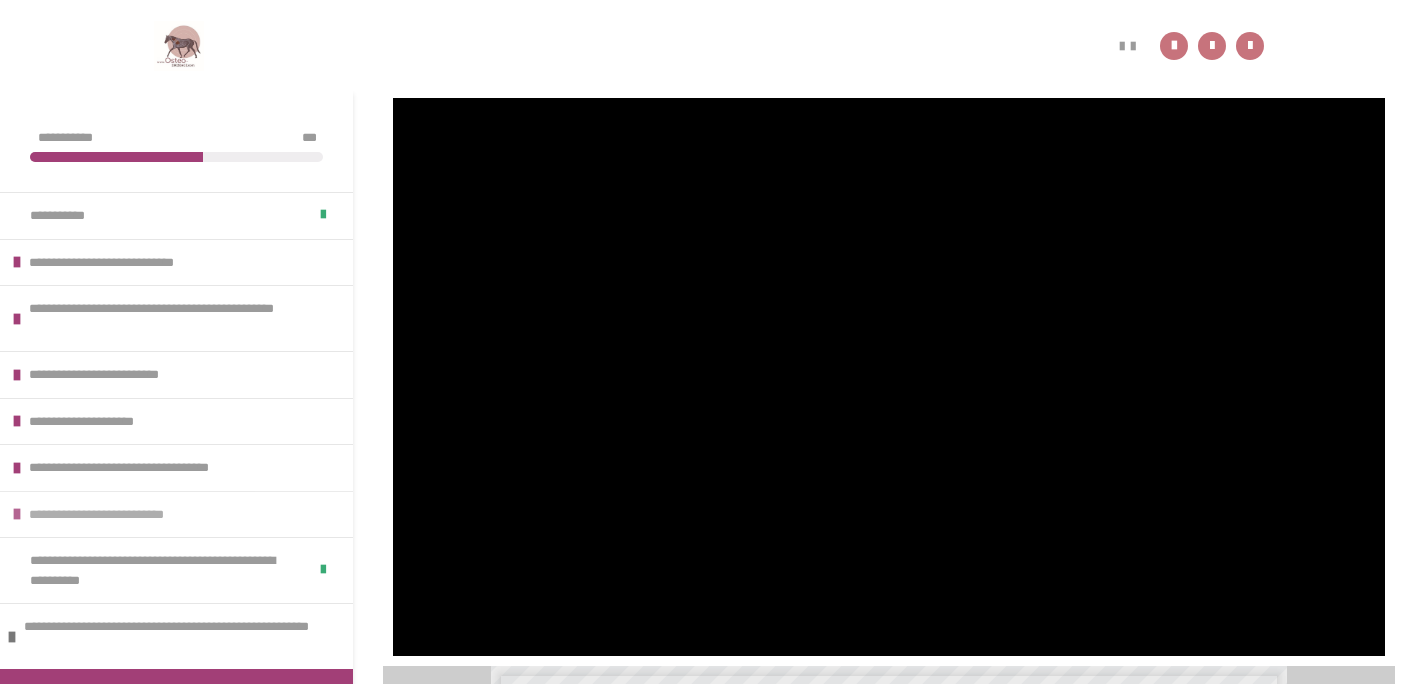 click on "**********" at bounding box center [136, 515] 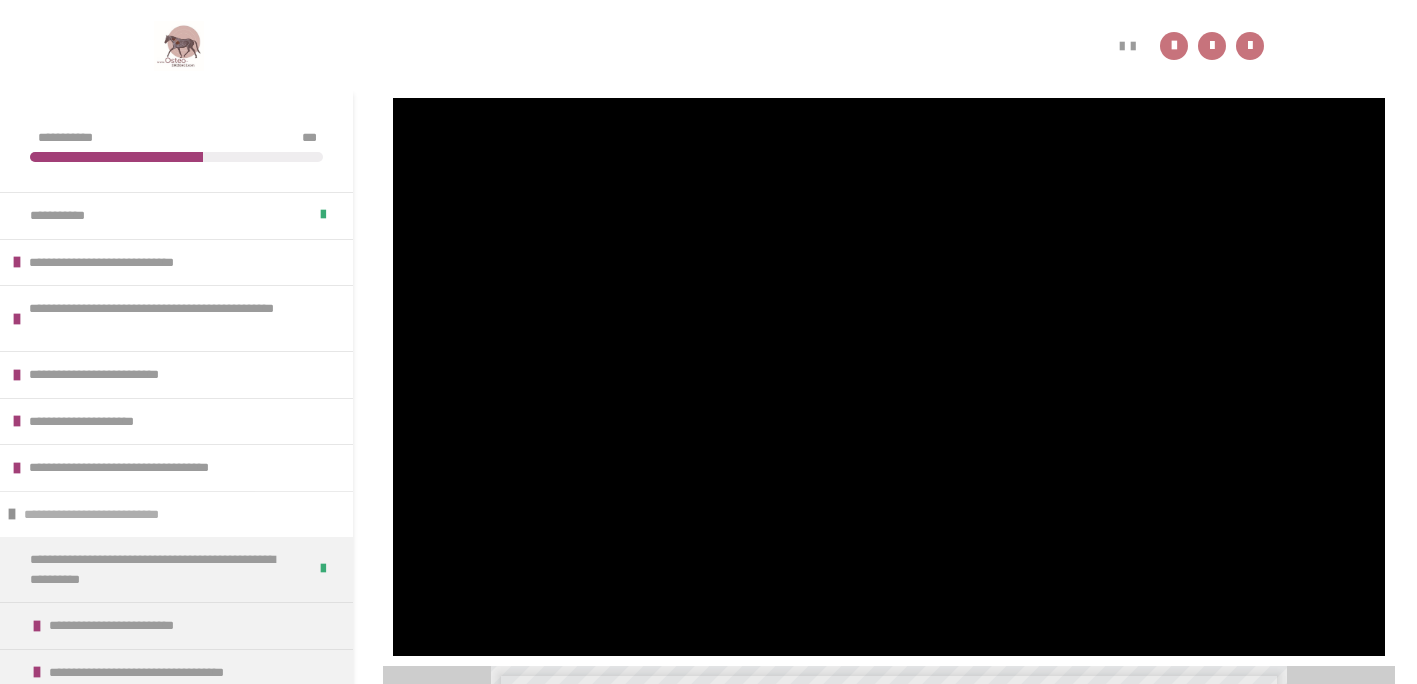 click on "**********" at bounding box center (131, 515) 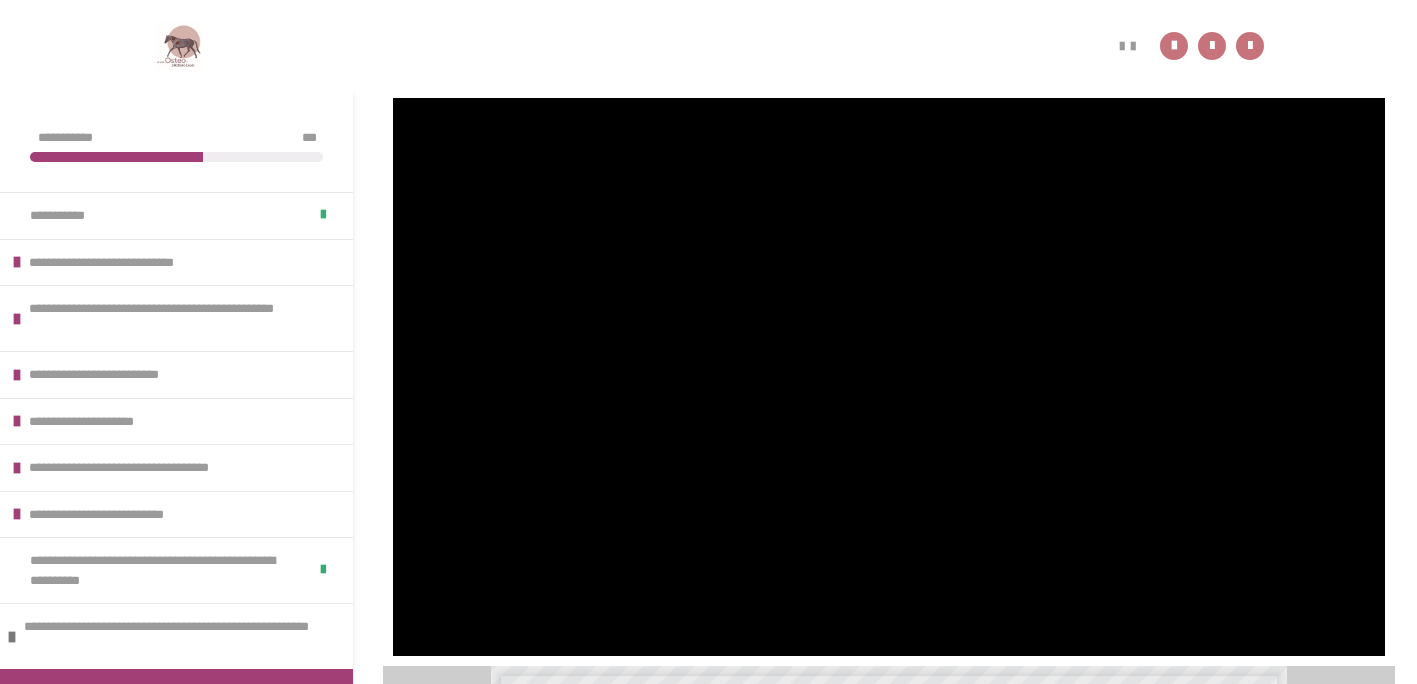scroll, scrollTop: 410, scrollLeft: 0, axis: vertical 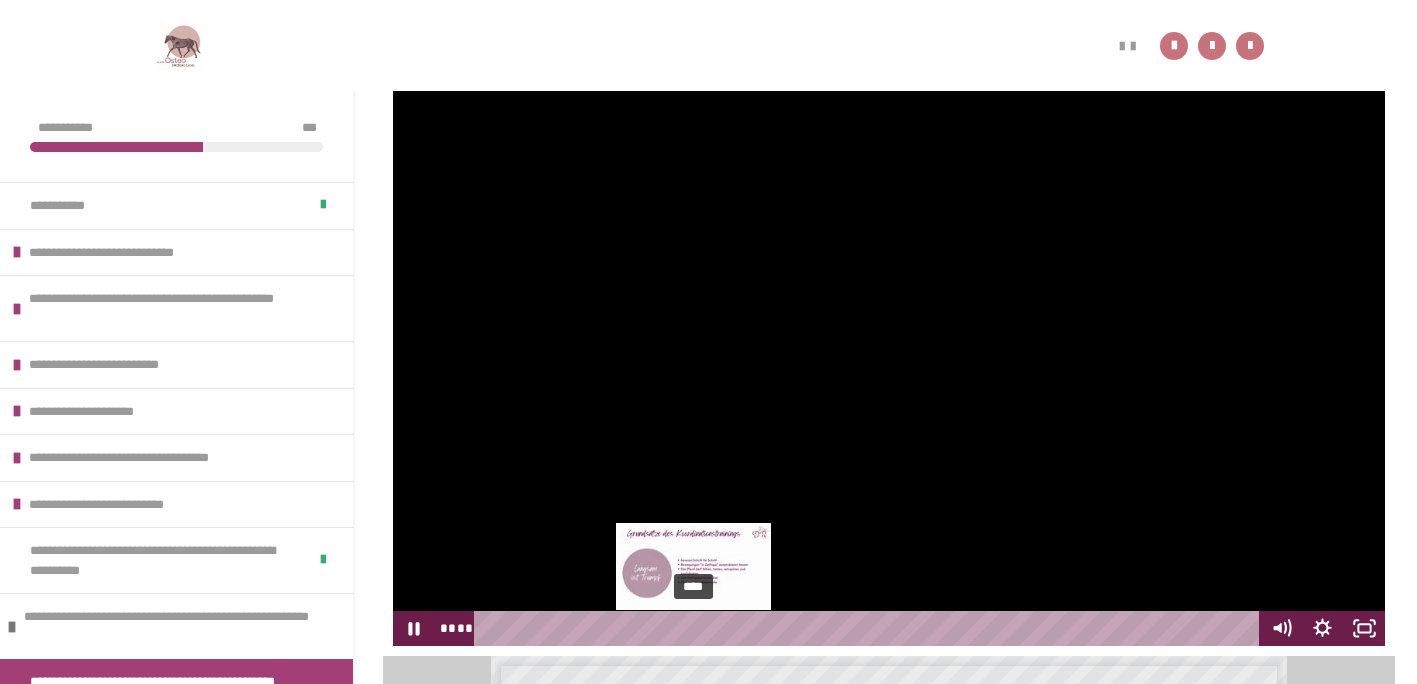 click on "****" at bounding box center (869, 628) 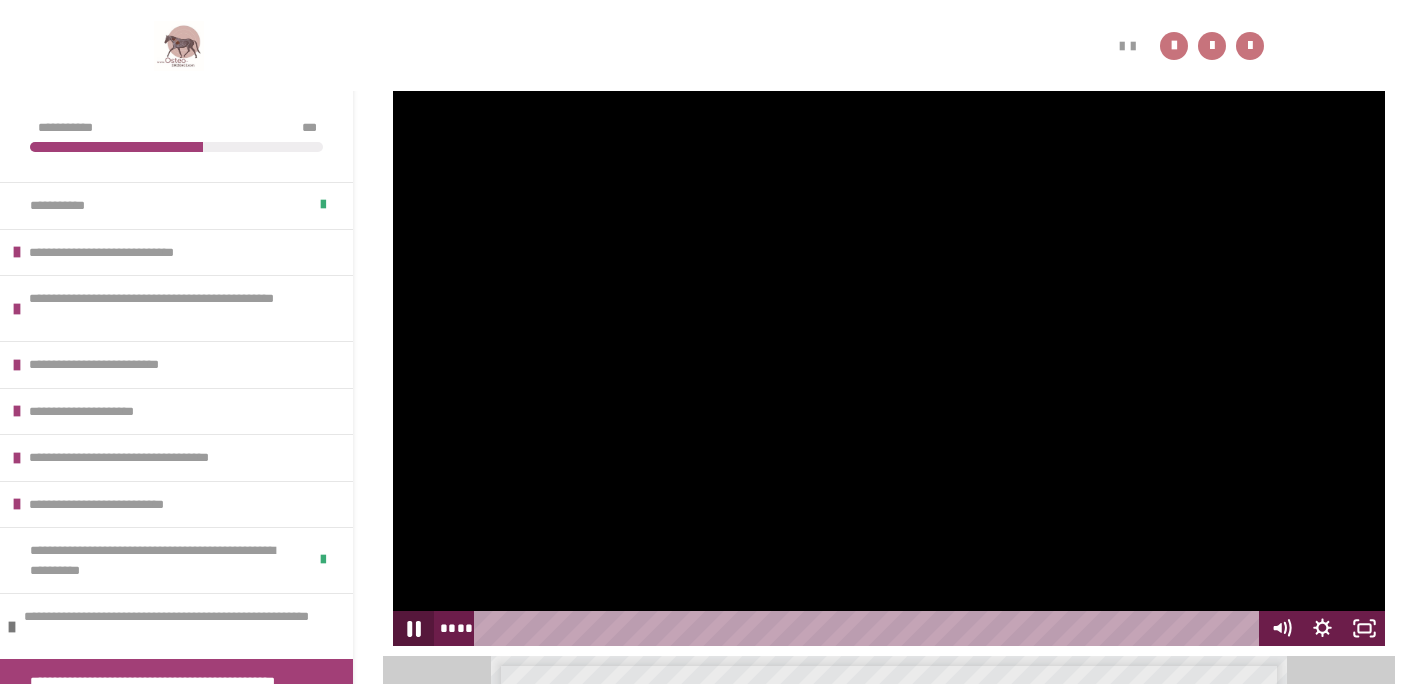 click 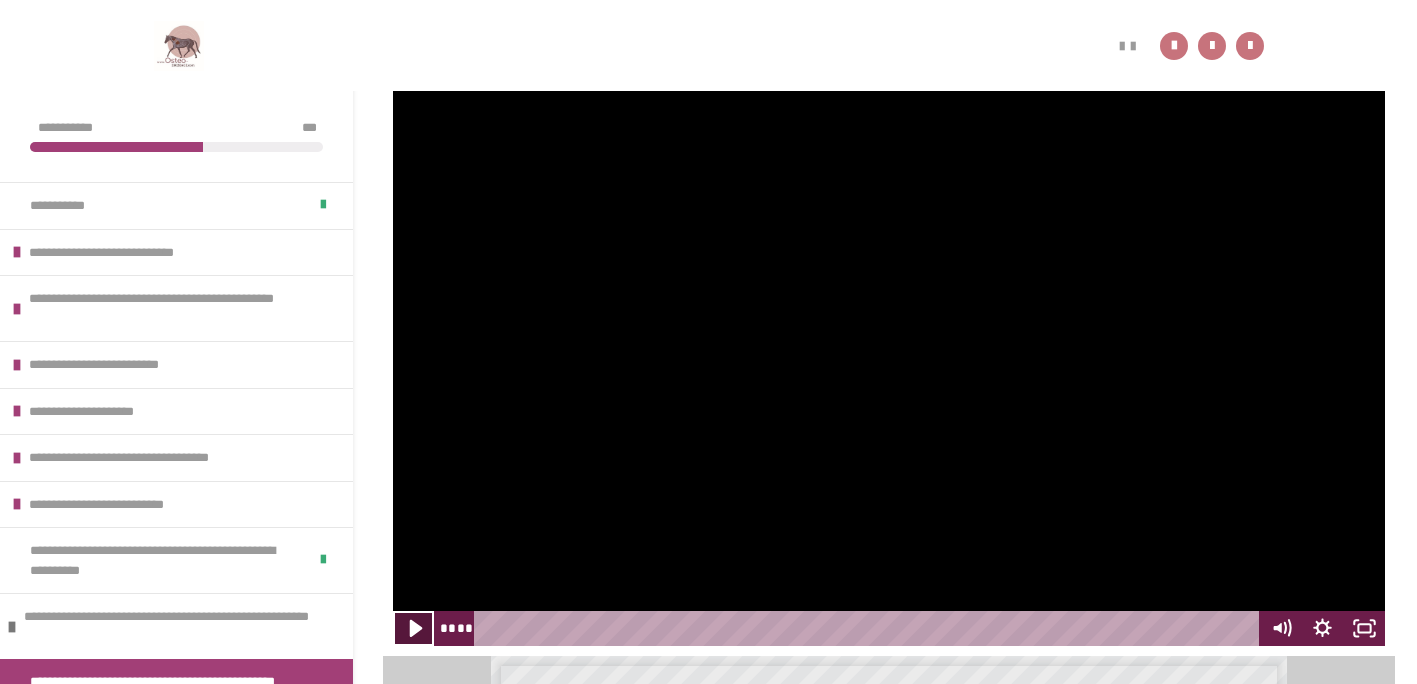 click 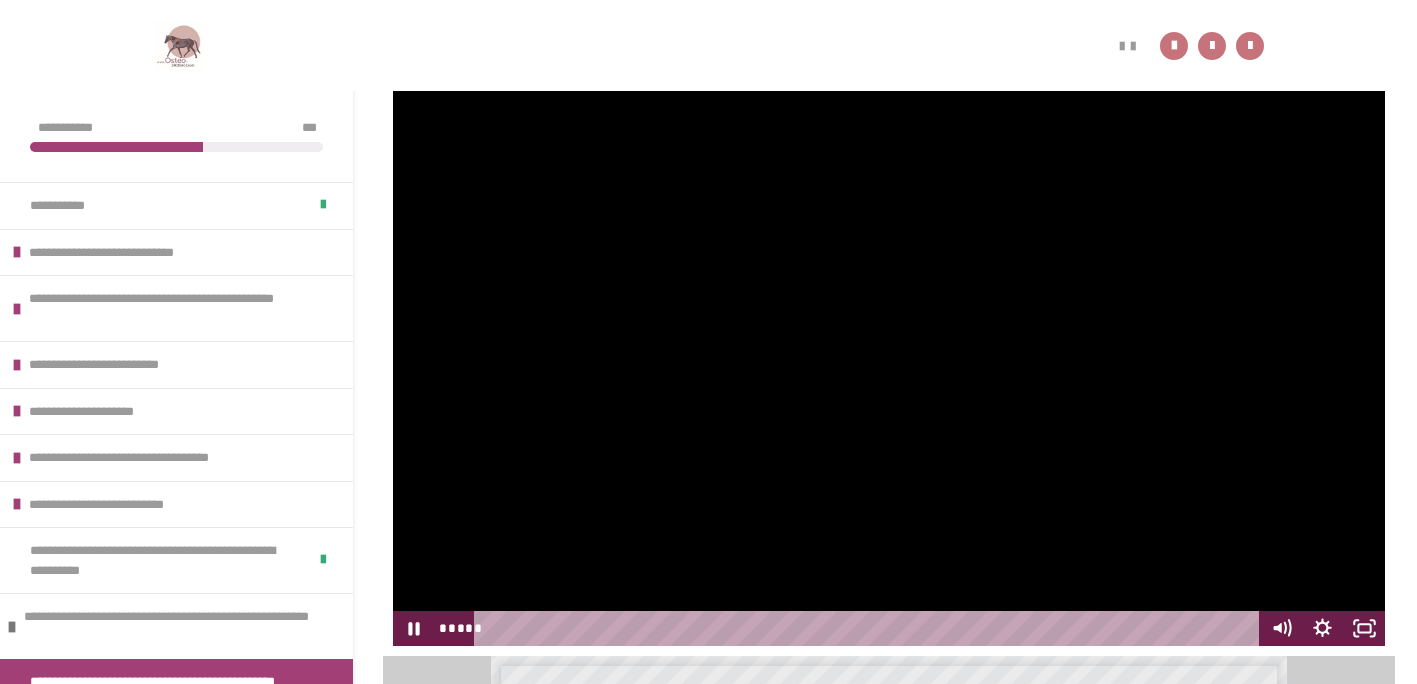 click on "**********" at bounding box center [889, 367] 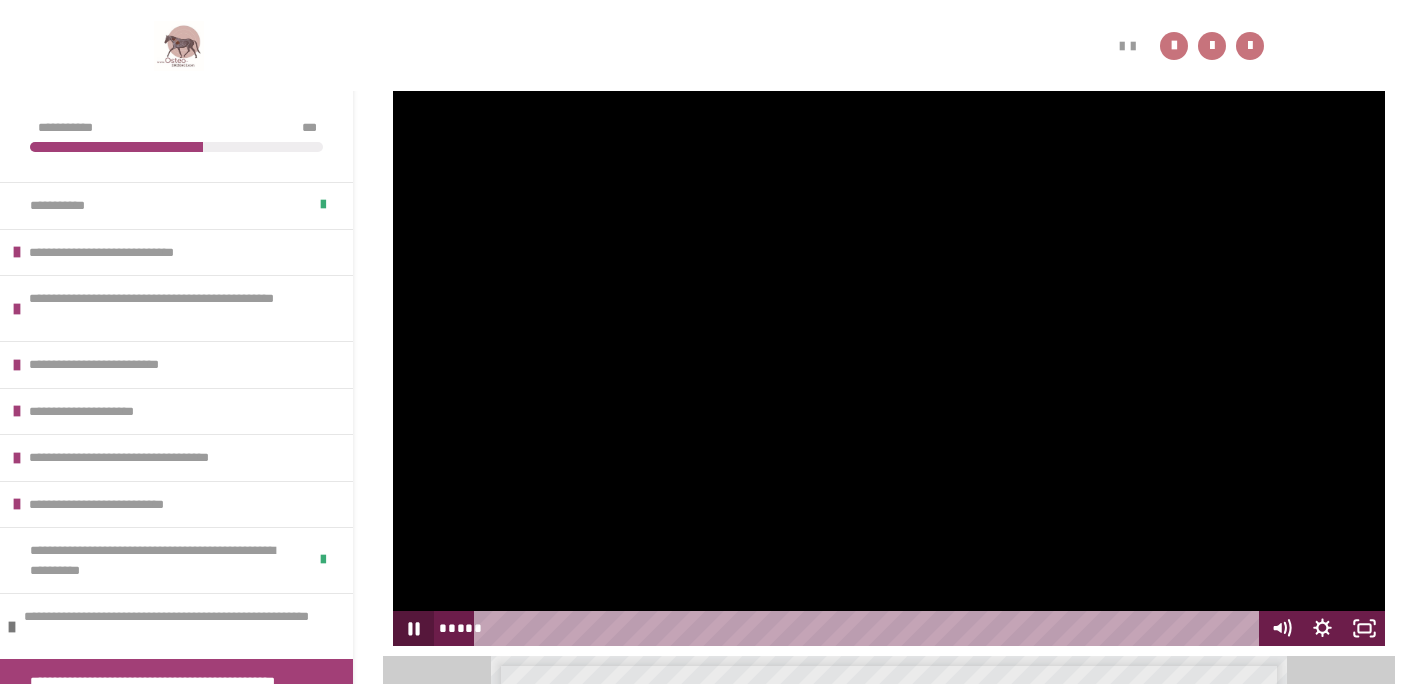 click 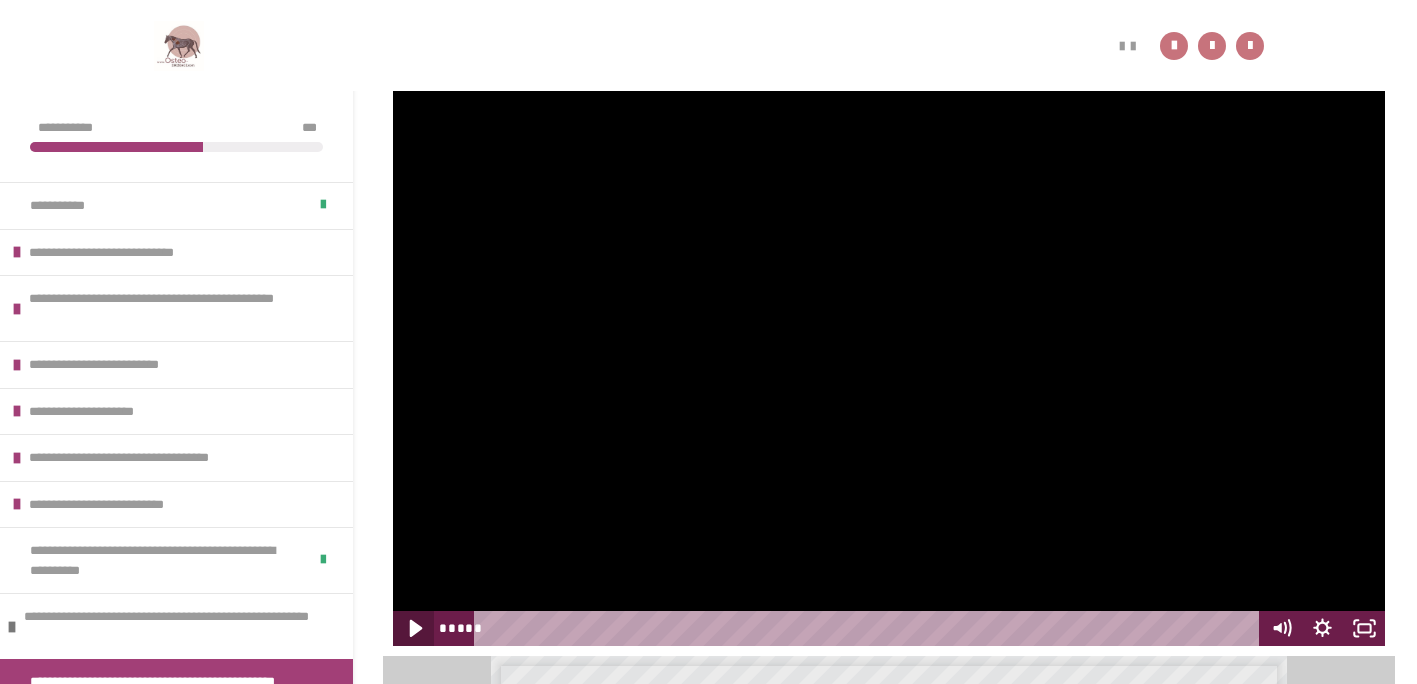 click 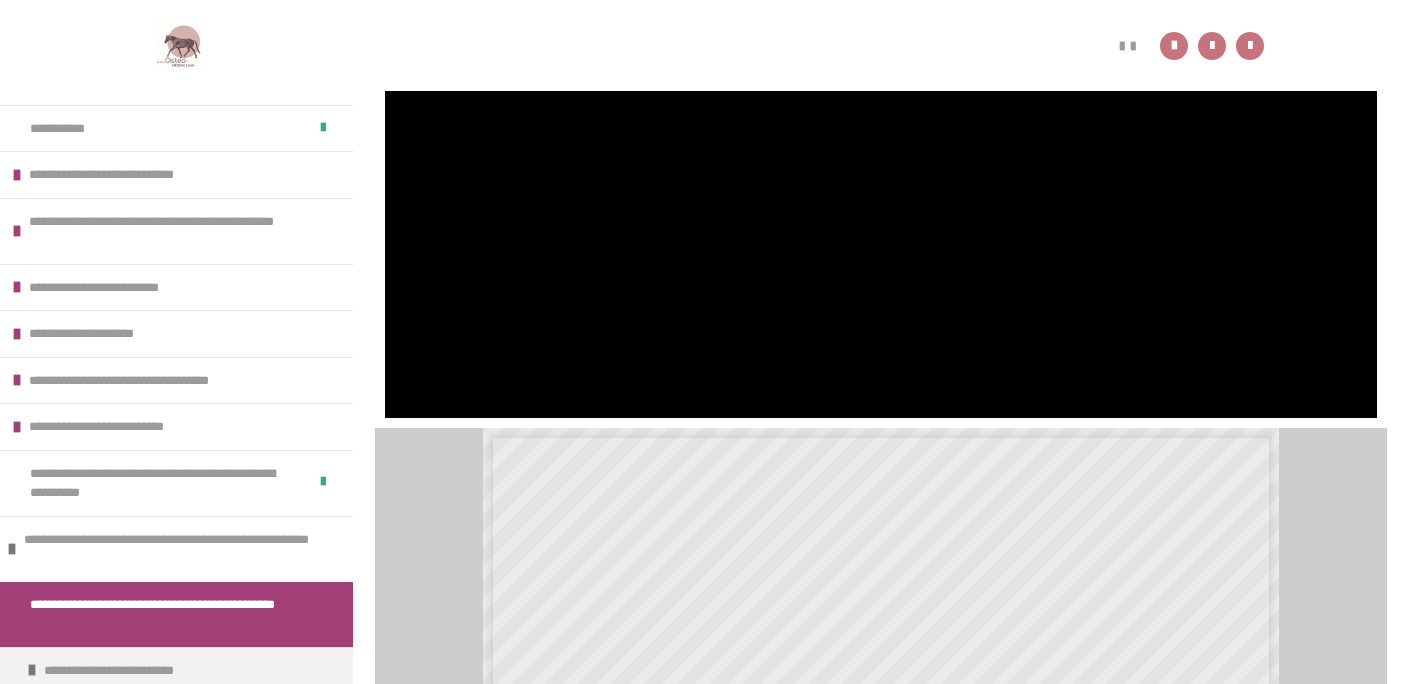 scroll, scrollTop: 460, scrollLeft: 0, axis: vertical 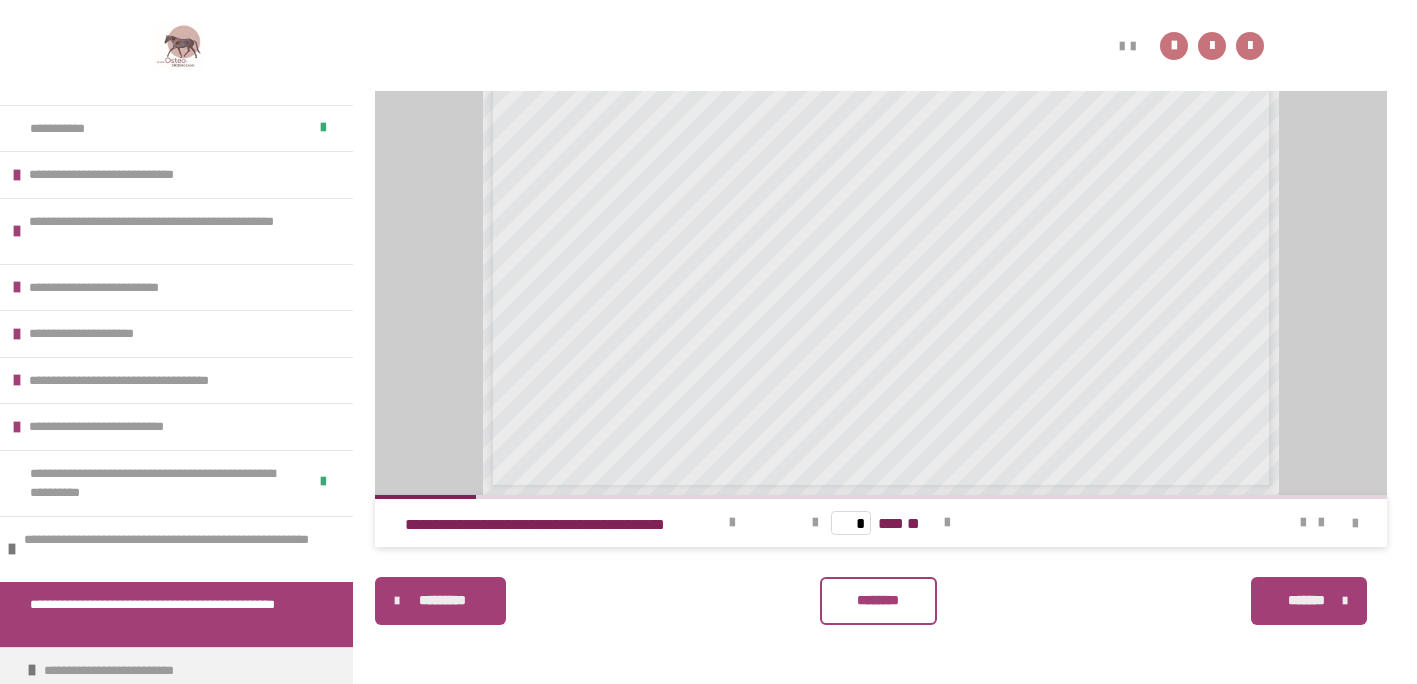 click on "********" at bounding box center (878, 600) 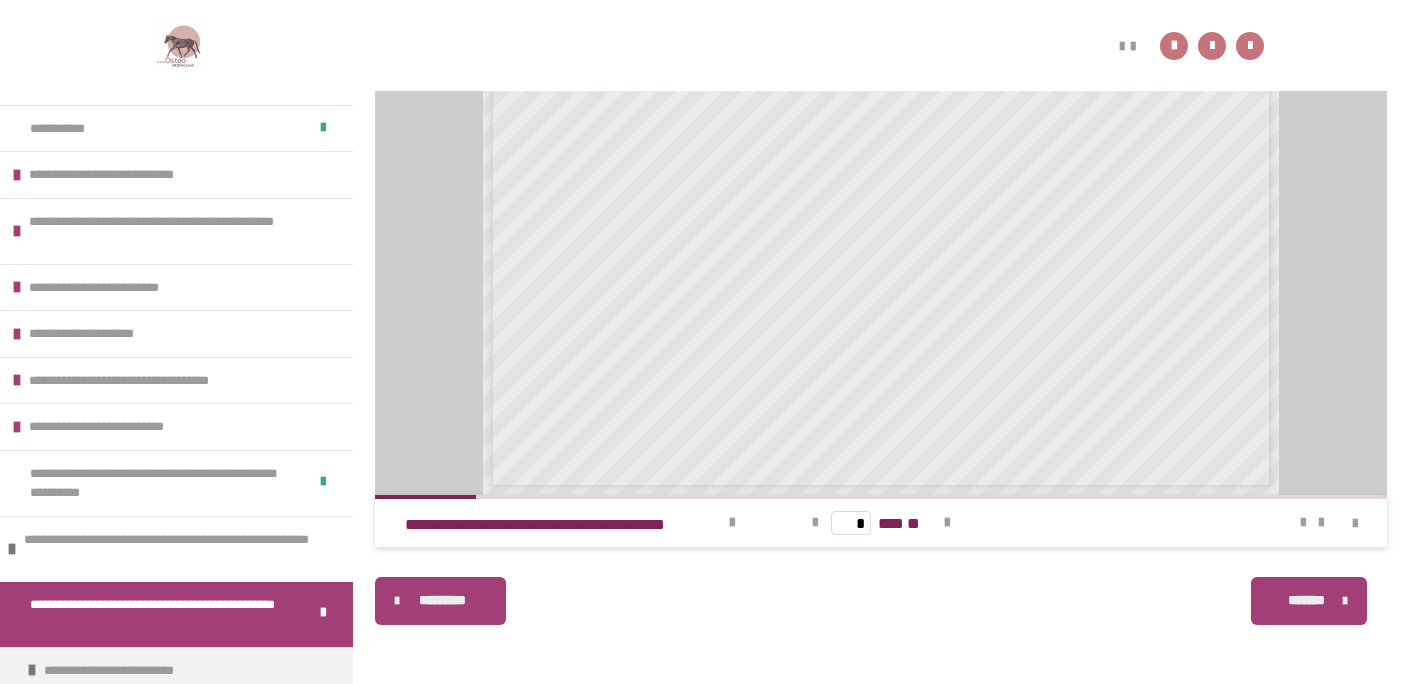 click on "*******" at bounding box center (1307, 600) 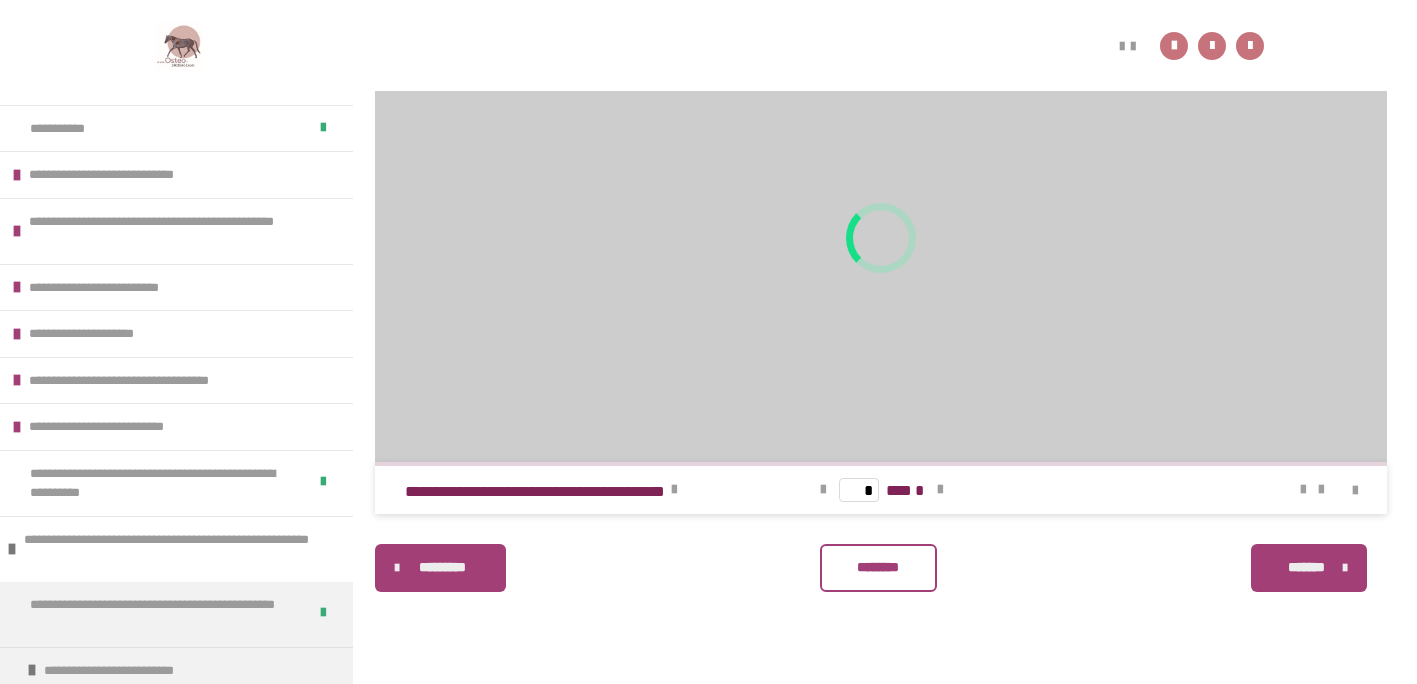 scroll, scrollTop: 340, scrollLeft: 0, axis: vertical 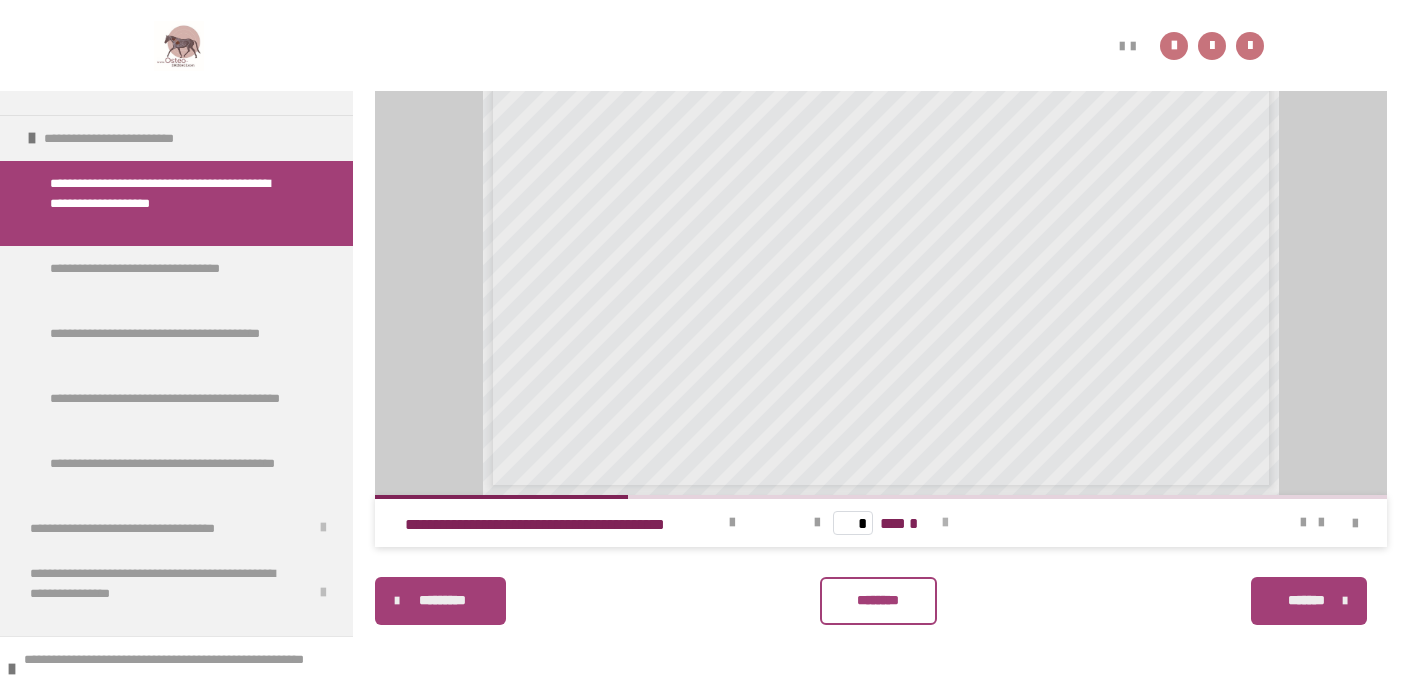 click at bounding box center (945, 523) 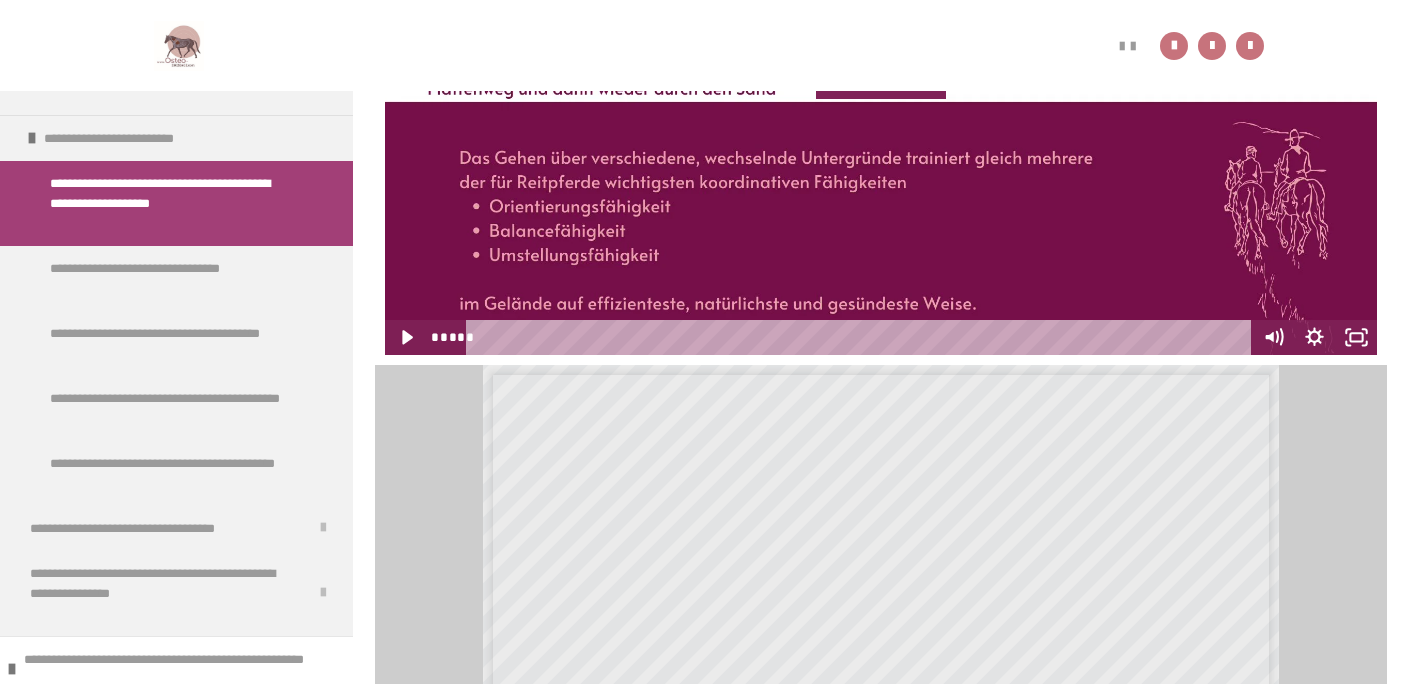 scroll, scrollTop: 242, scrollLeft: 0, axis: vertical 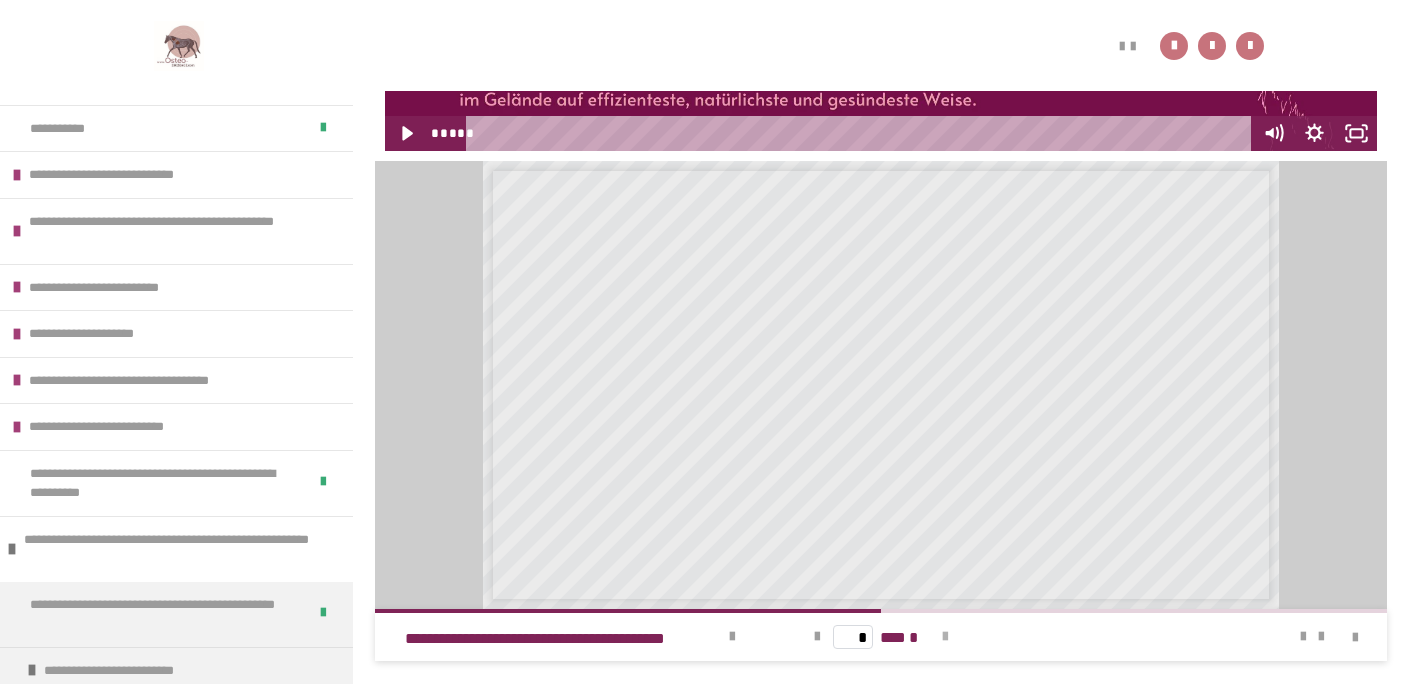 click at bounding box center (945, 637) 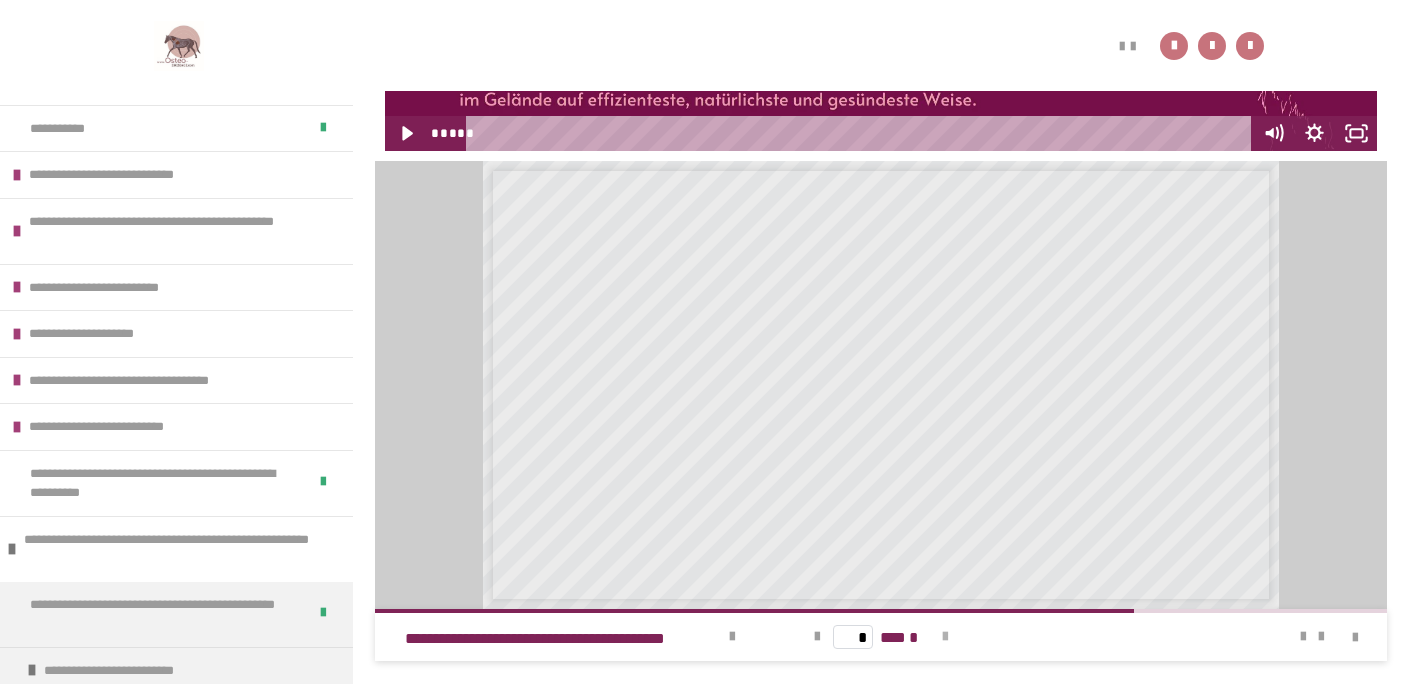click at bounding box center (945, 637) 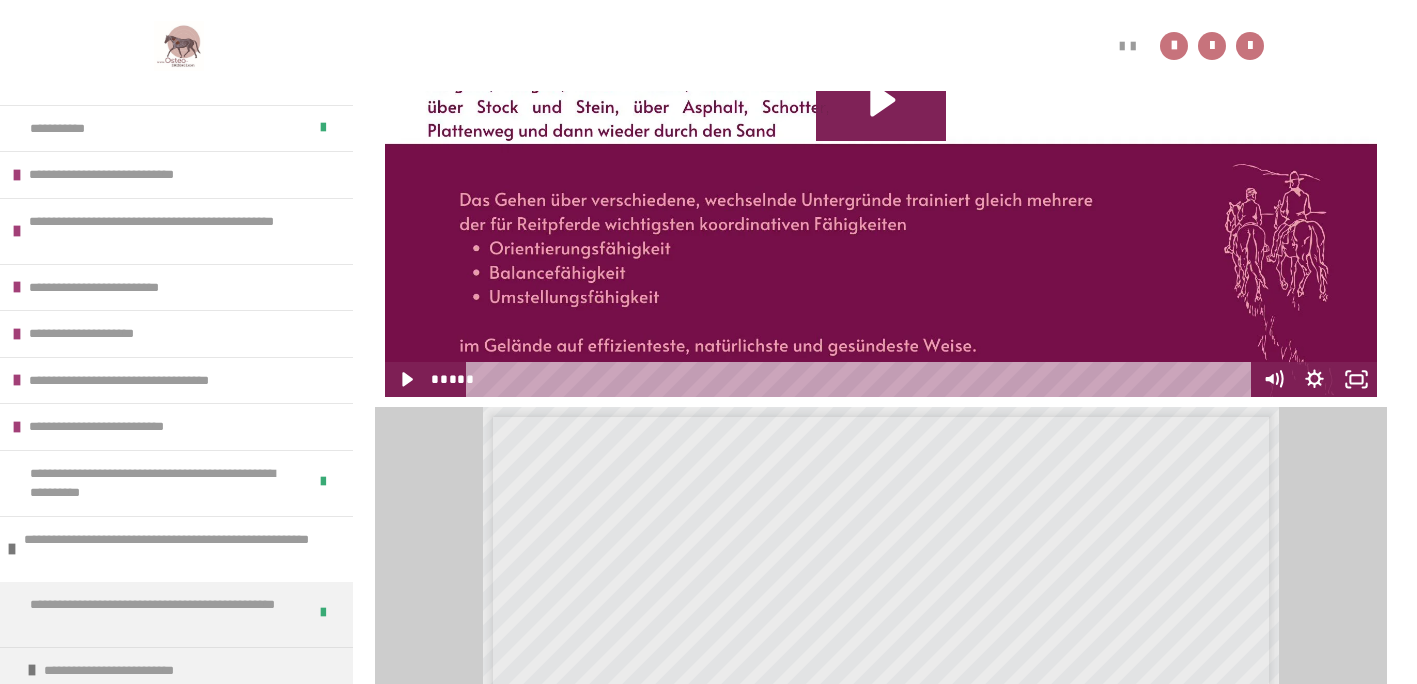 scroll, scrollTop: 479, scrollLeft: 0, axis: vertical 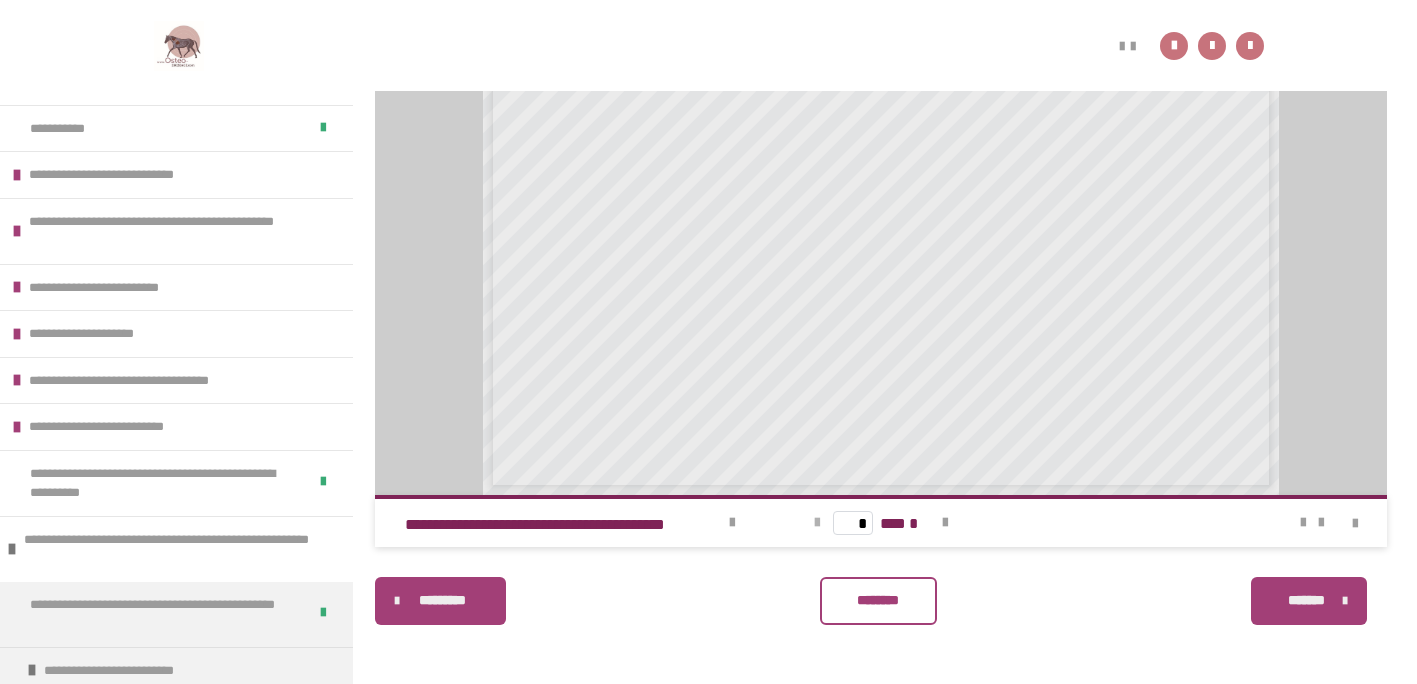 click at bounding box center (817, 523) 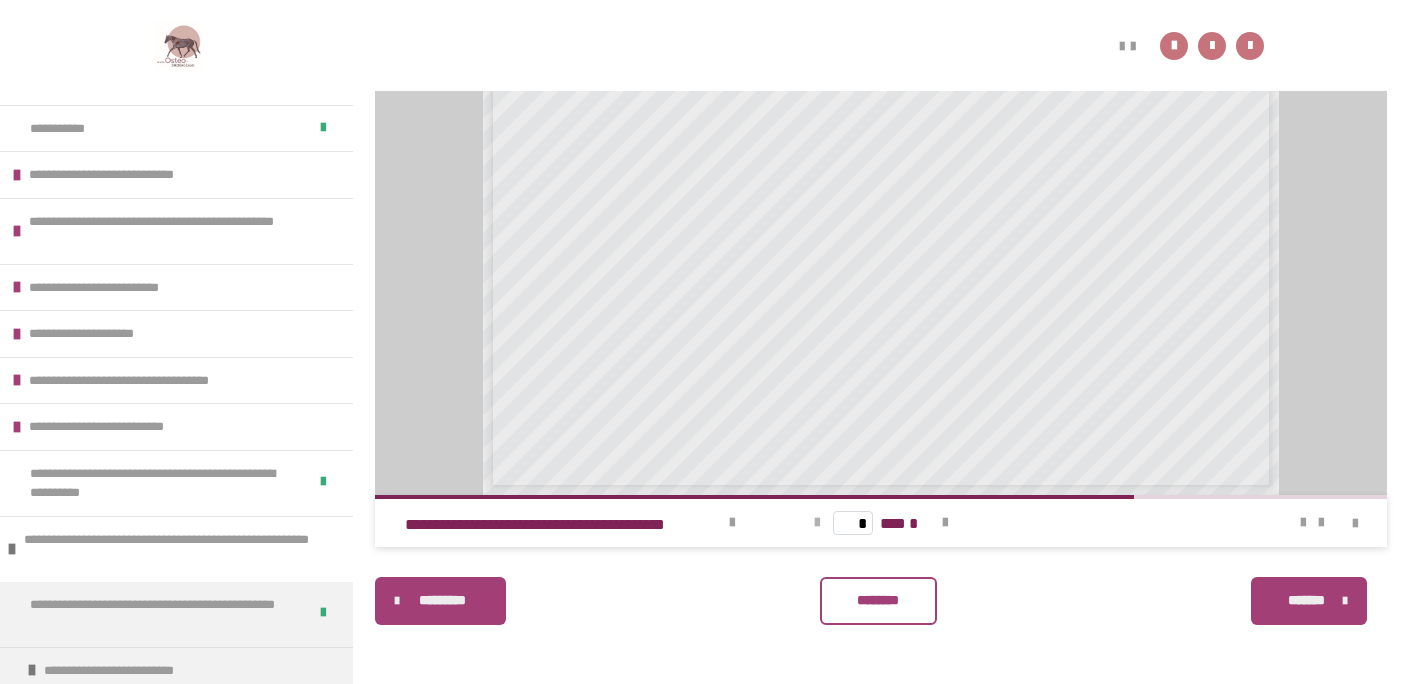 click at bounding box center (817, 523) 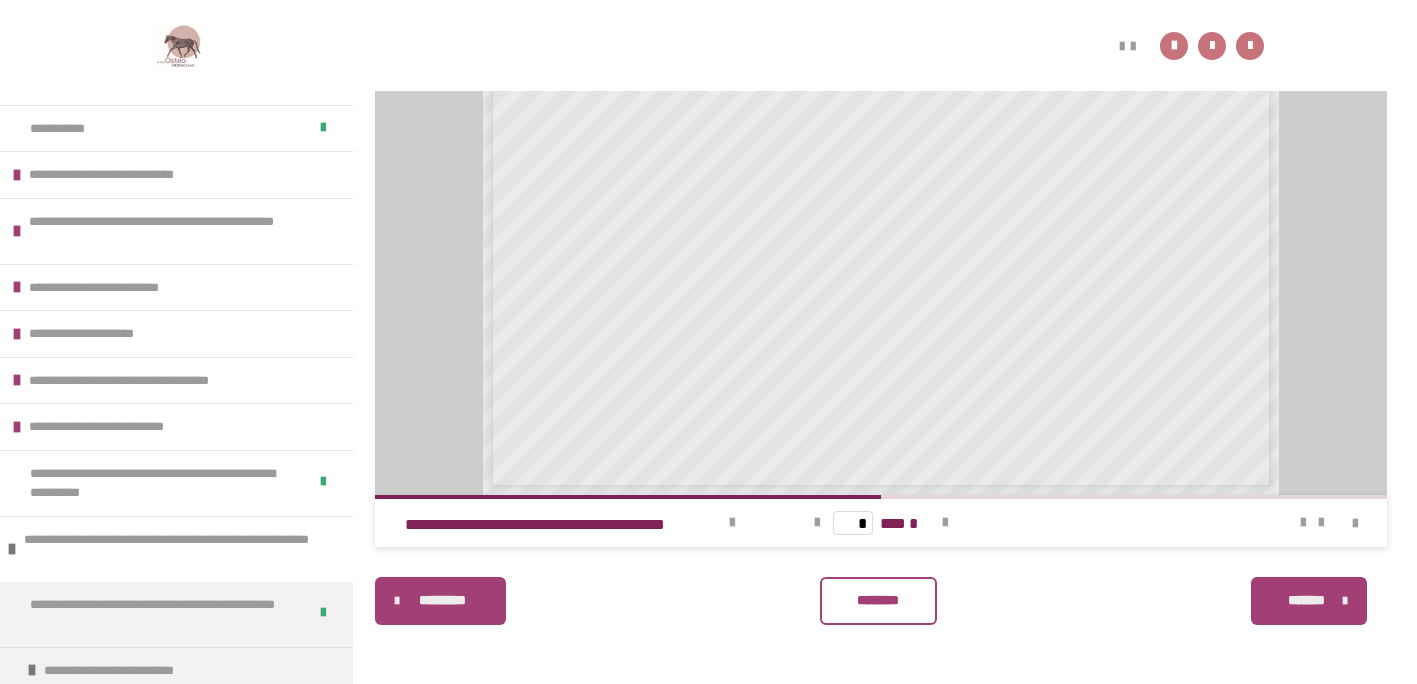 click on "*******" at bounding box center [1309, 601] 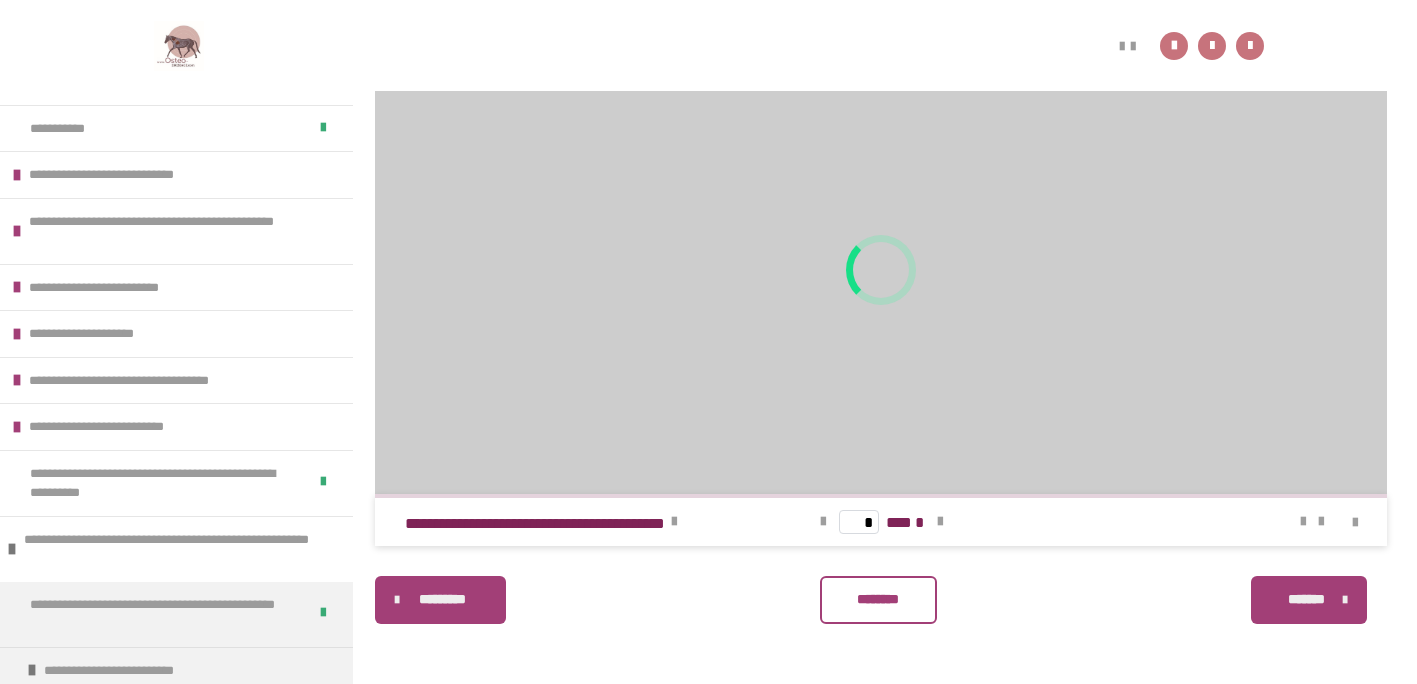 scroll, scrollTop: 808, scrollLeft: 0, axis: vertical 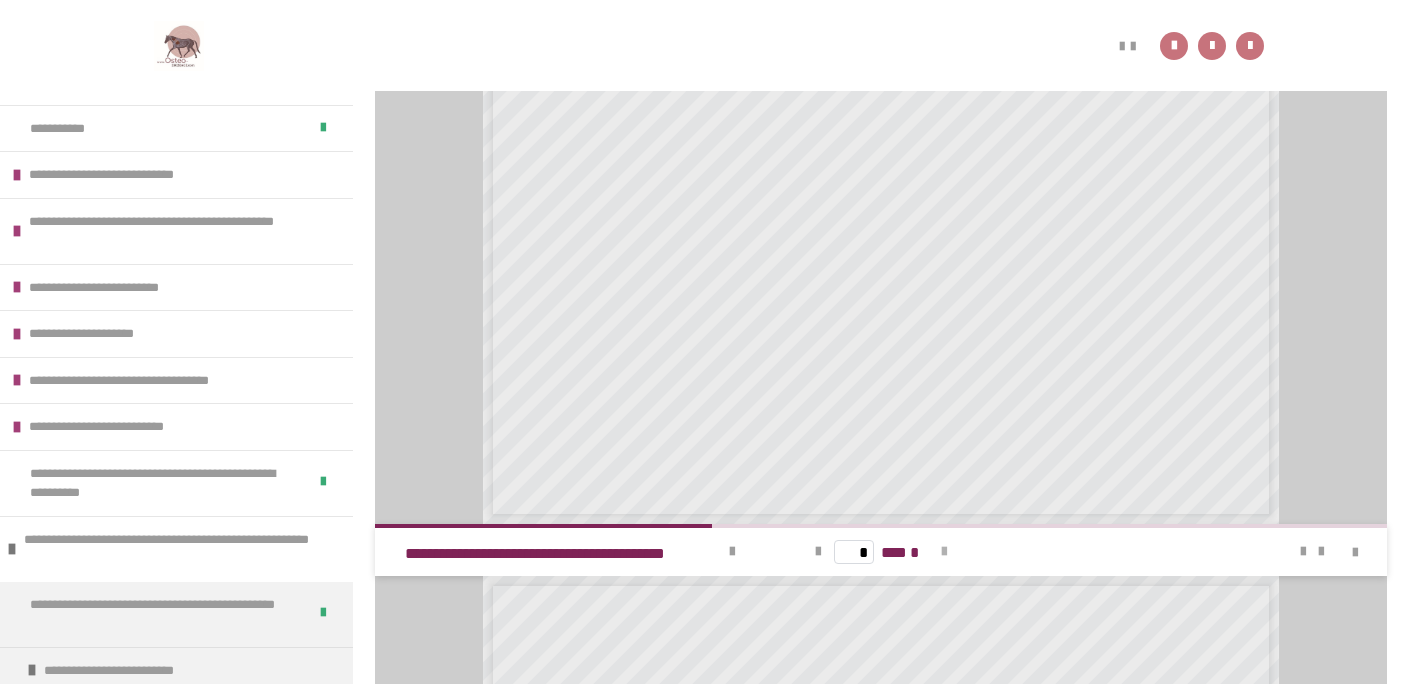 click at bounding box center (944, 552) 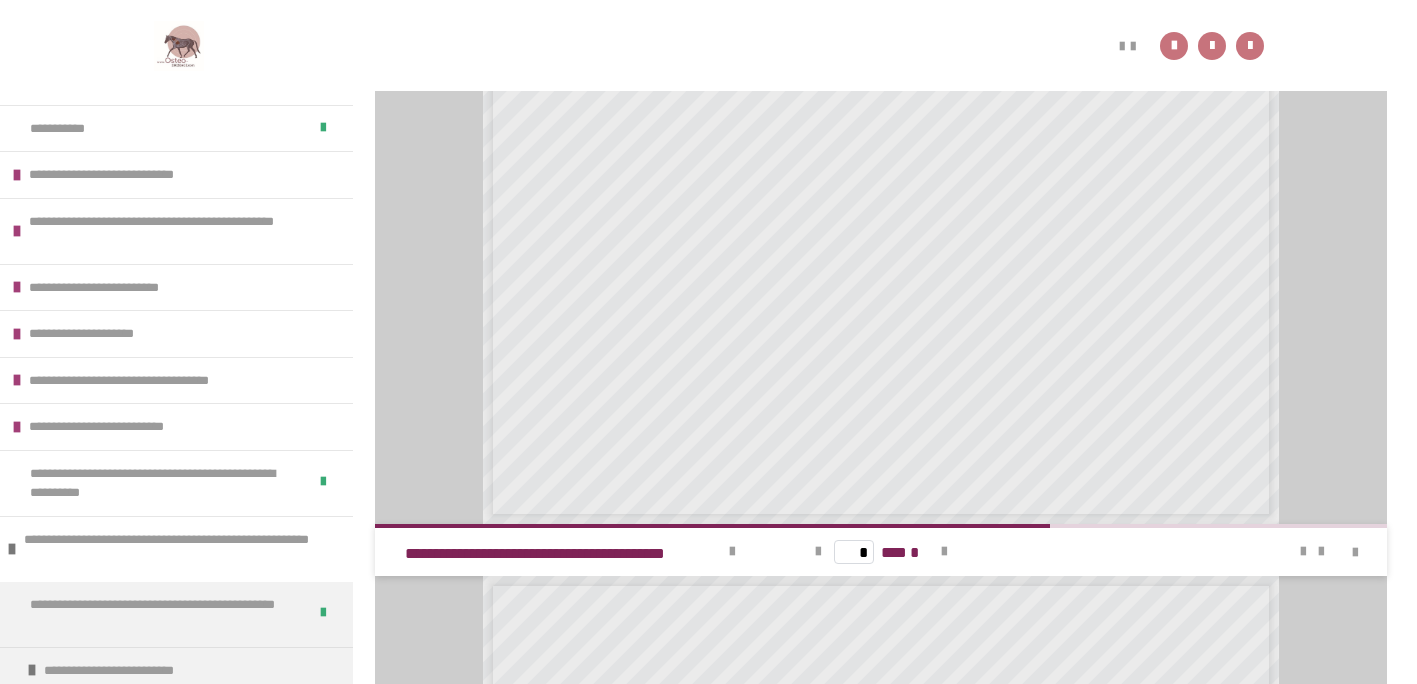 scroll, scrollTop: 688, scrollLeft: 0, axis: vertical 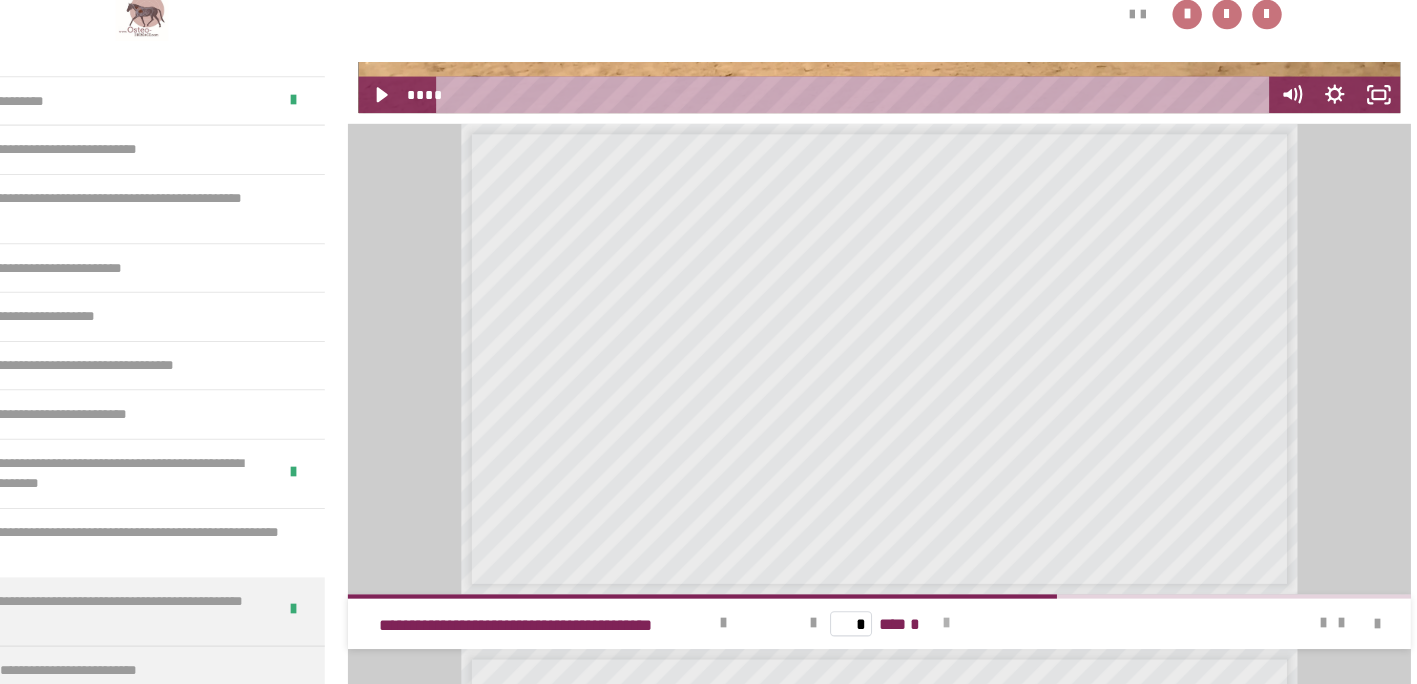 click at bounding box center (944, 626) 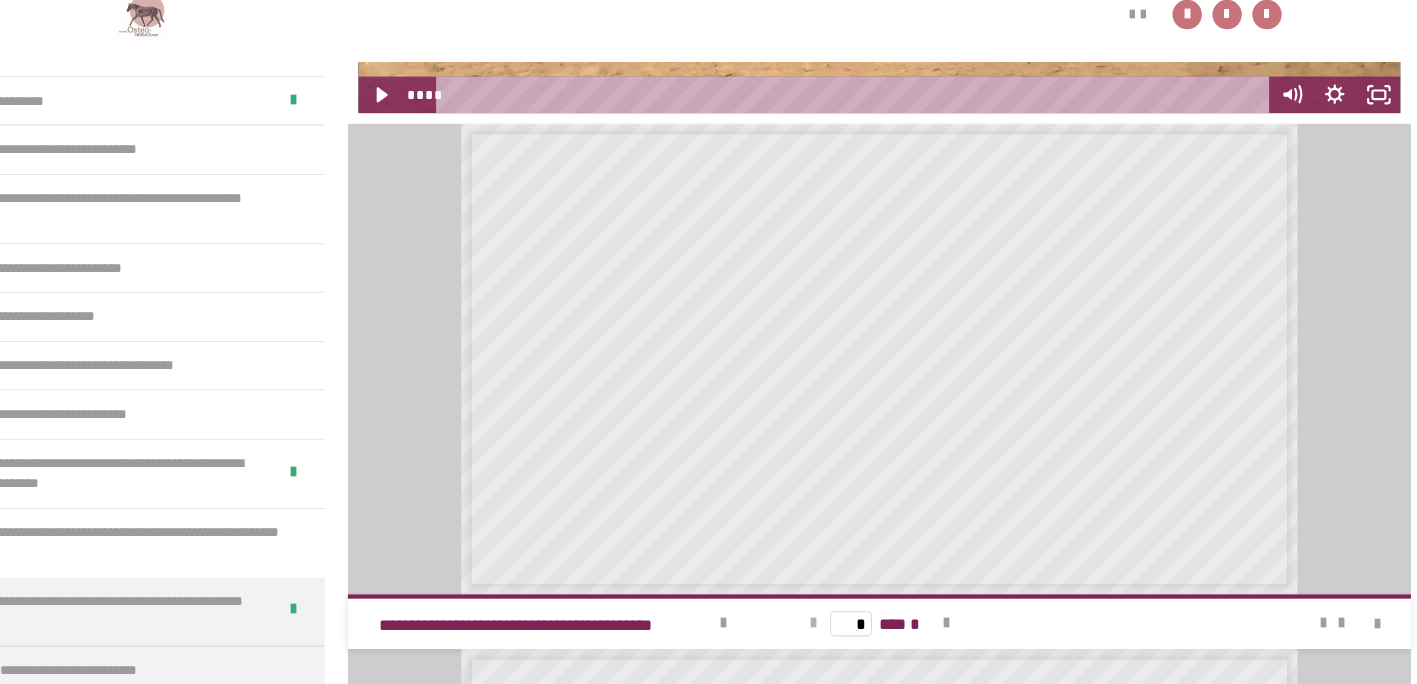 click at bounding box center [818, 626] 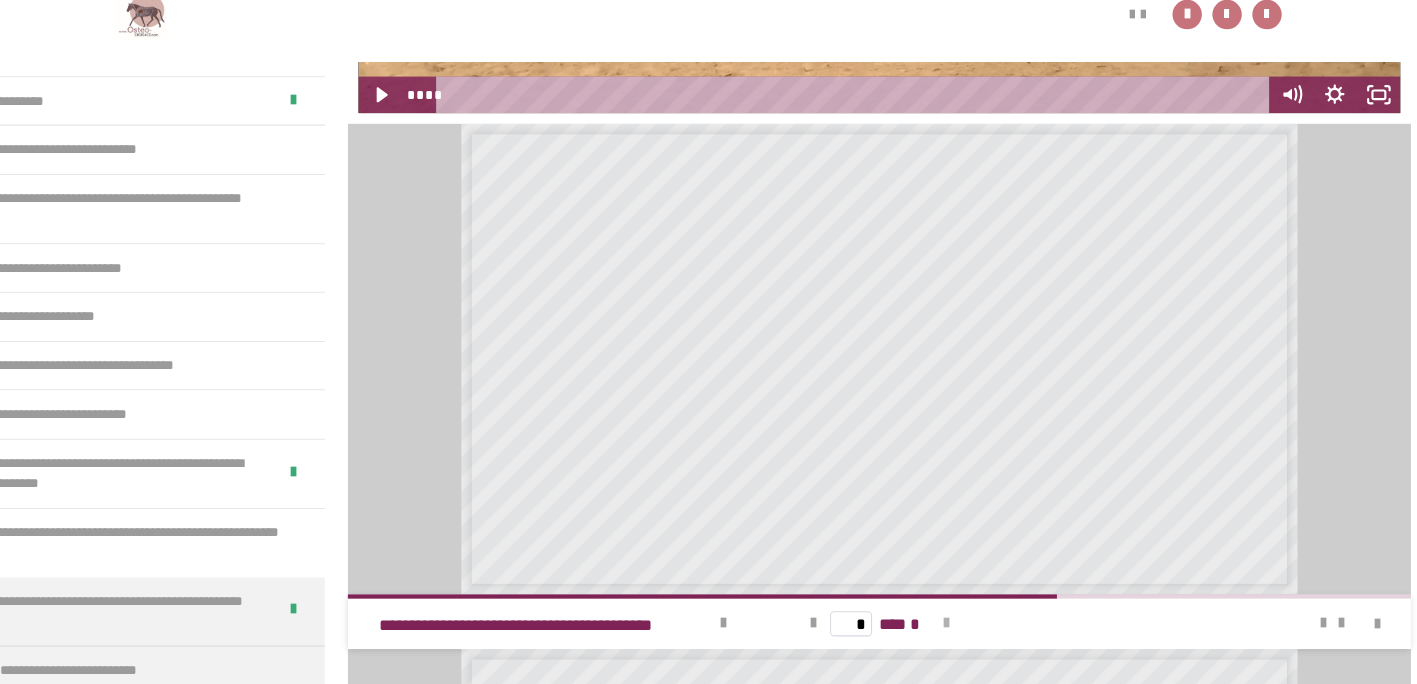 click at bounding box center (944, 626) 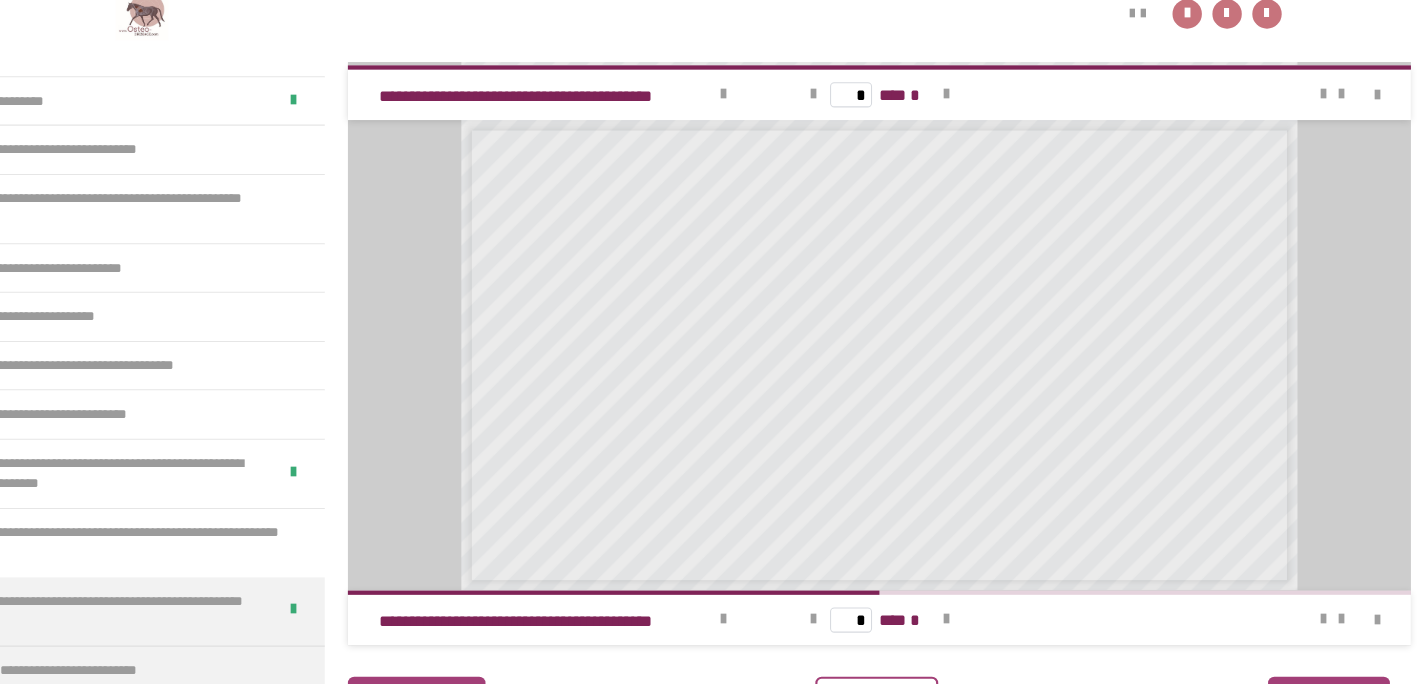 scroll, scrollTop: 1243, scrollLeft: 0, axis: vertical 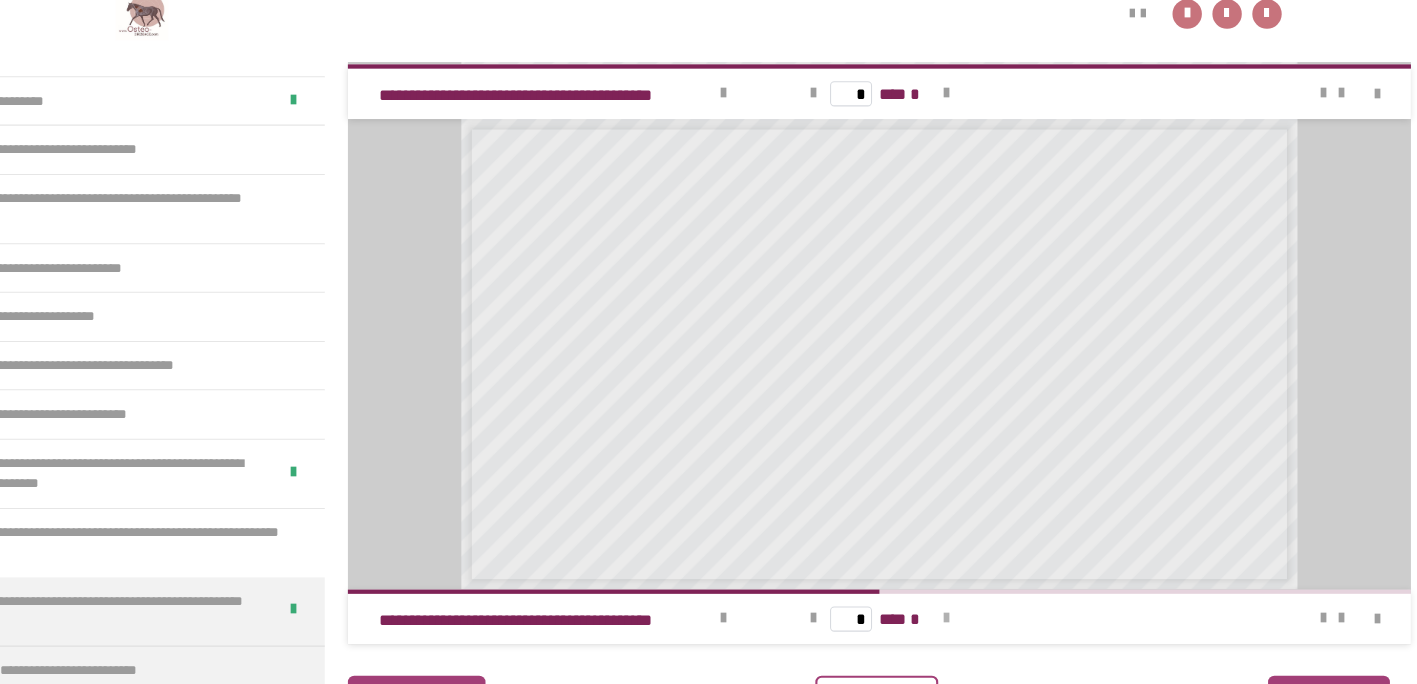 click at bounding box center (944, 622) 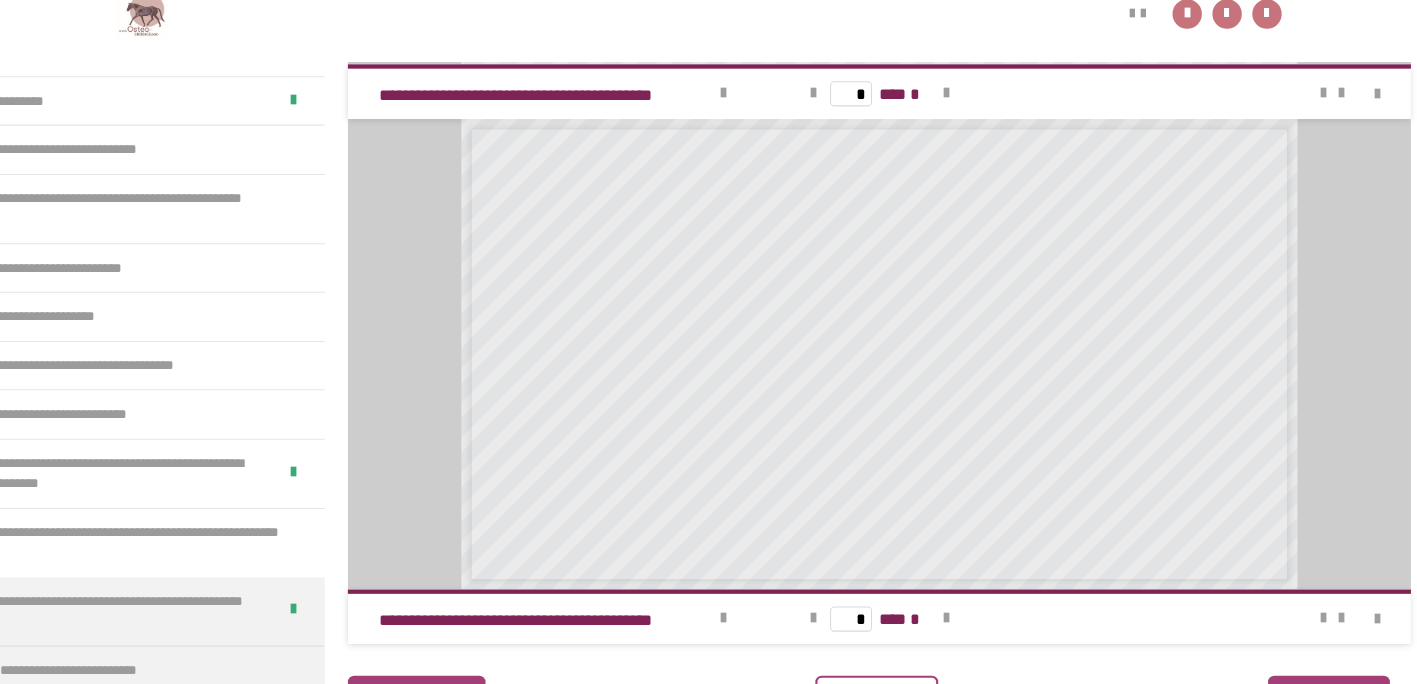 scroll, scrollTop: 1342, scrollLeft: 0, axis: vertical 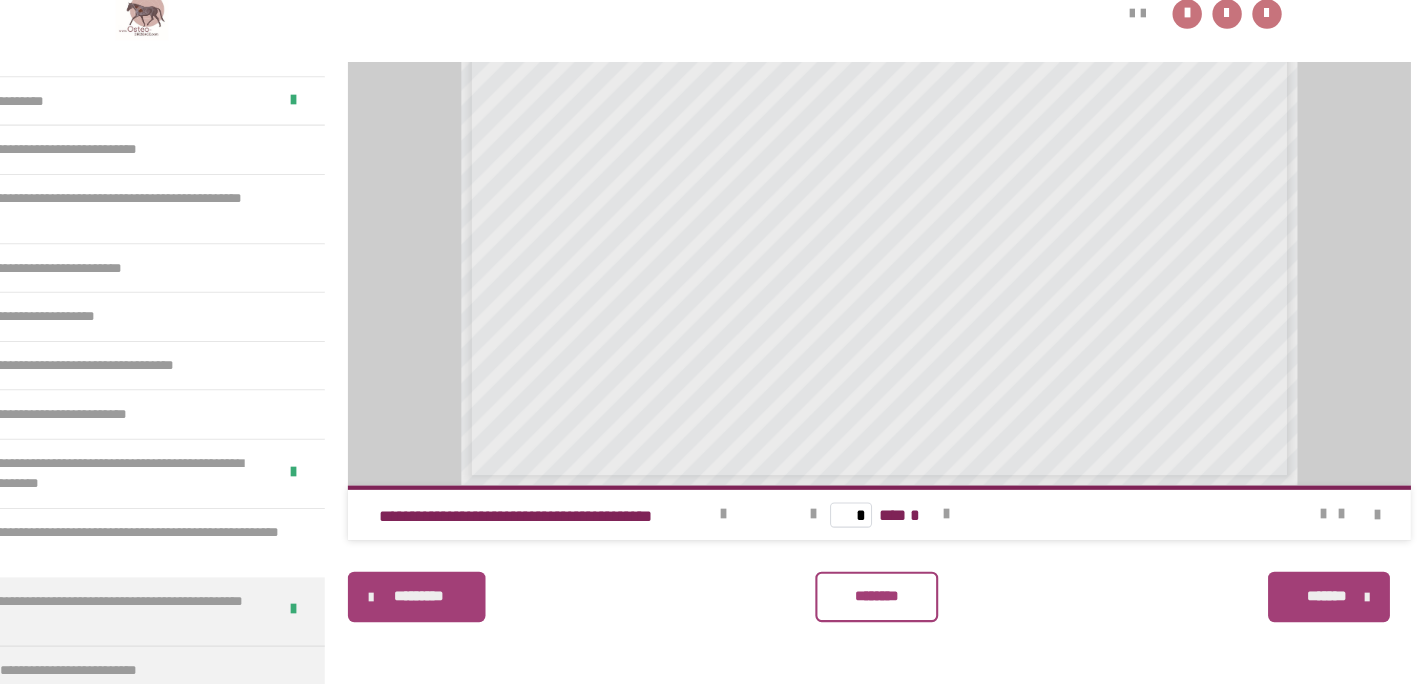 click on "*******" at bounding box center (1307, 600) 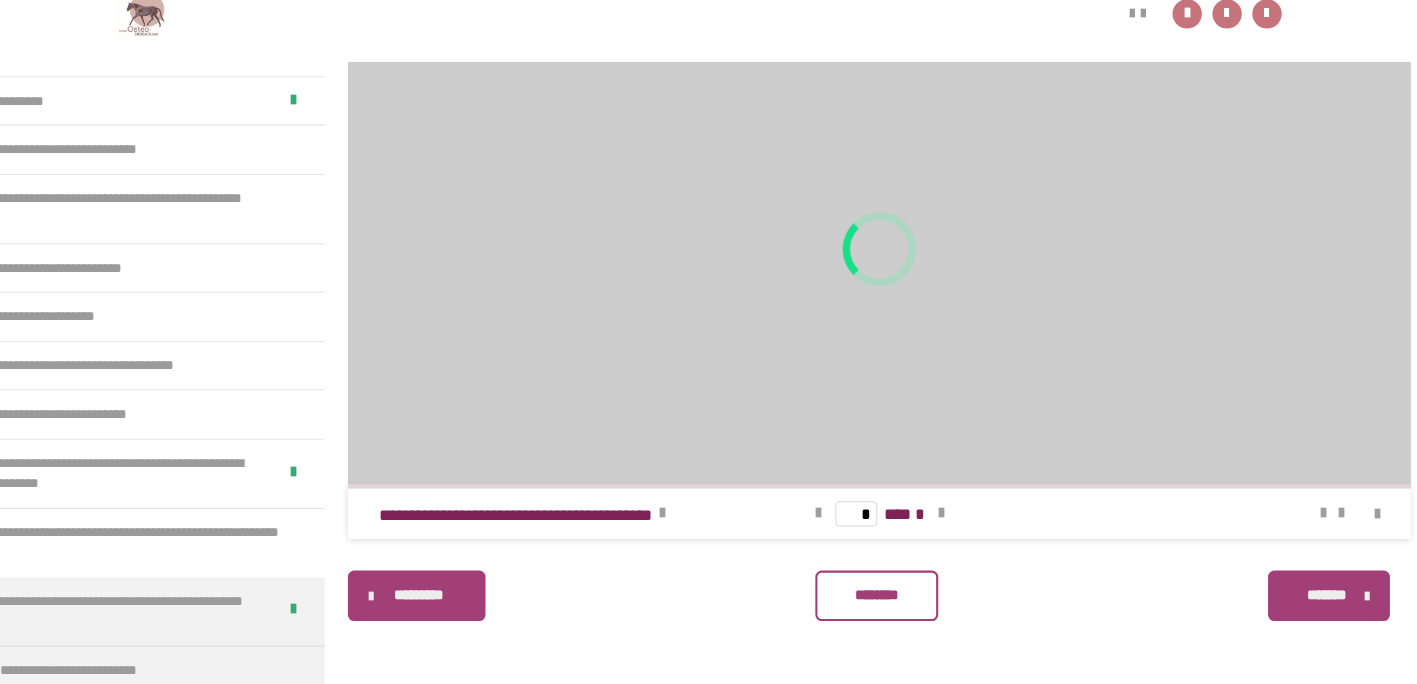 scroll, scrollTop: 1067, scrollLeft: 0, axis: vertical 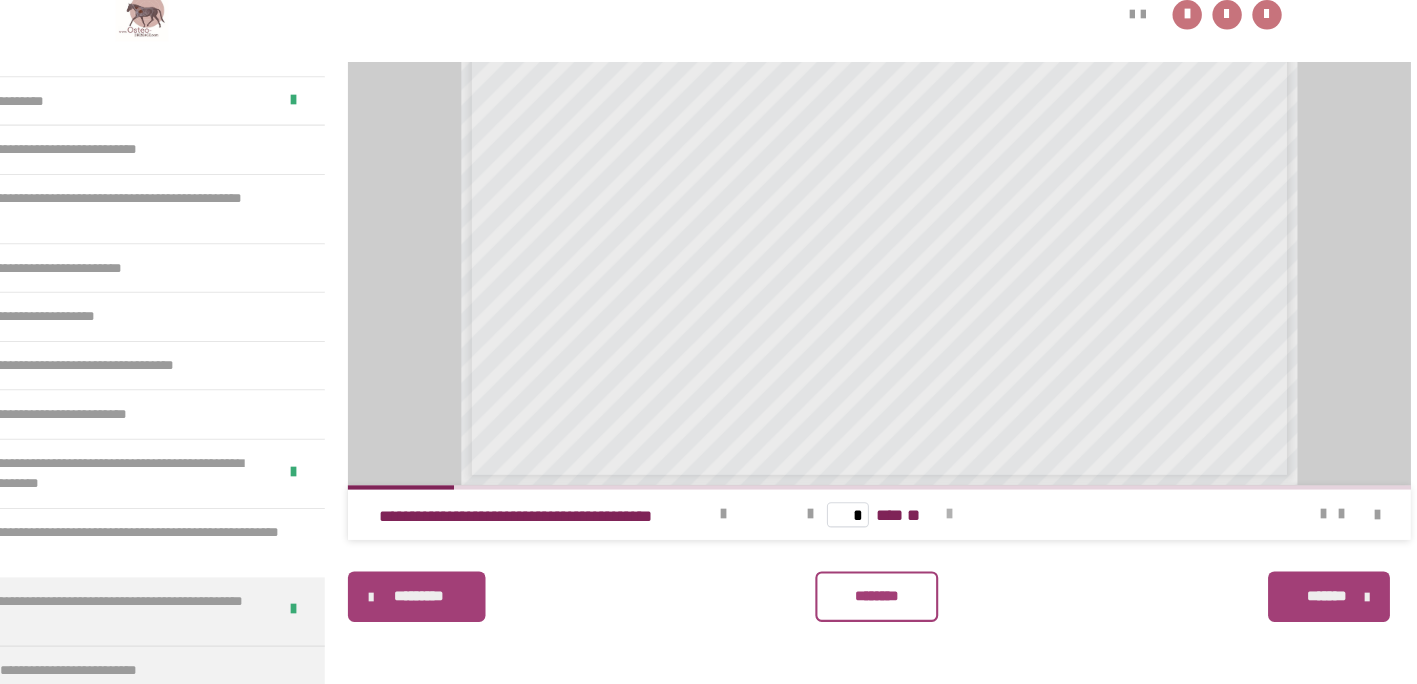 click at bounding box center (947, 522) 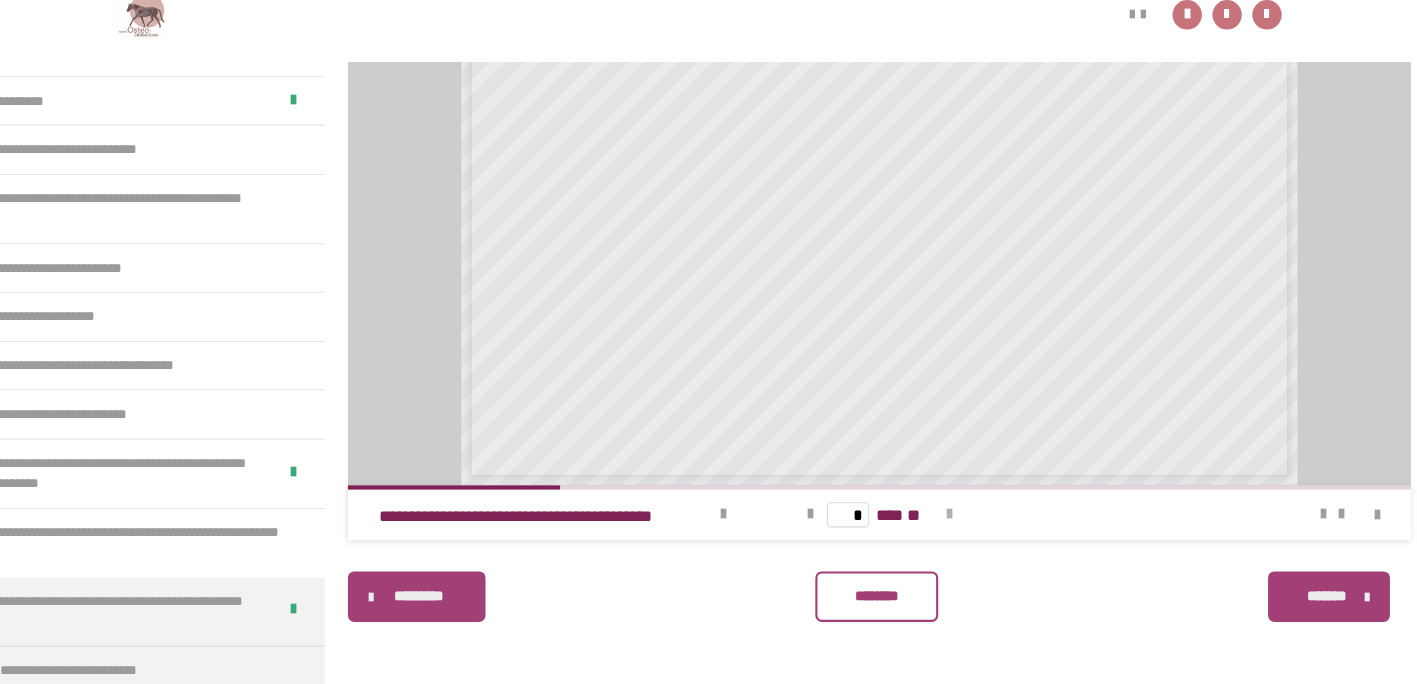 click at bounding box center (947, 522) 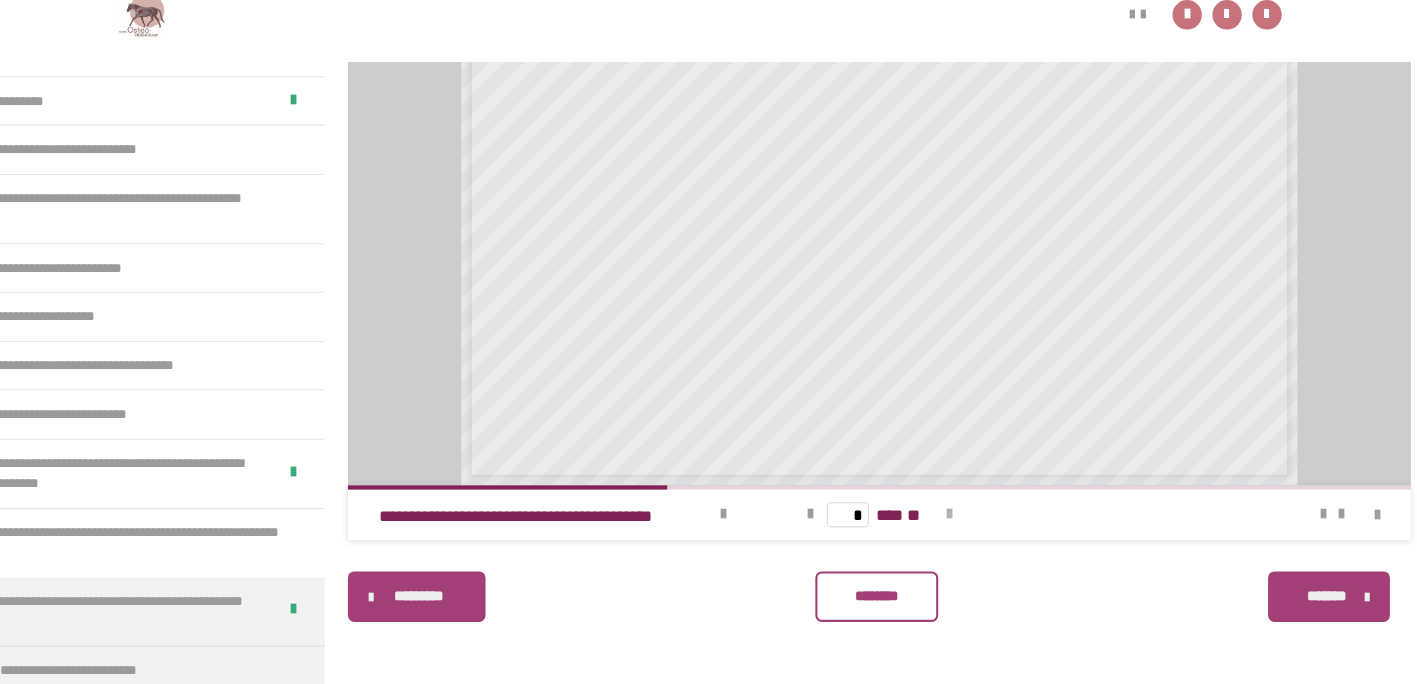 click at bounding box center (947, 522) 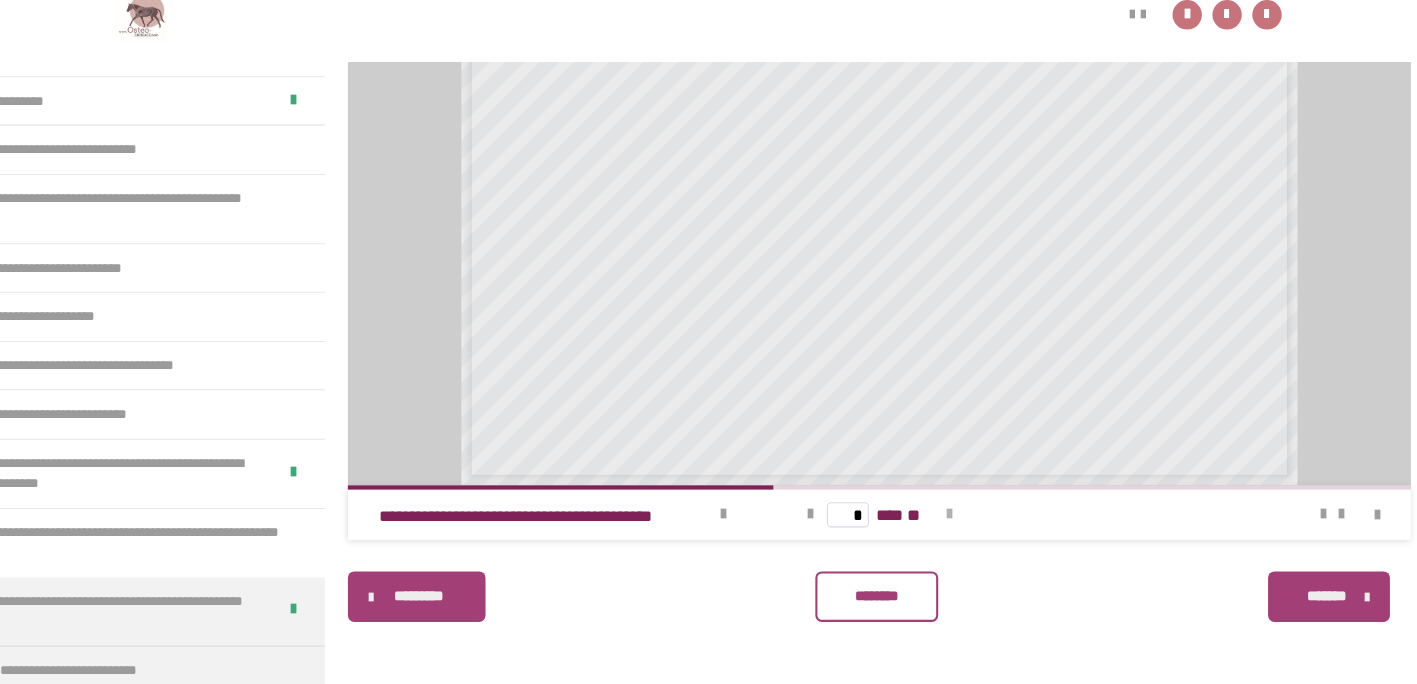 click at bounding box center [947, 522] 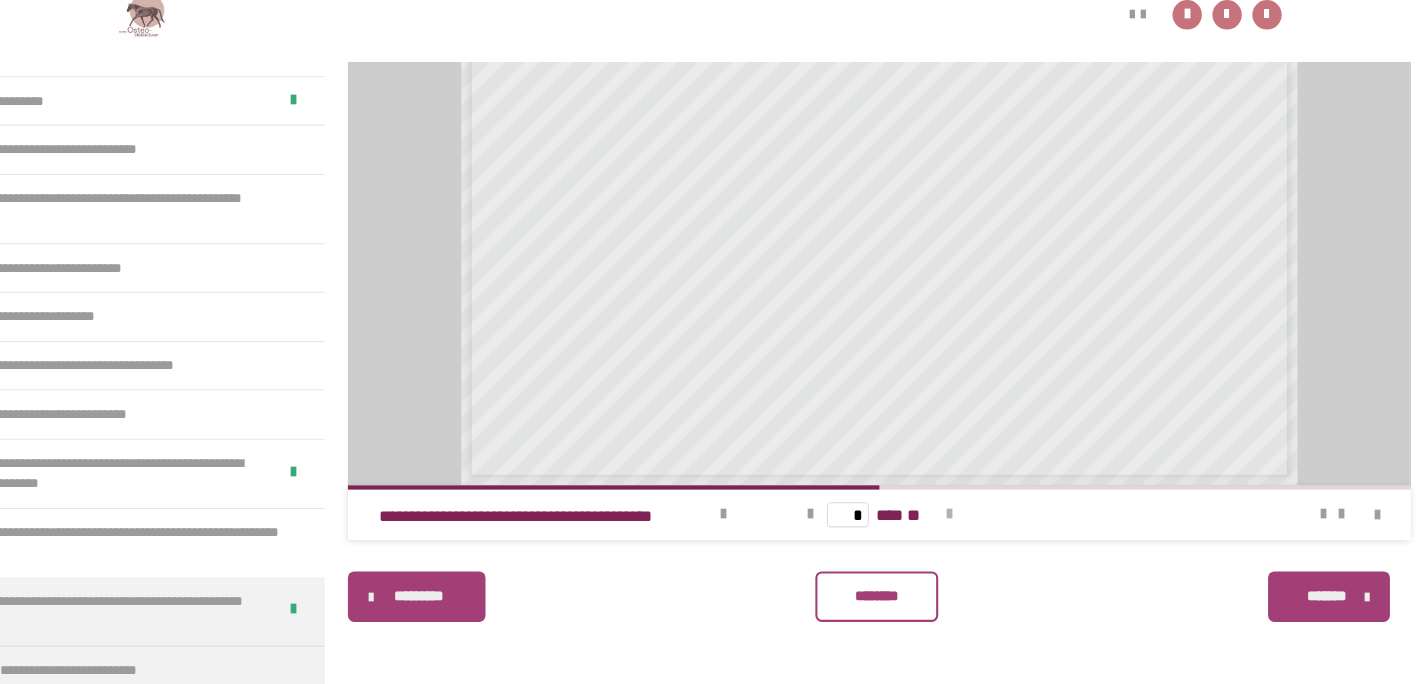 click at bounding box center [947, 522] 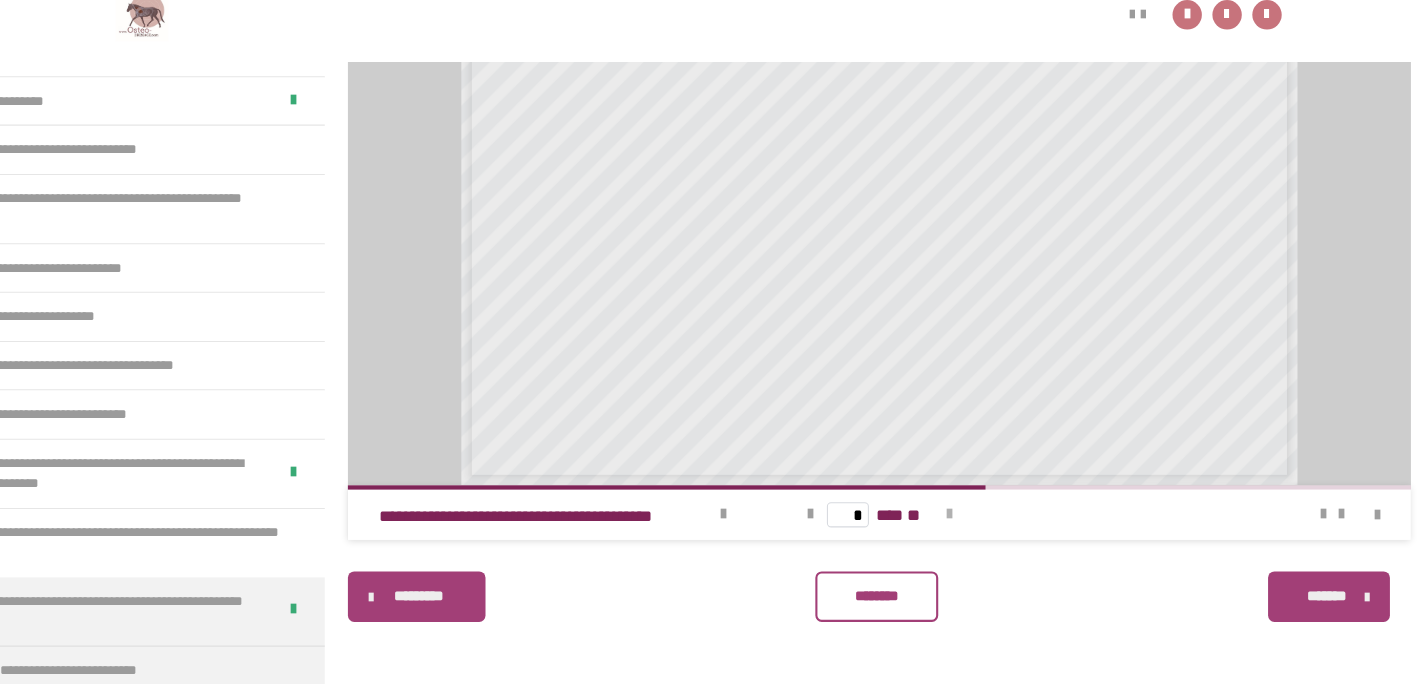 click at bounding box center (947, 522) 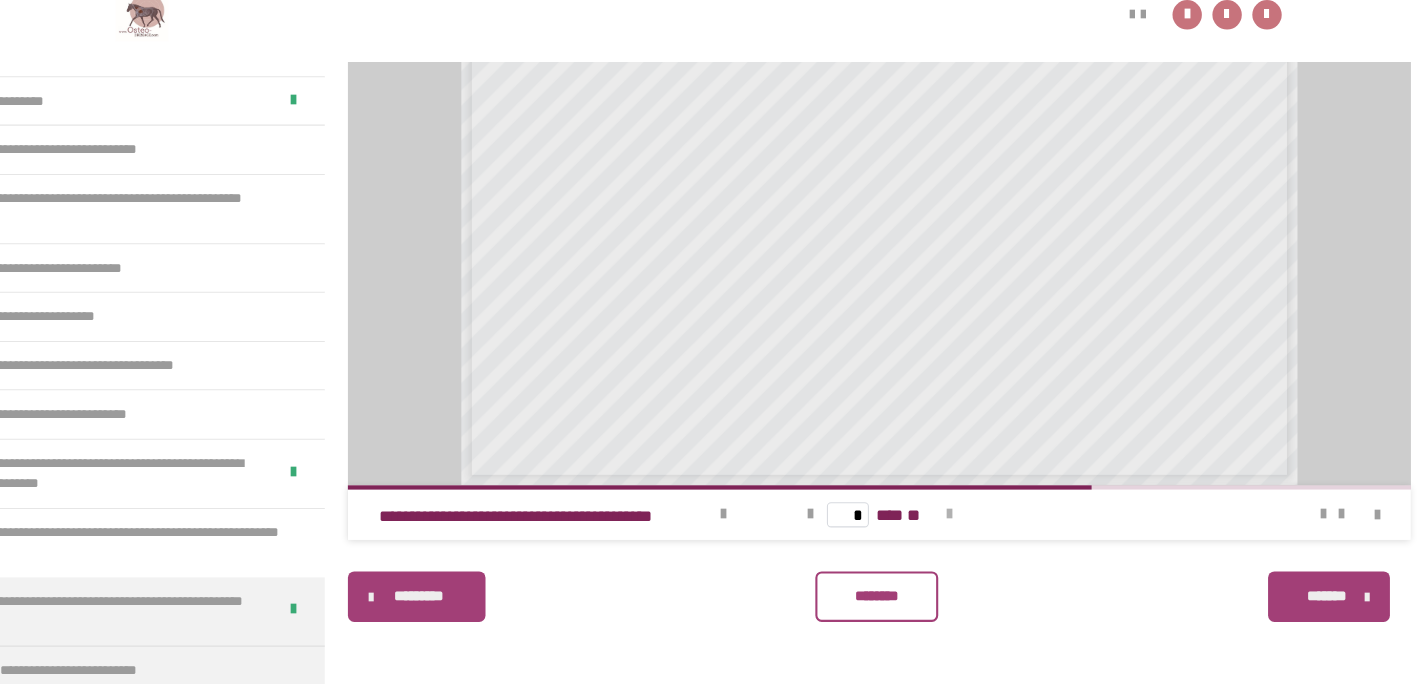 click at bounding box center (947, 522) 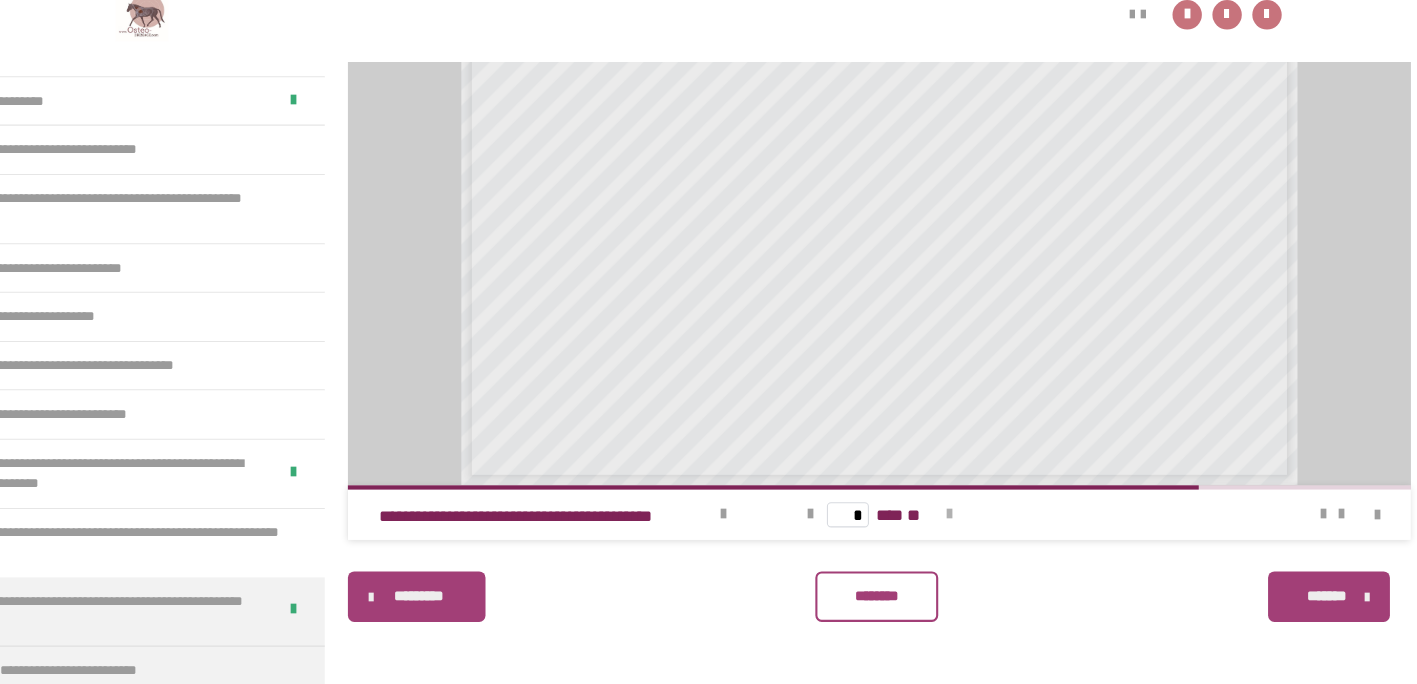 click at bounding box center (947, 522) 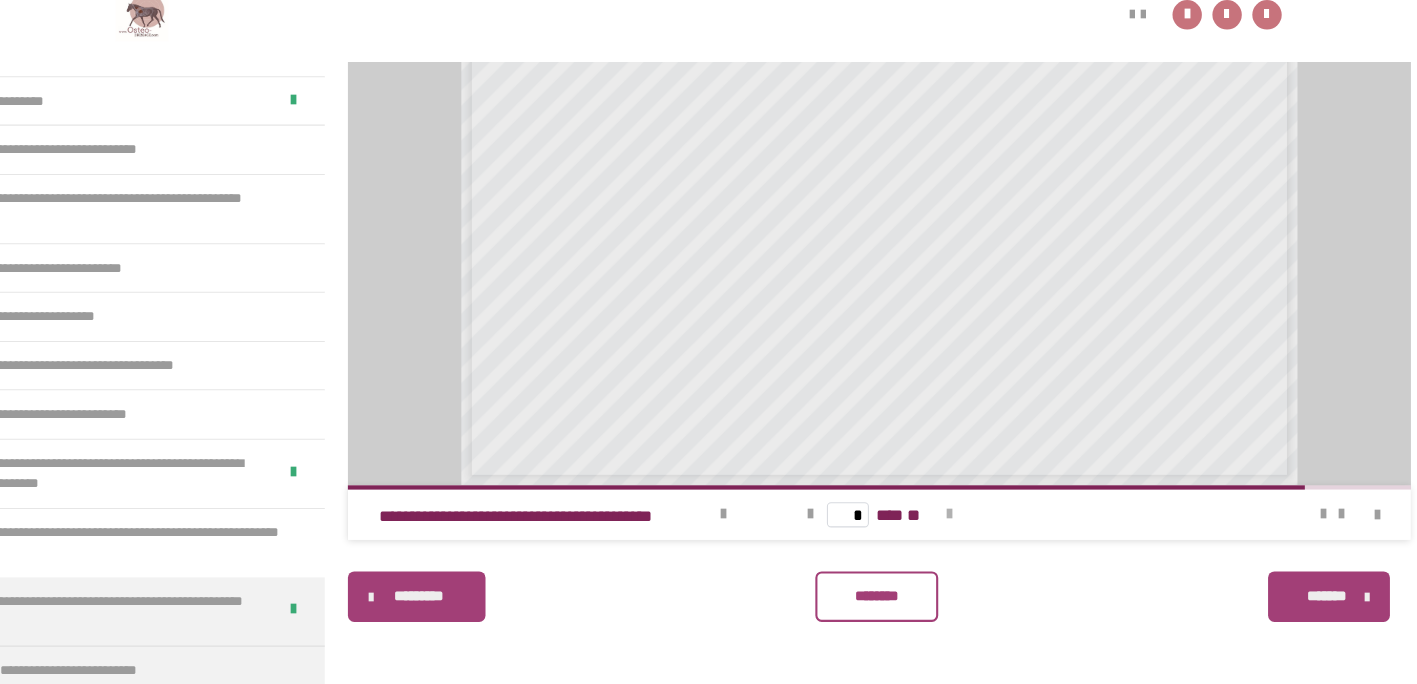 click at bounding box center (947, 522) 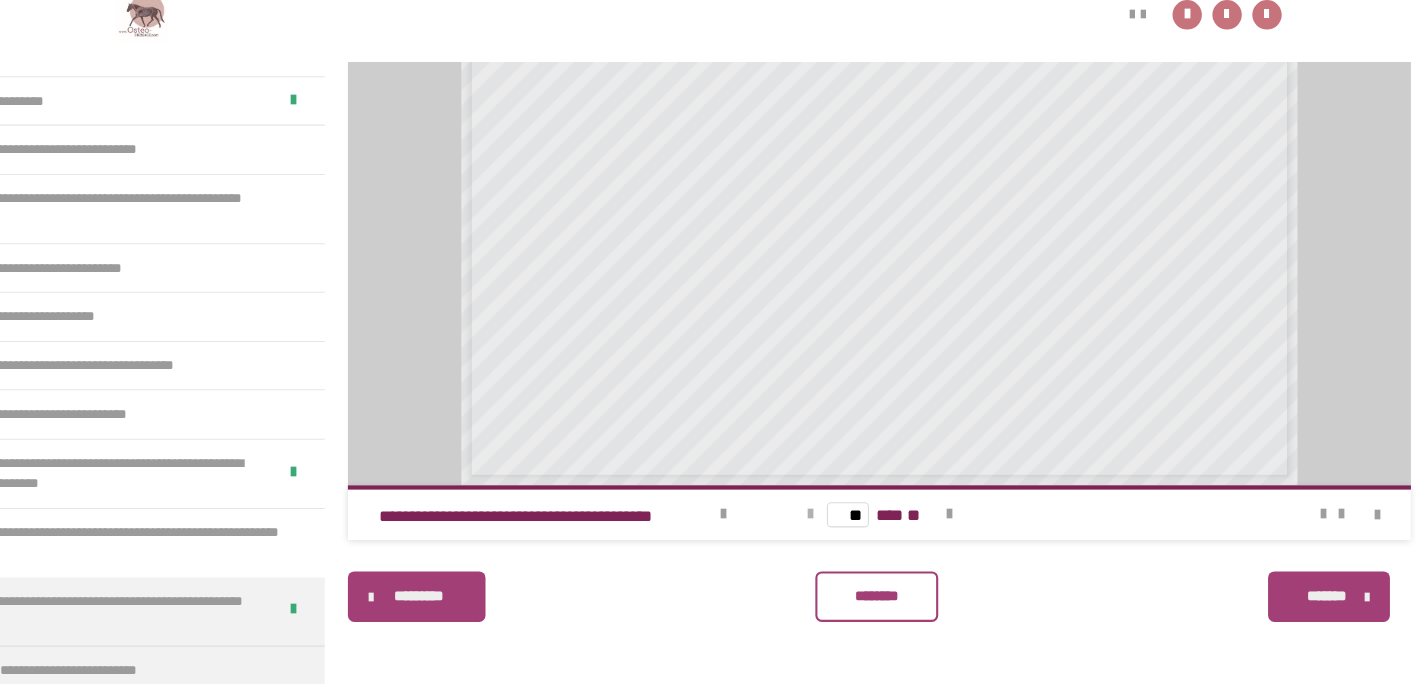 click at bounding box center (815, 522) 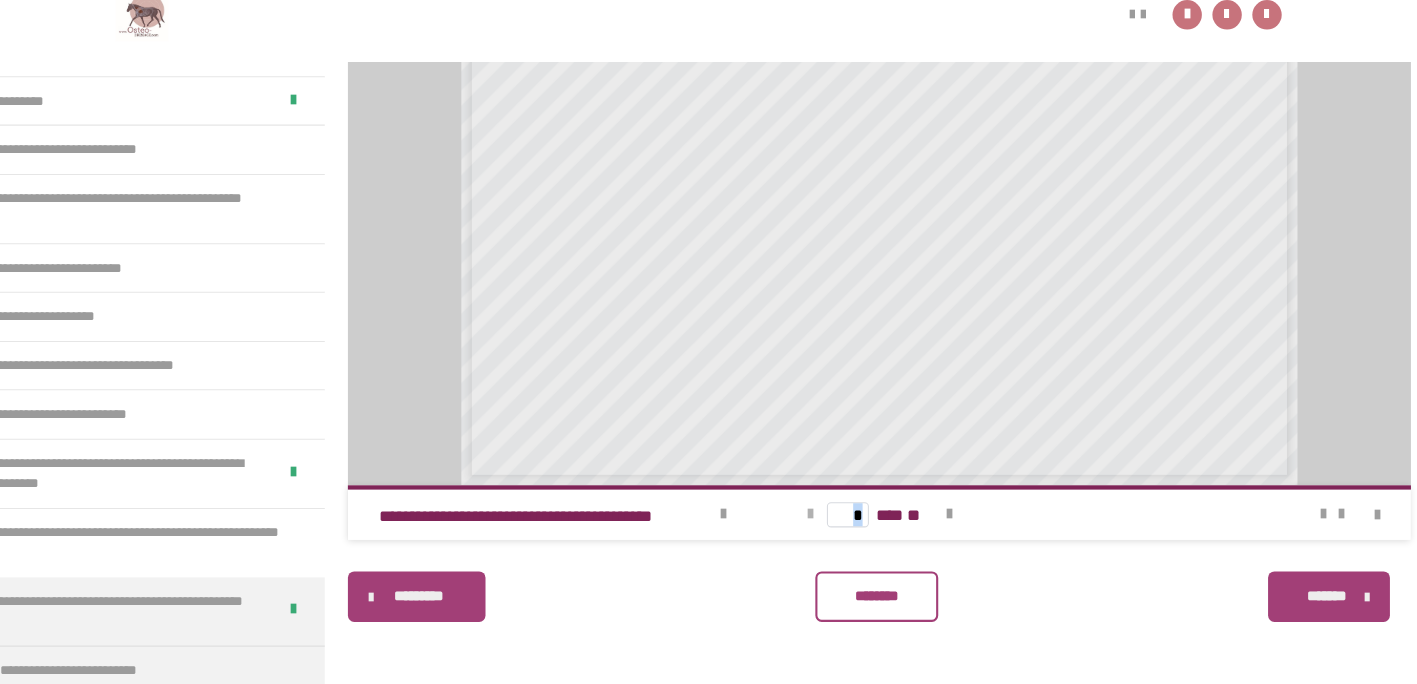 click at bounding box center [815, 522] 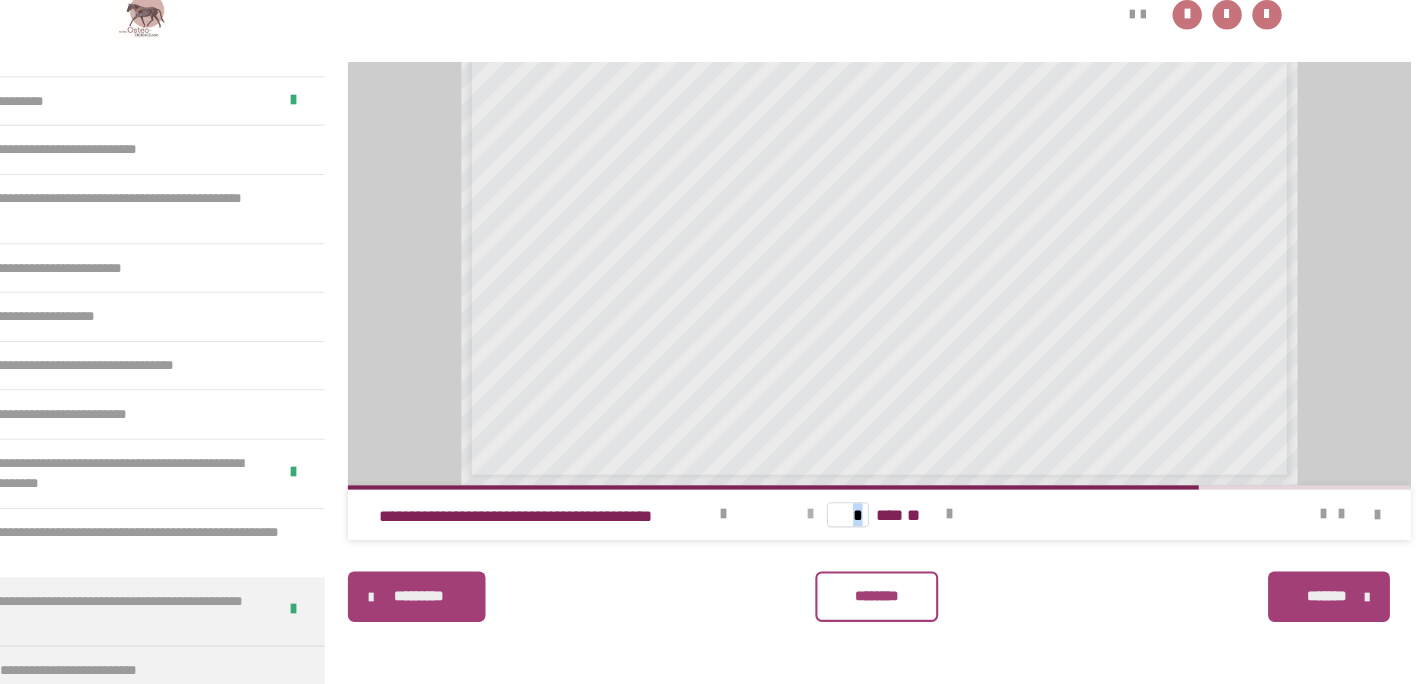 click at bounding box center (815, 522) 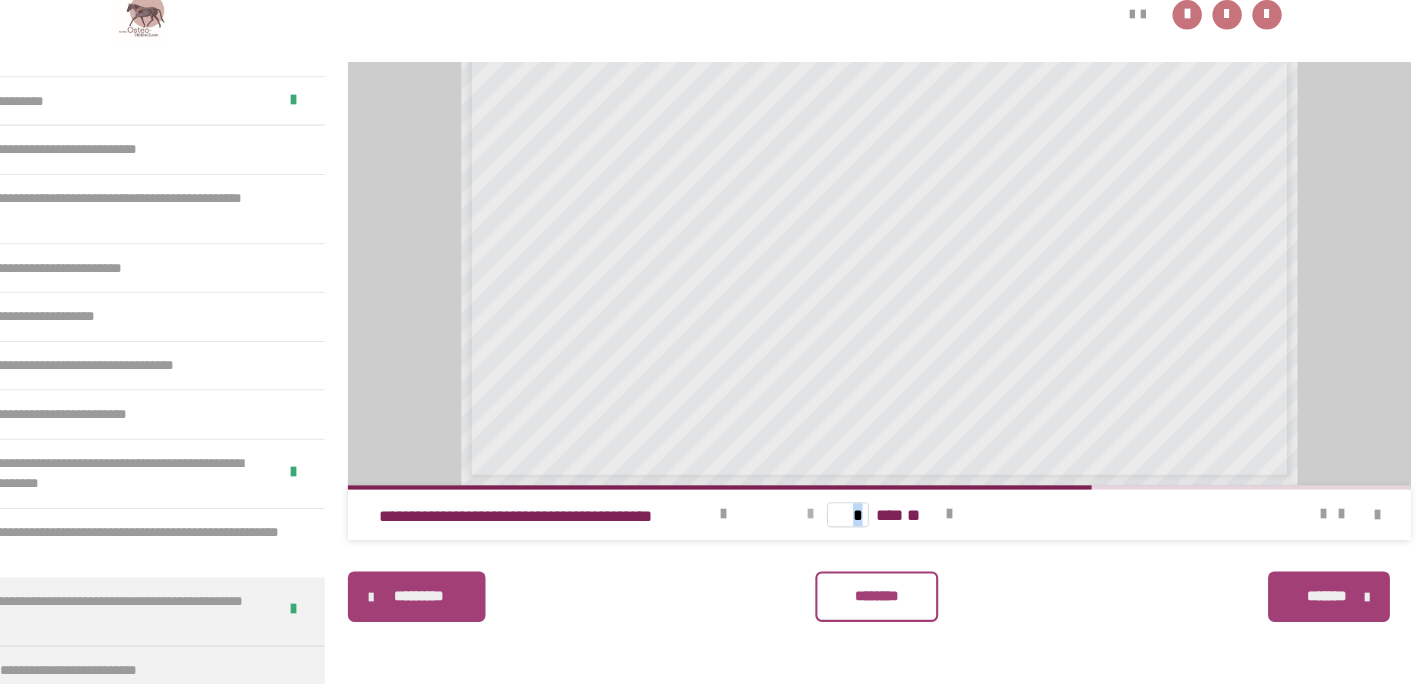 click at bounding box center (815, 522) 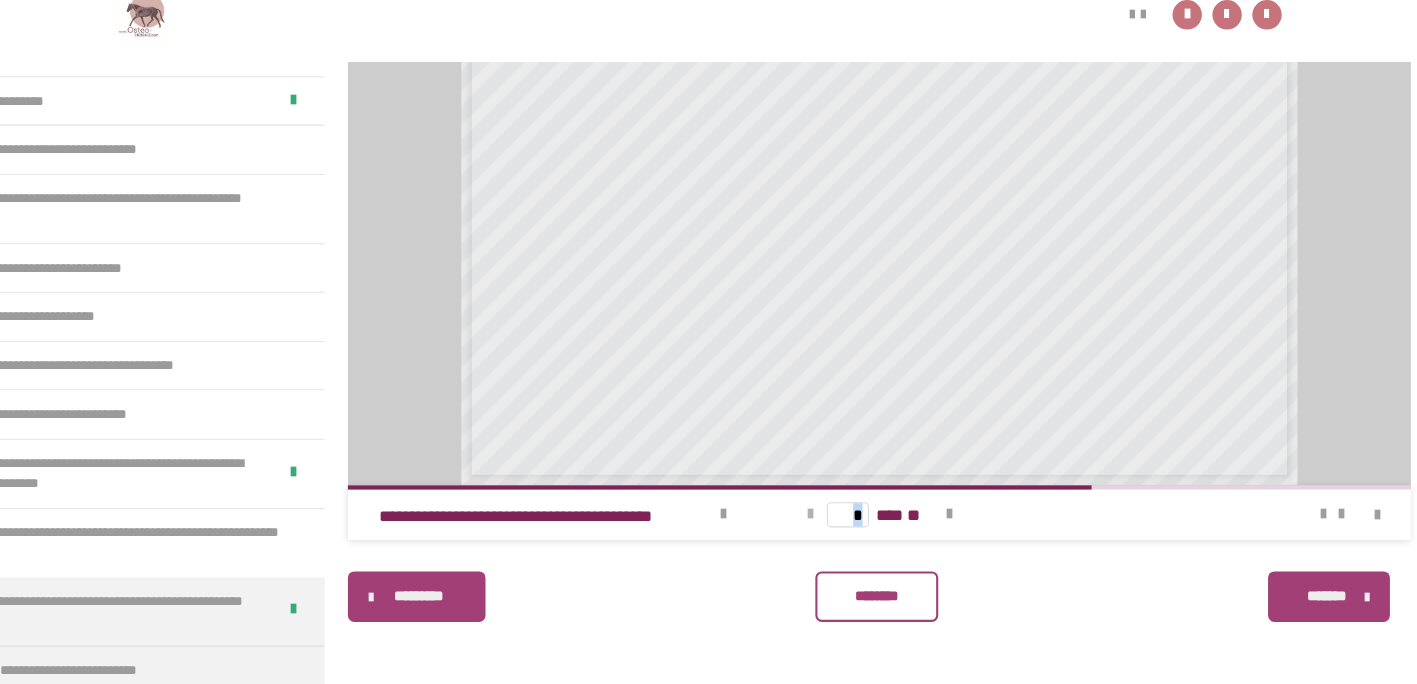 click at bounding box center [815, 522] 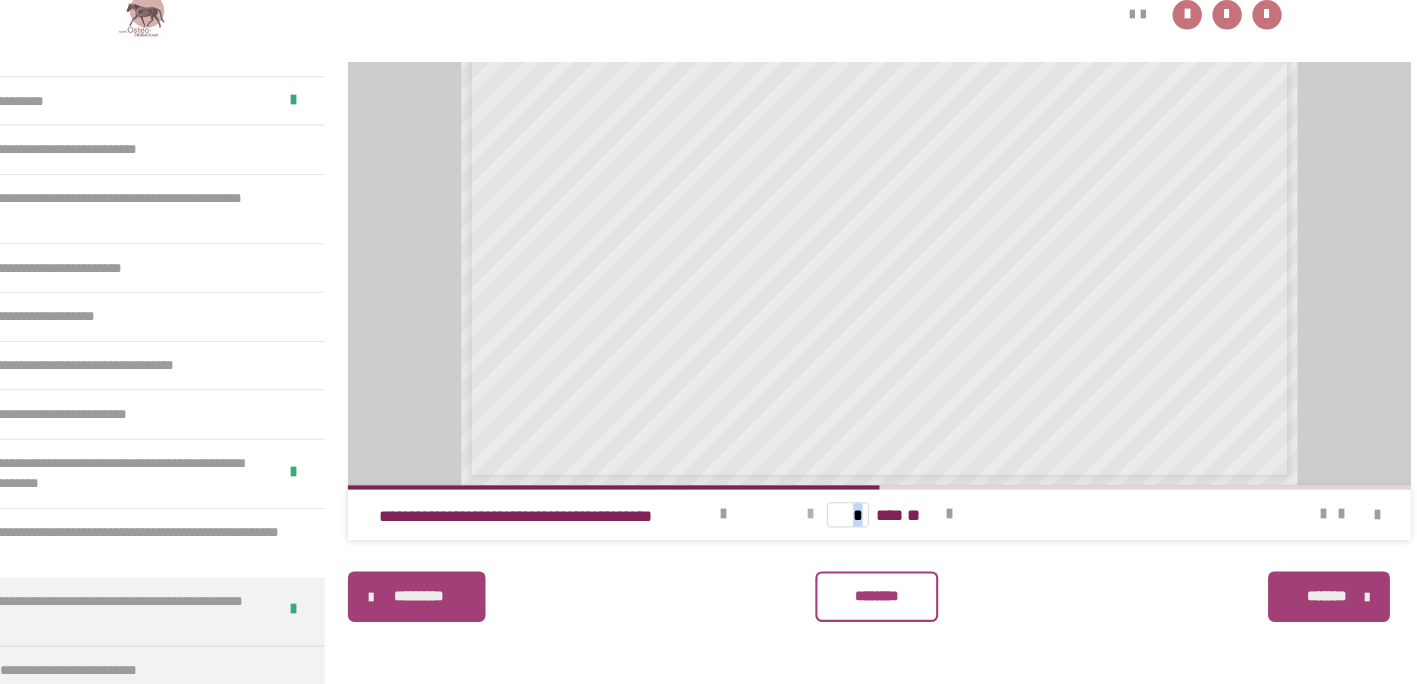 click at bounding box center [815, 522] 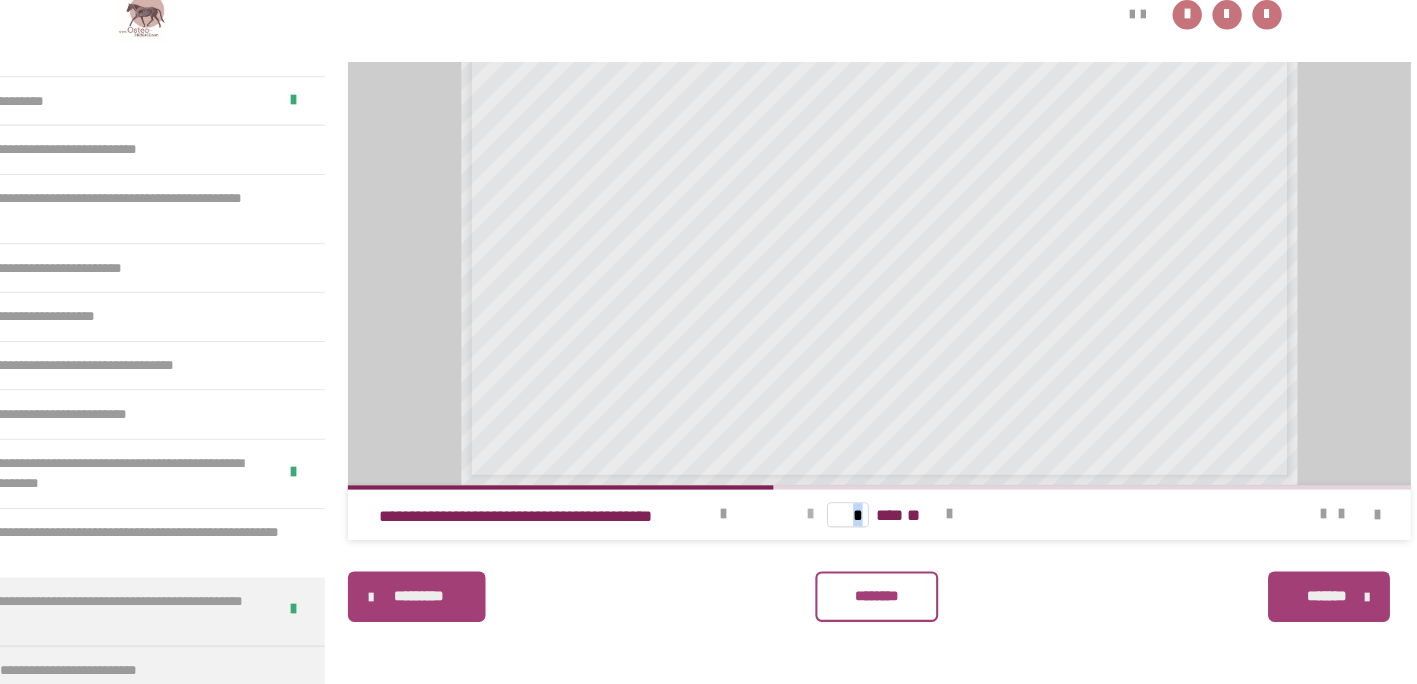 click at bounding box center [815, 522] 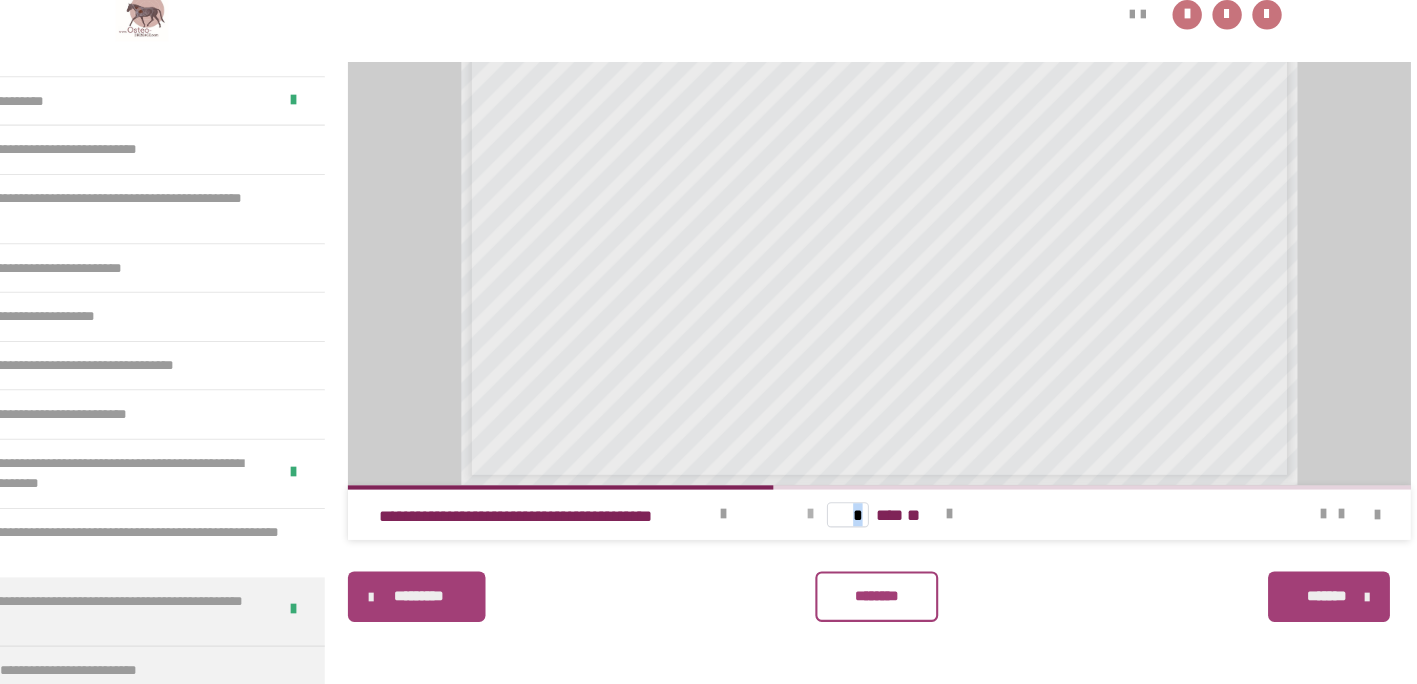 click at bounding box center (815, 522) 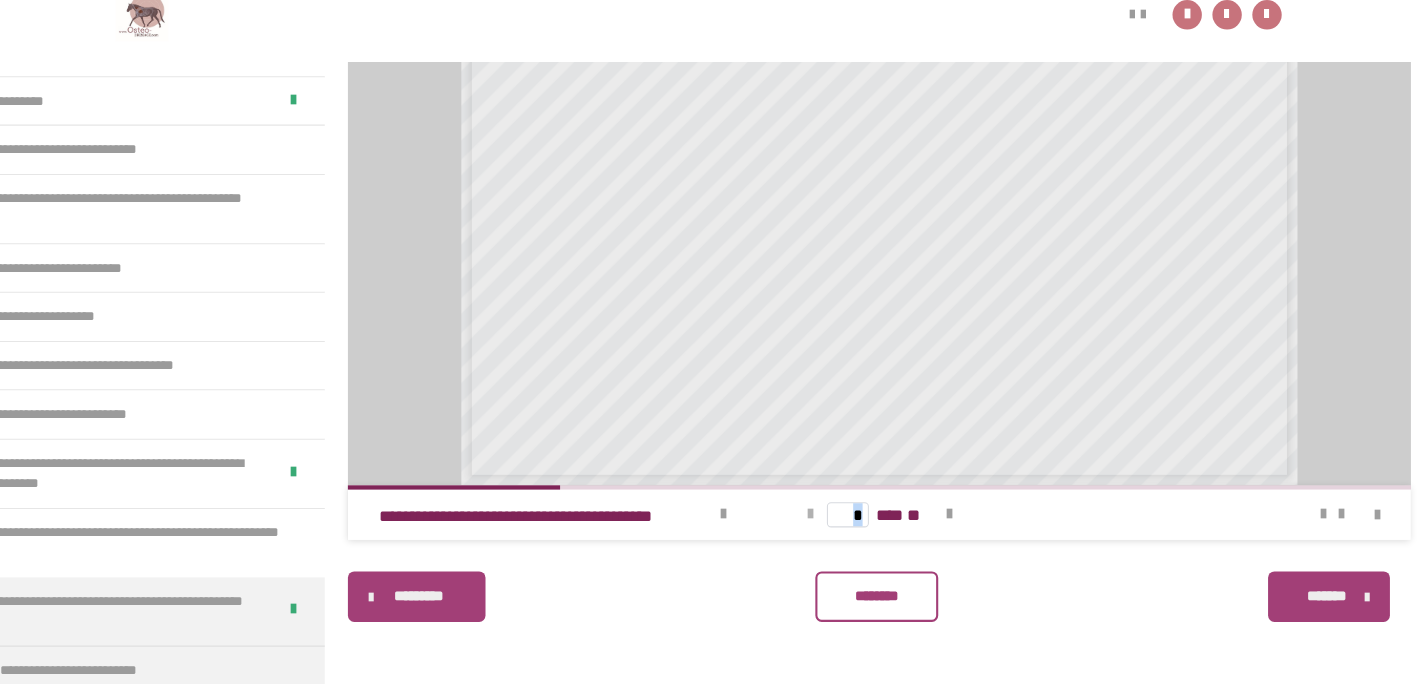 click at bounding box center [815, 522] 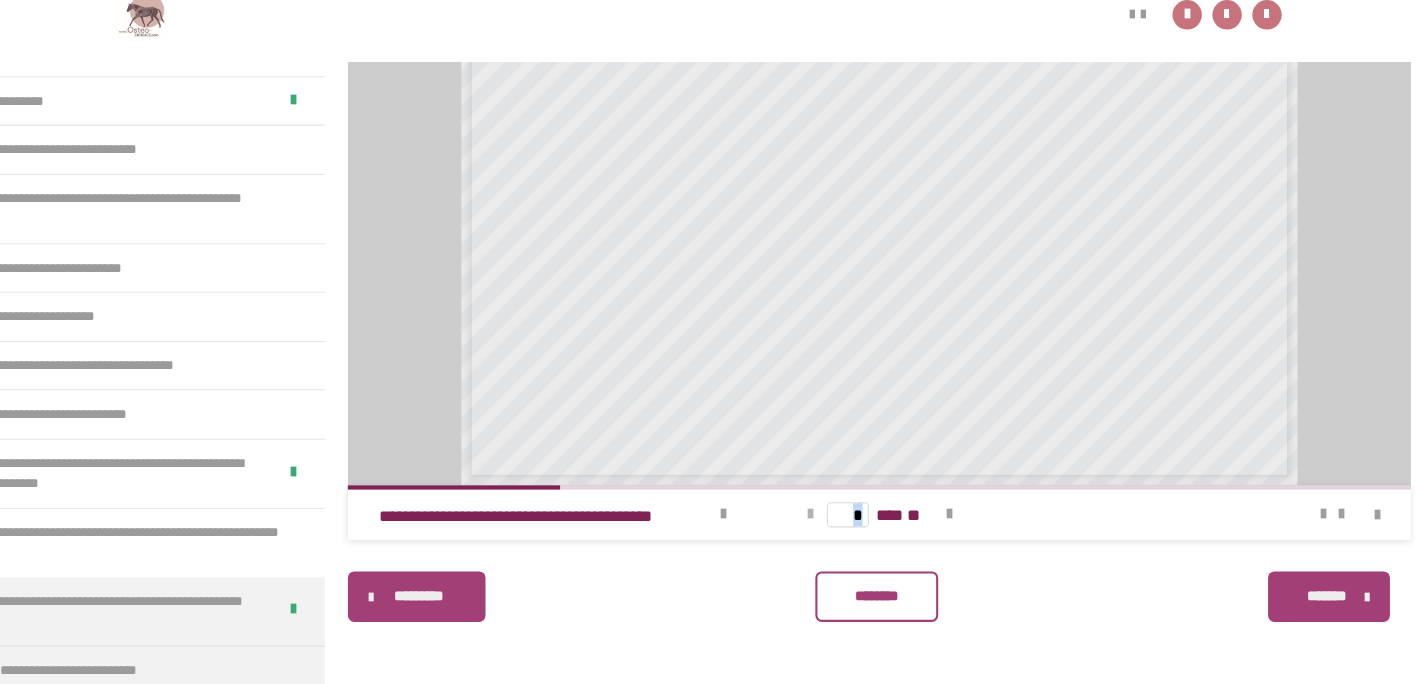 type on "*" 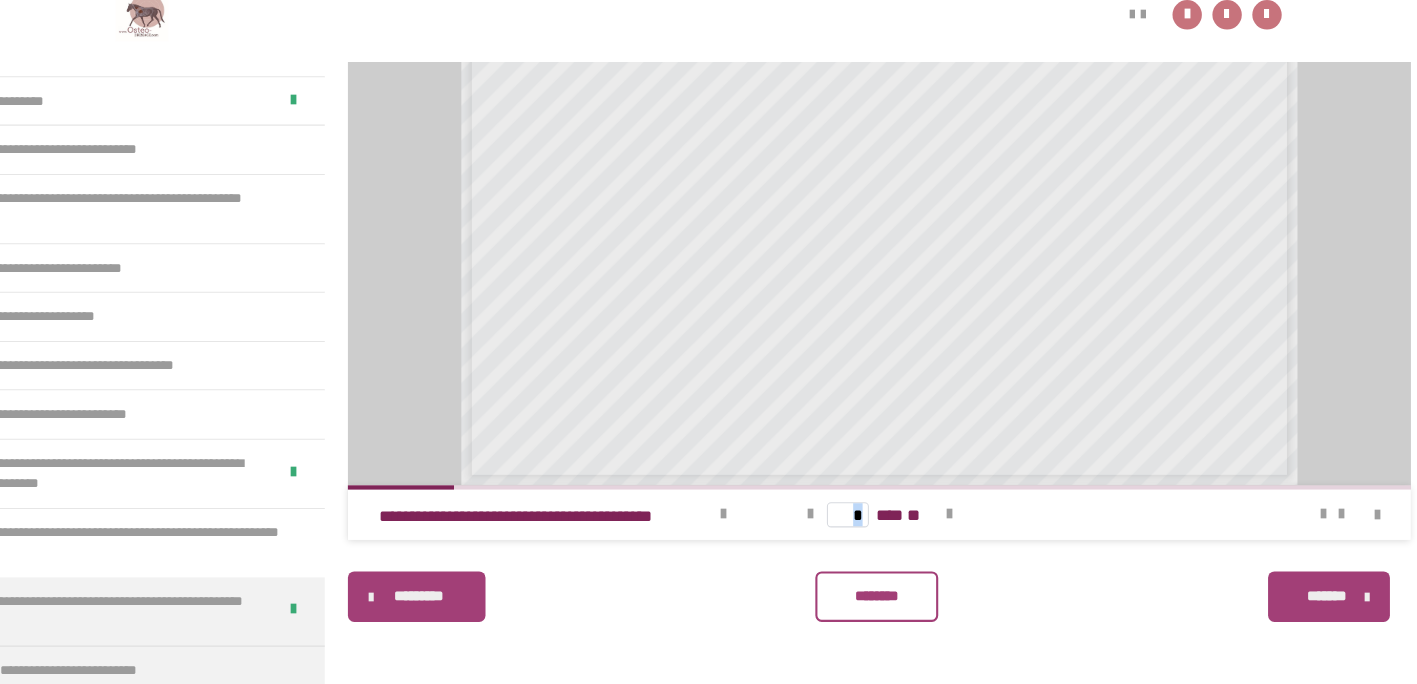 click on "* *** **" at bounding box center (881, 522) 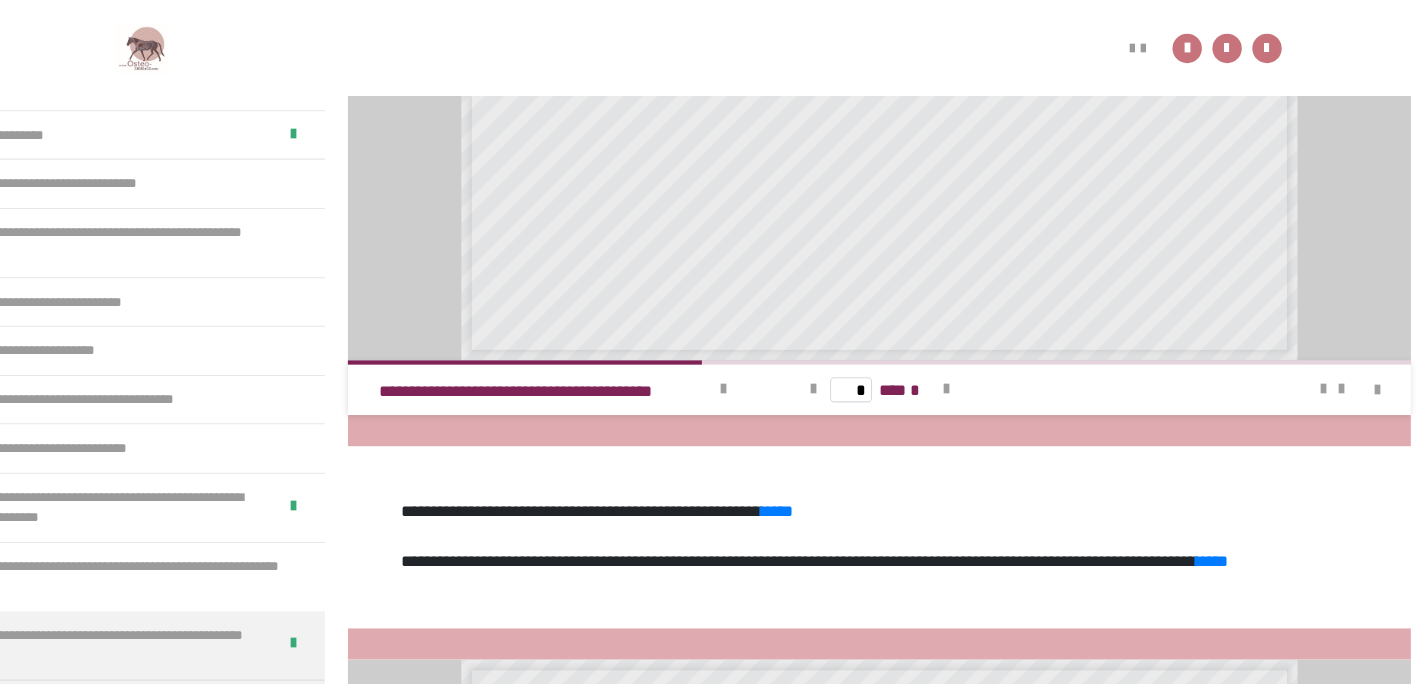 scroll, scrollTop: 992, scrollLeft: 0, axis: vertical 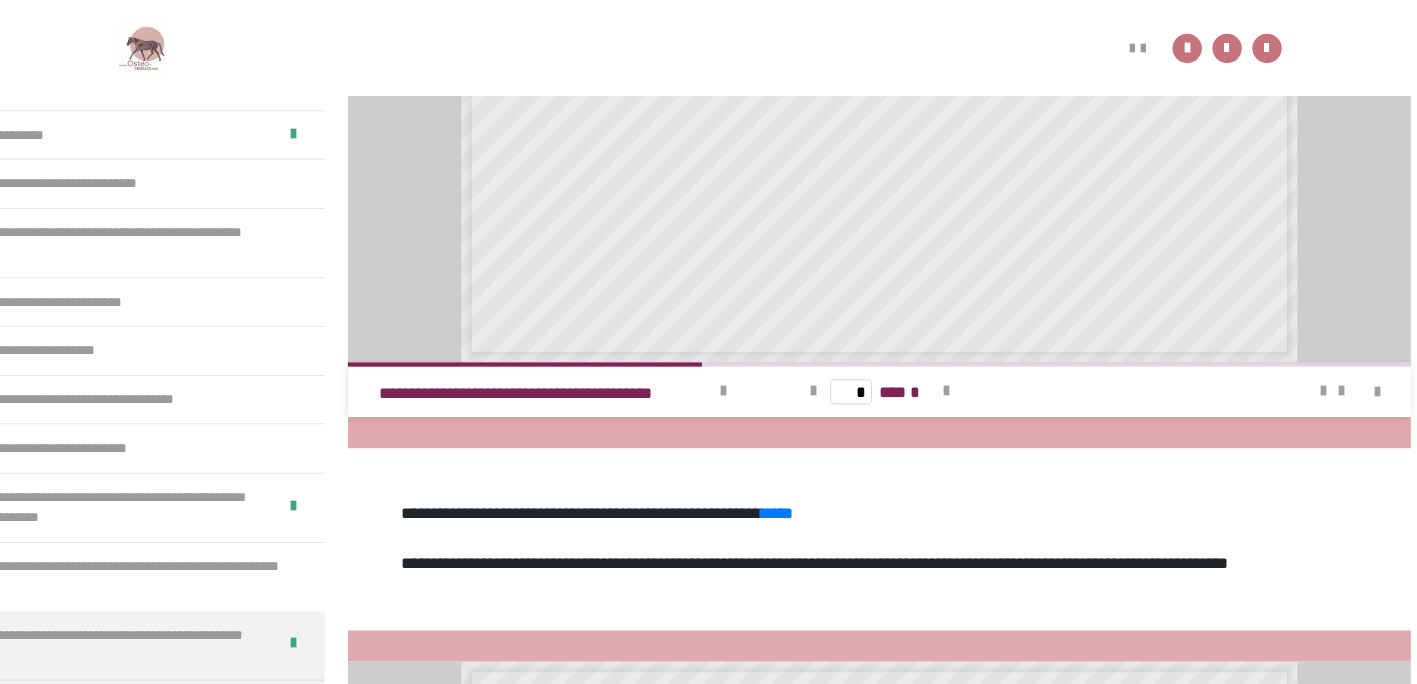 click on "*****" at bounding box center (1198, 536) 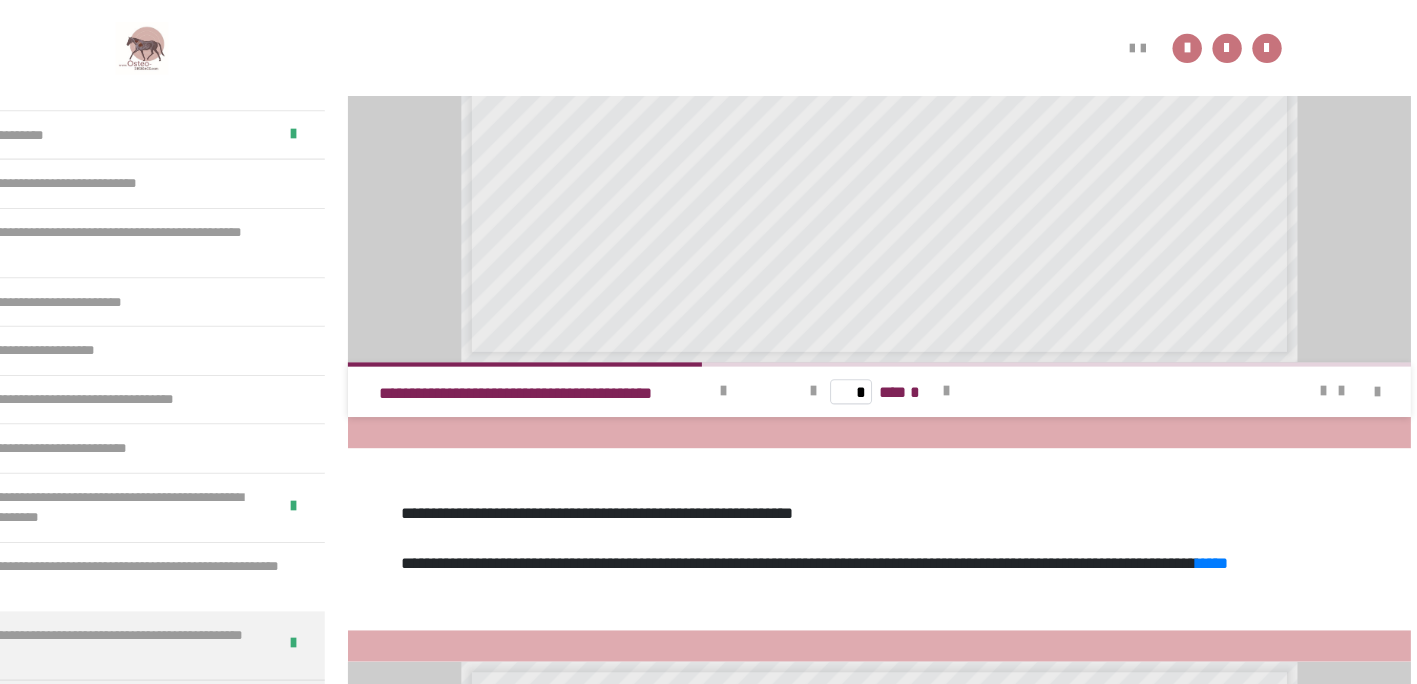 click on "****" at bounding box center (784, 488) 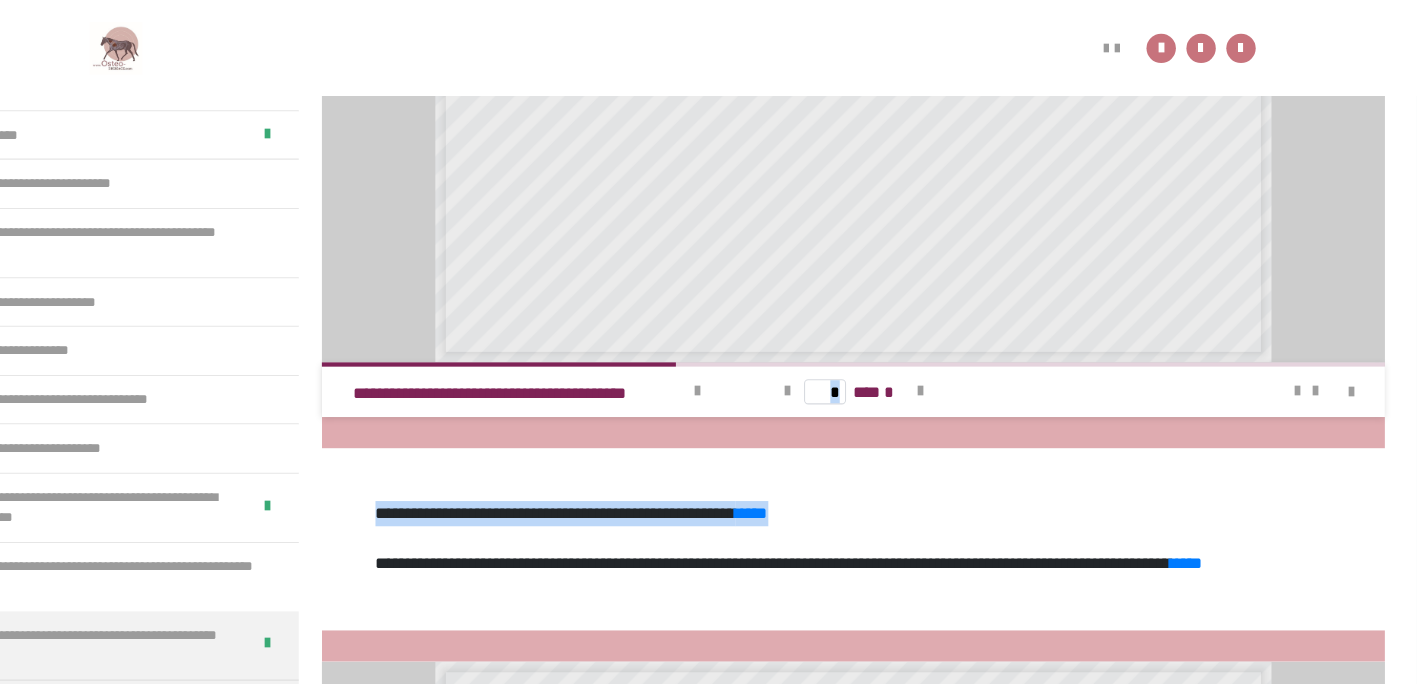 drag, startPoint x: 1390, startPoint y: 431, endPoint x: 1435, endPoint y: 337, distance: 104.21612 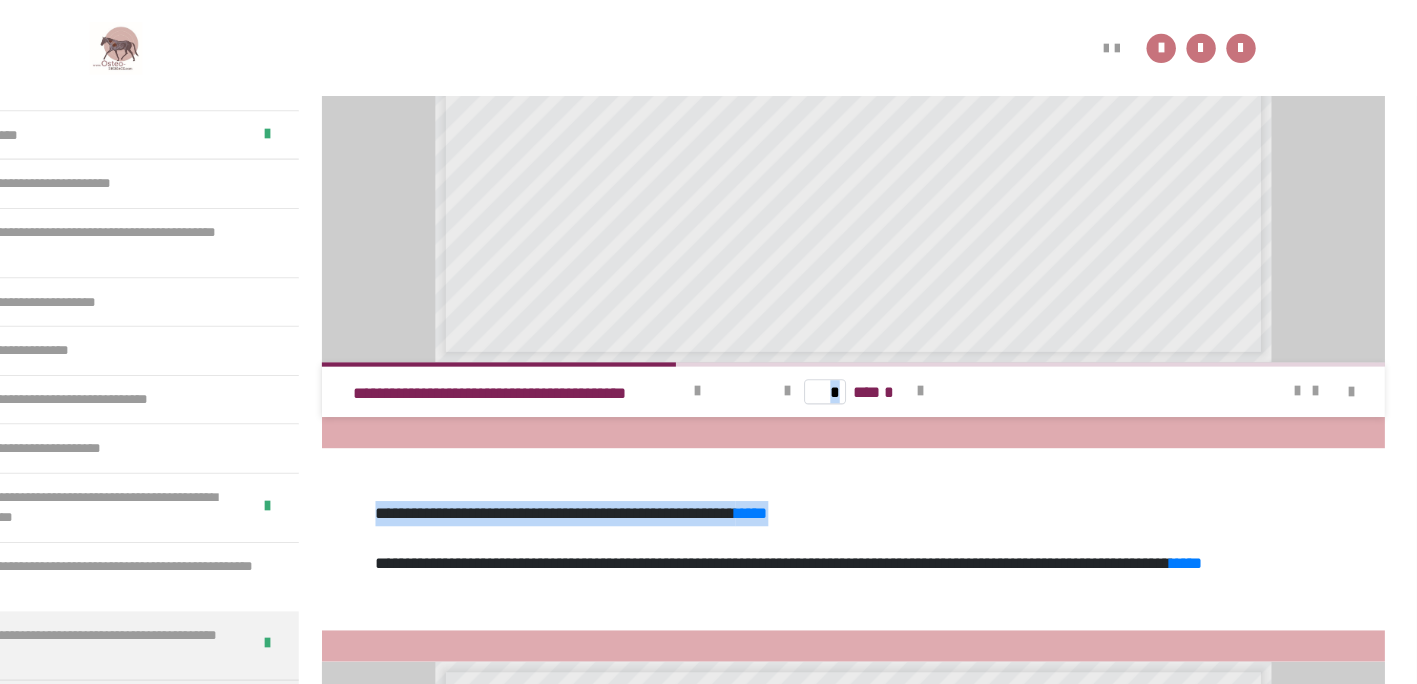 click on "**********" at bounding box center [708, 138] 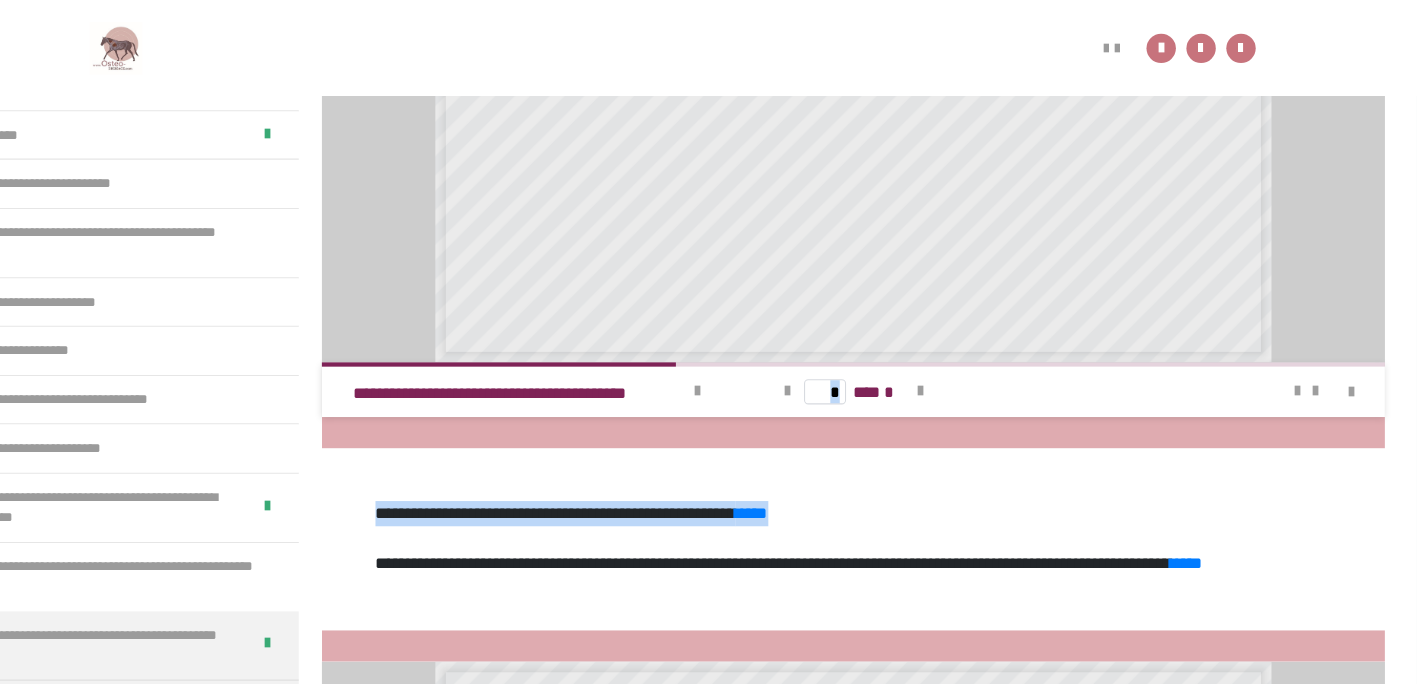 click on "* *** *" at bounding box center (881, 373) 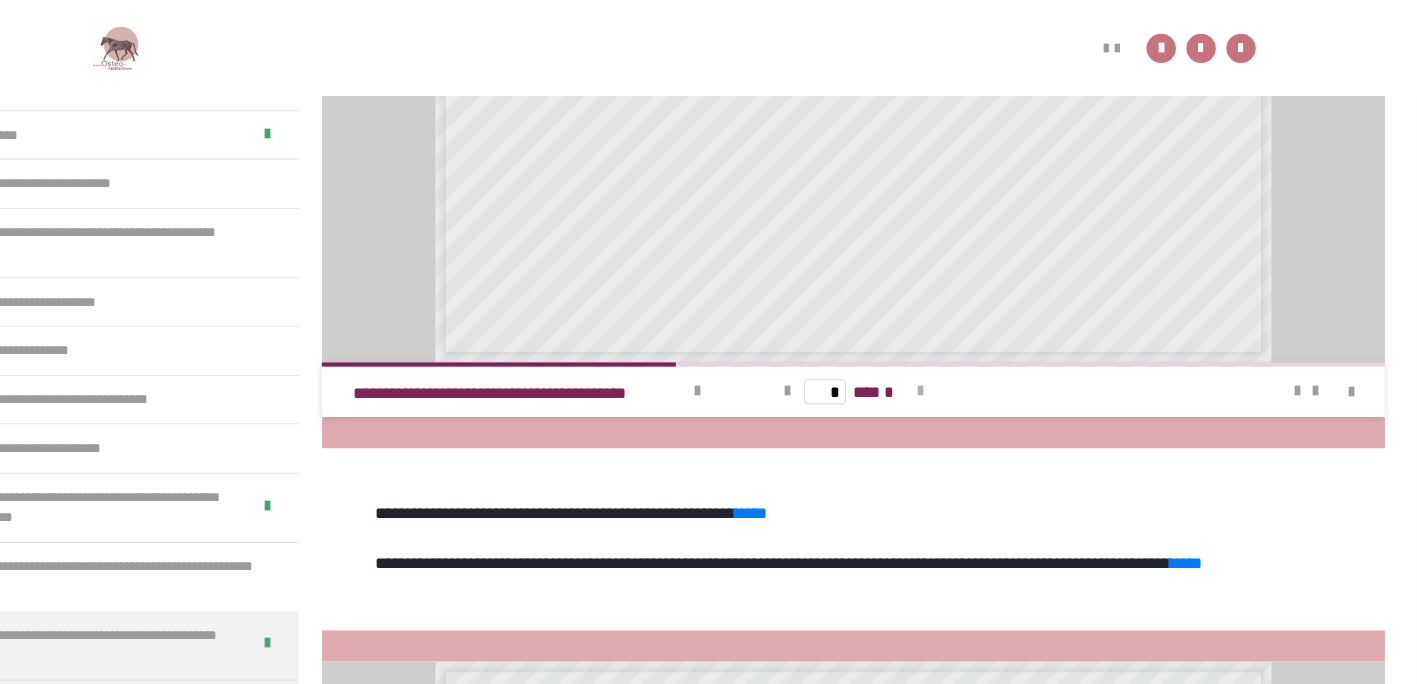 click at bounding box center [944, 373] 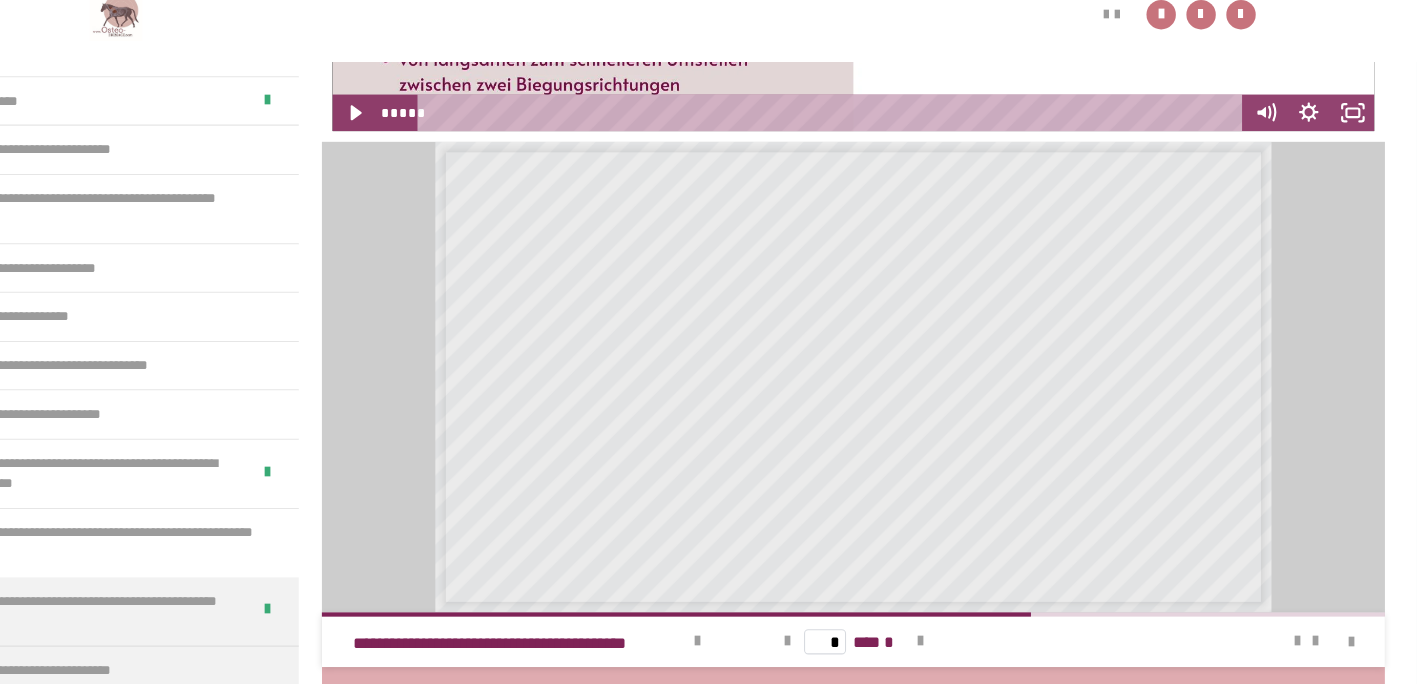scroll, scrollTop: 730, scrollLeft: 0, axis: vertical 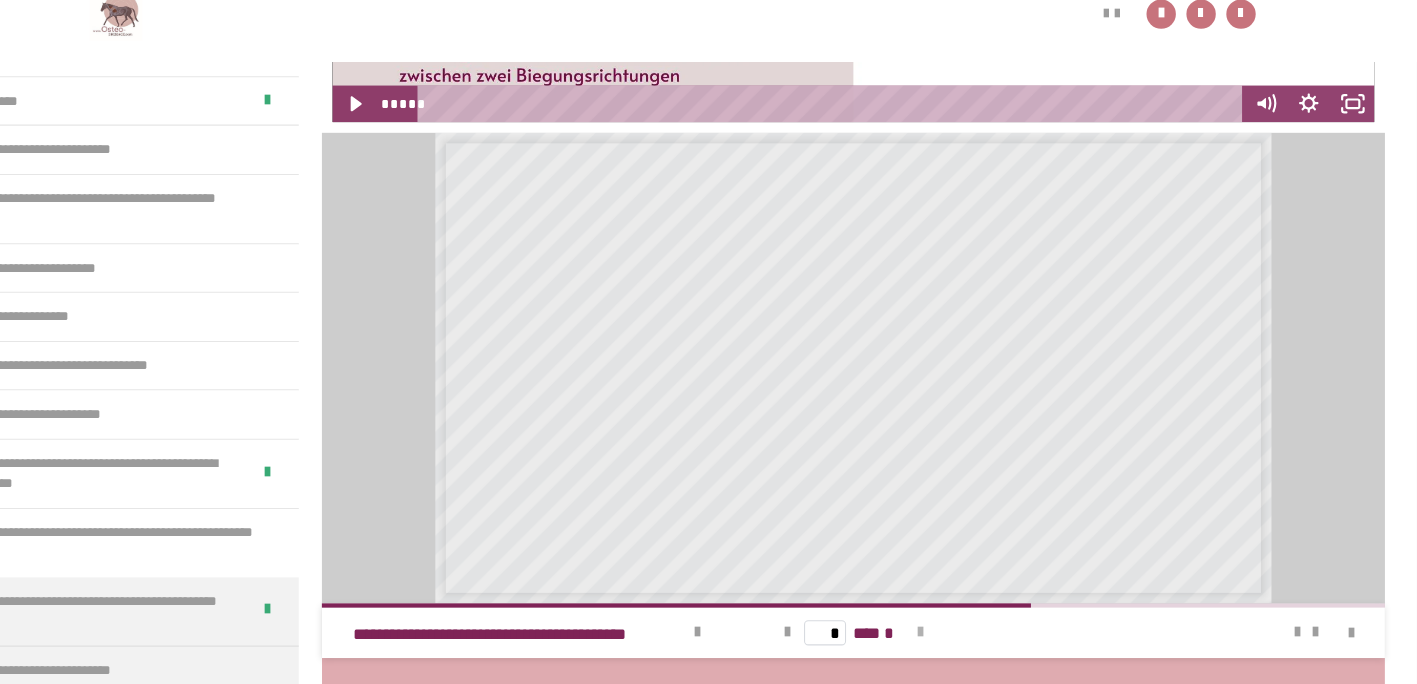 click at bounding box center [944, 635] 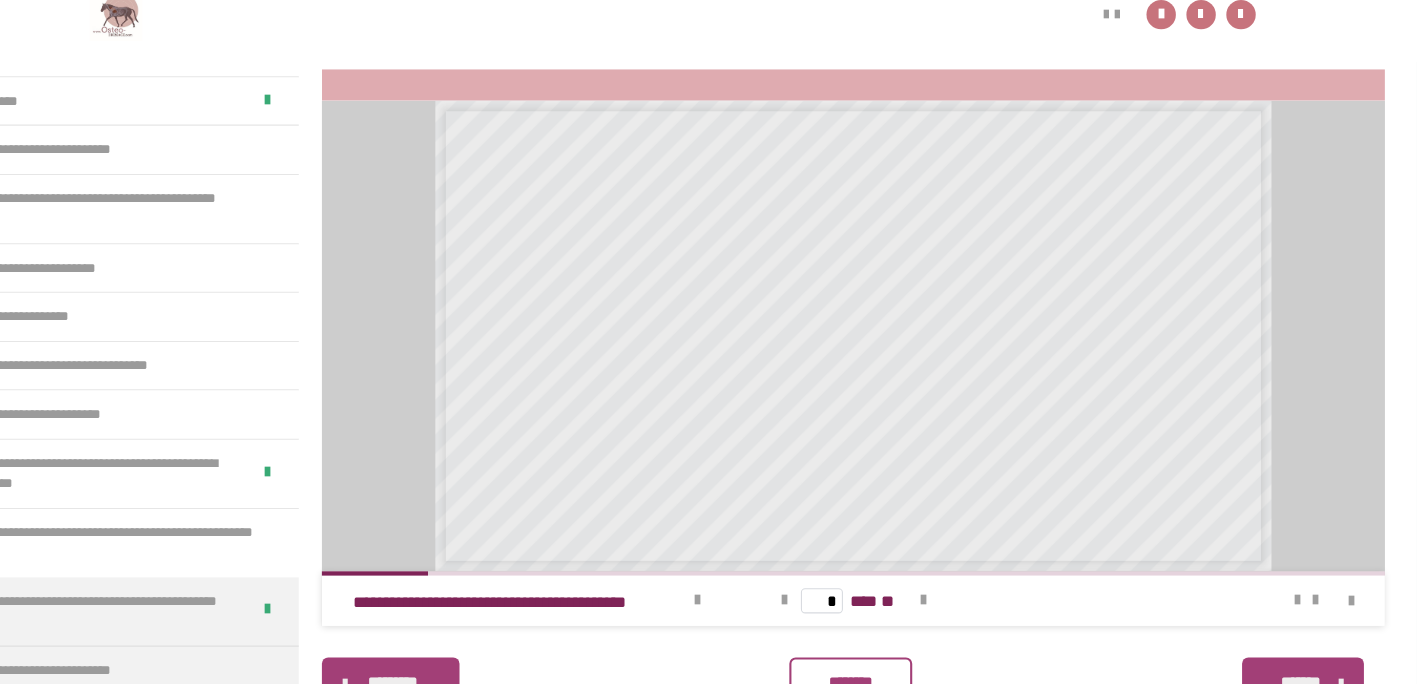 scroll, scrollTop: 1528, scrollLeft: 0, axis: vertical 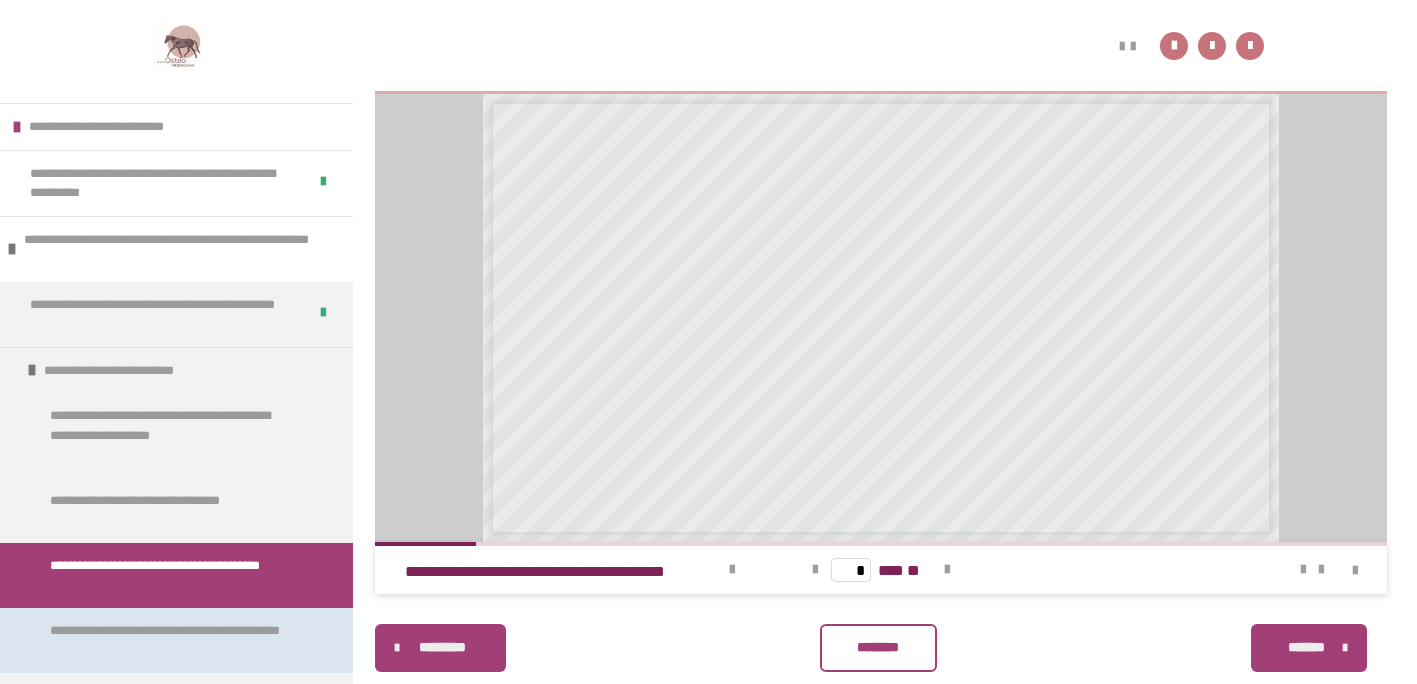 click on "**********" at bounding box center [171, 640] 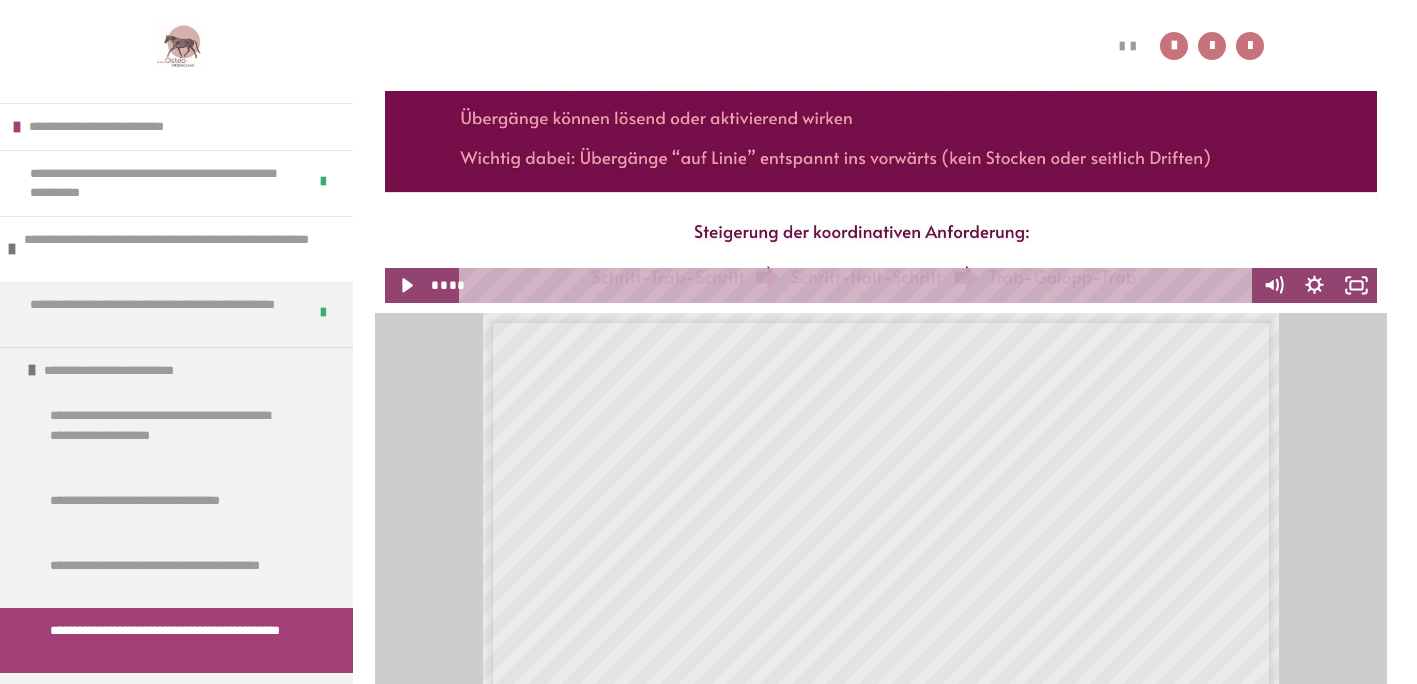 scroll, scrollTop: 842, scrollLeft: 0, axis: vertical 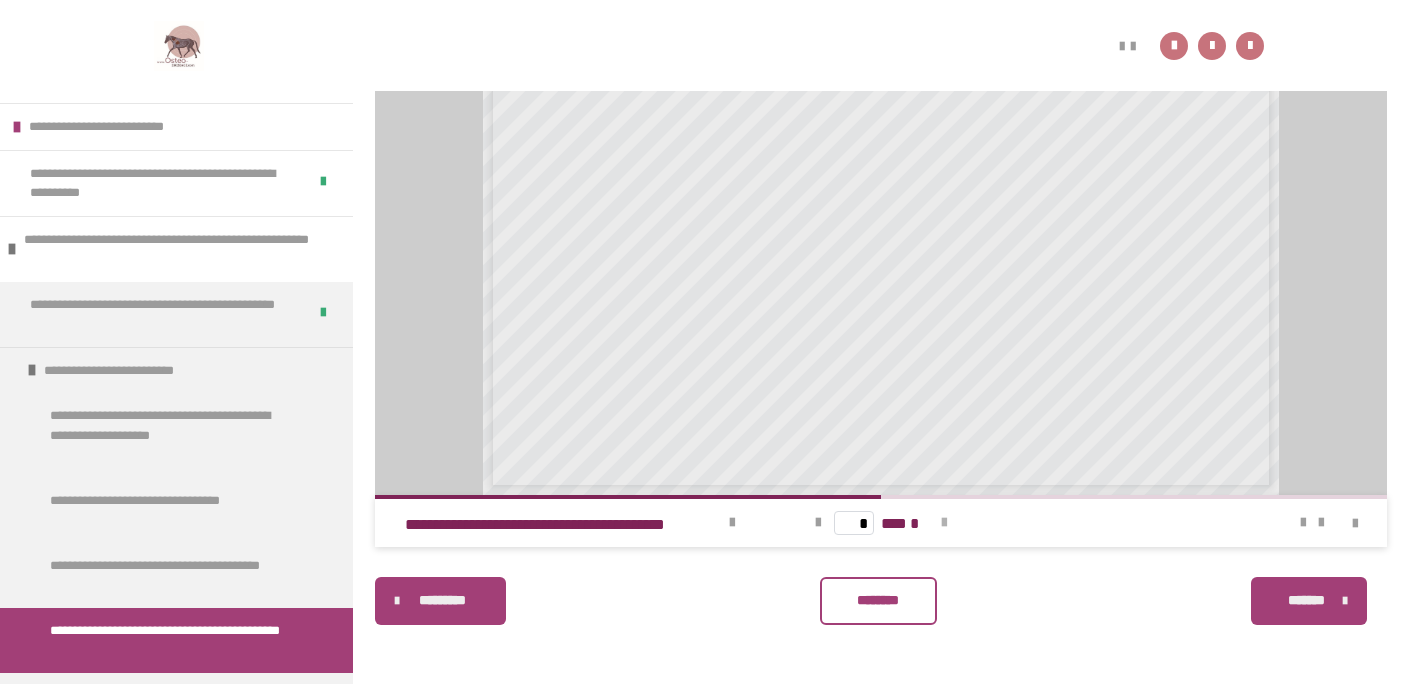 click at bounding box center [944, 523] 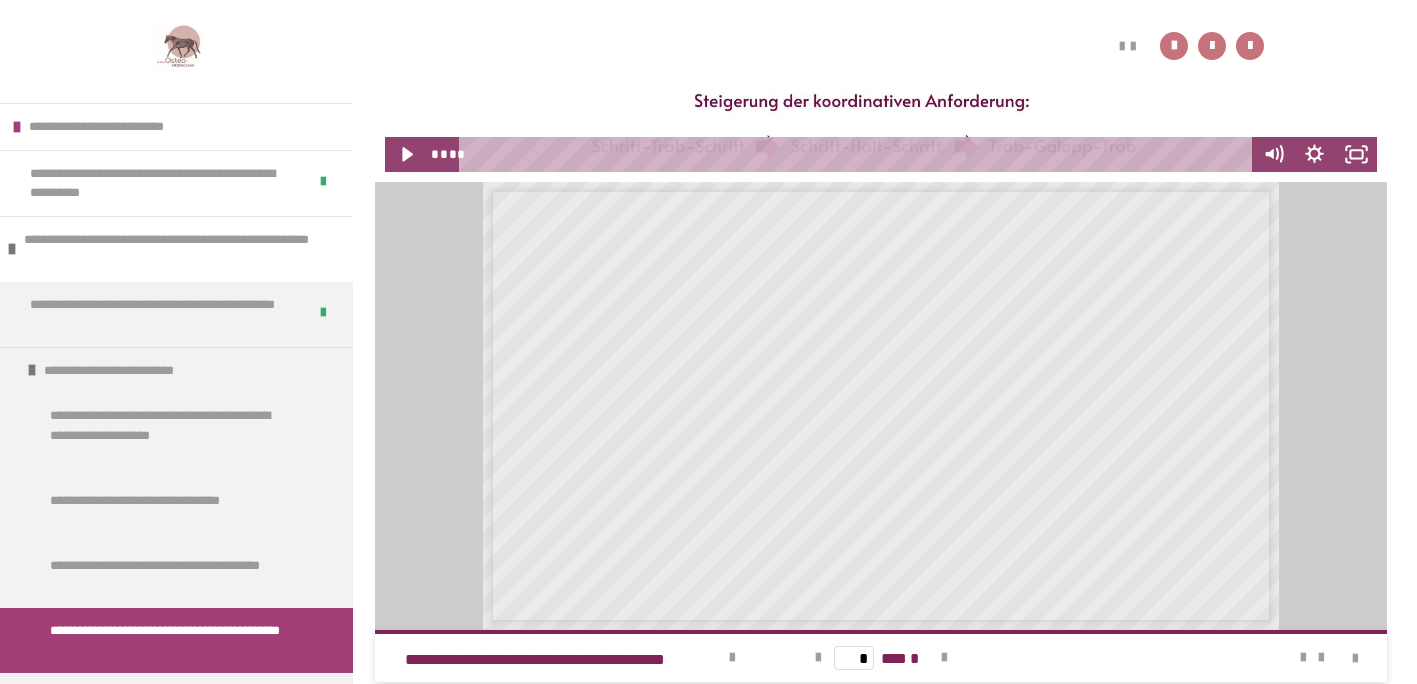 scroll, scrollTop: 708, scrollLeft: 0, axis: vertical 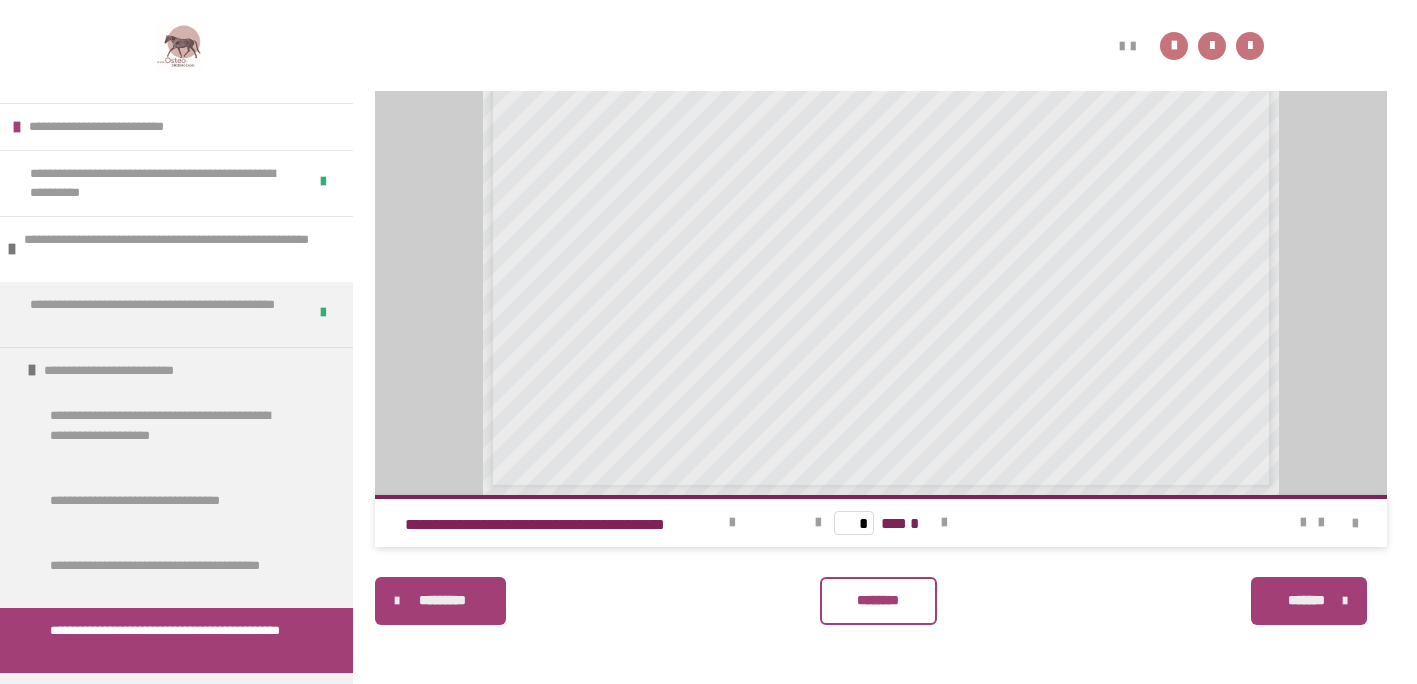 click on "*******" at bounding box center (1307, 600) 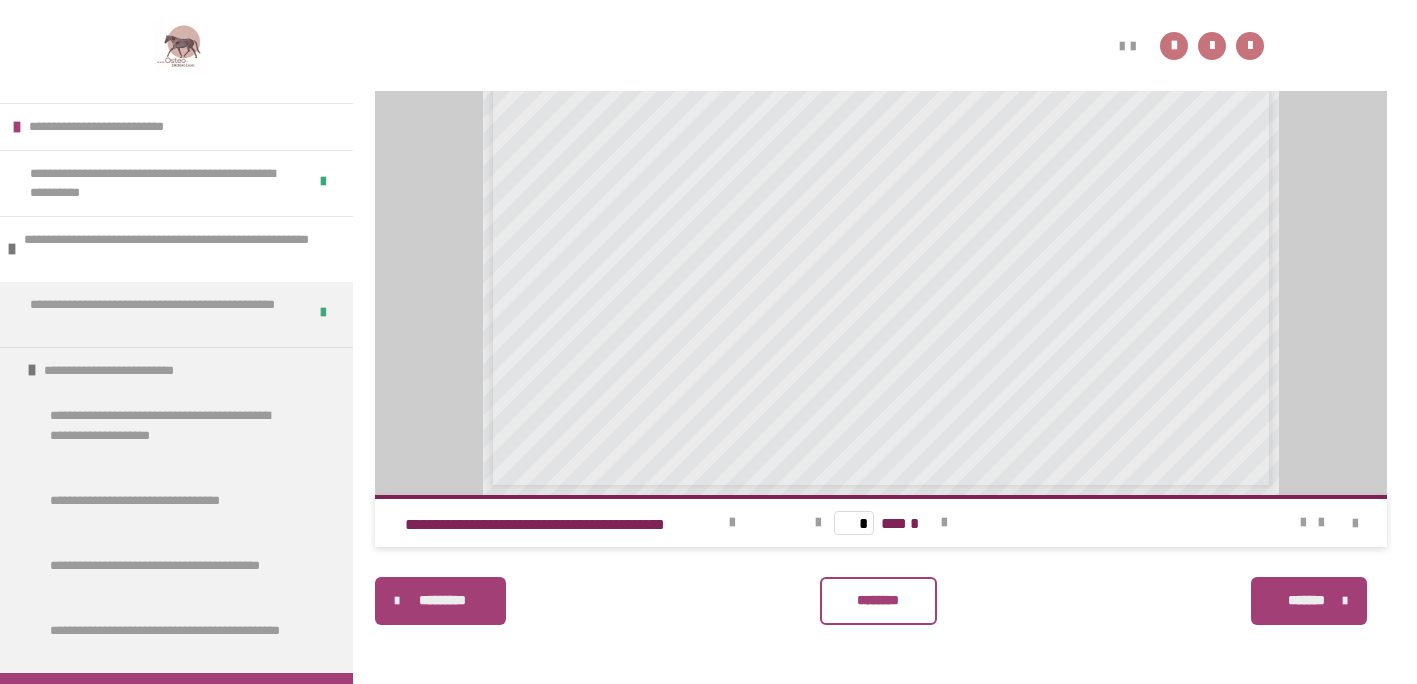 scroll, scrollTop: 340, scrollLeft: 0, axis: vertical 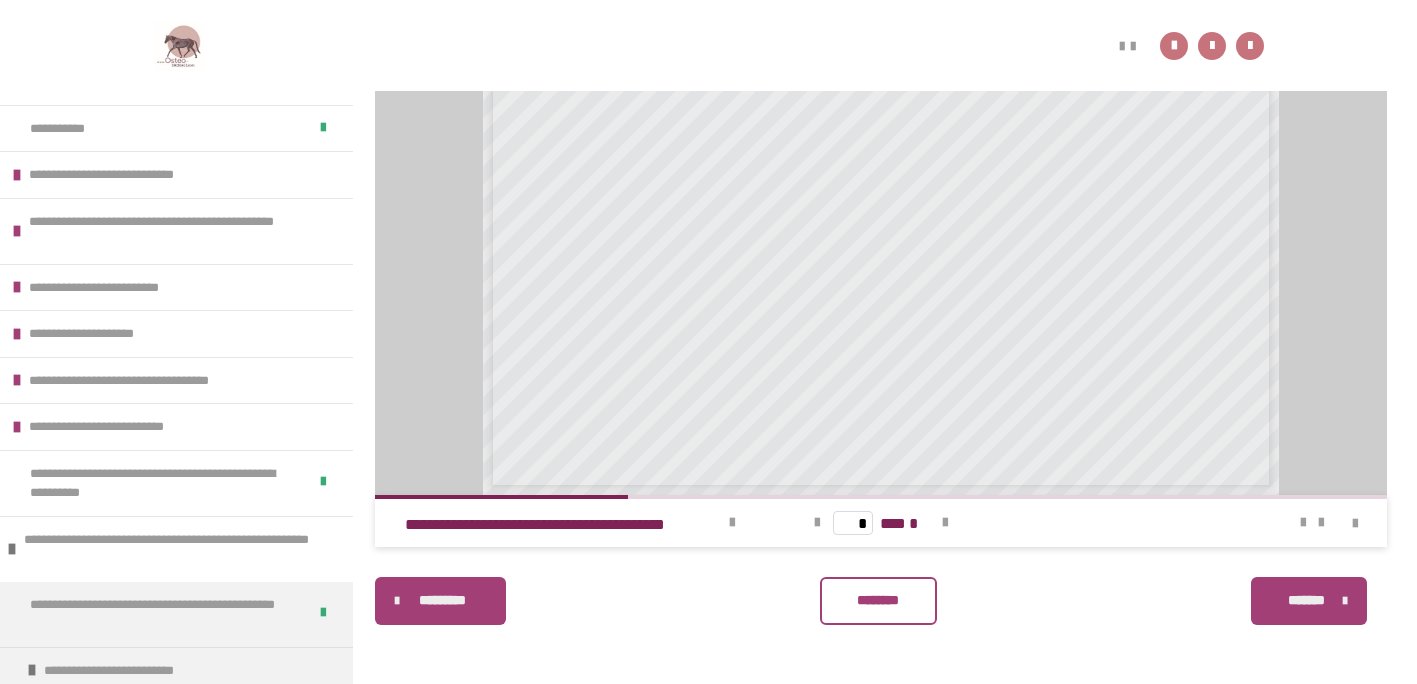 click on "* *** *" at bounding box center (880, 523) 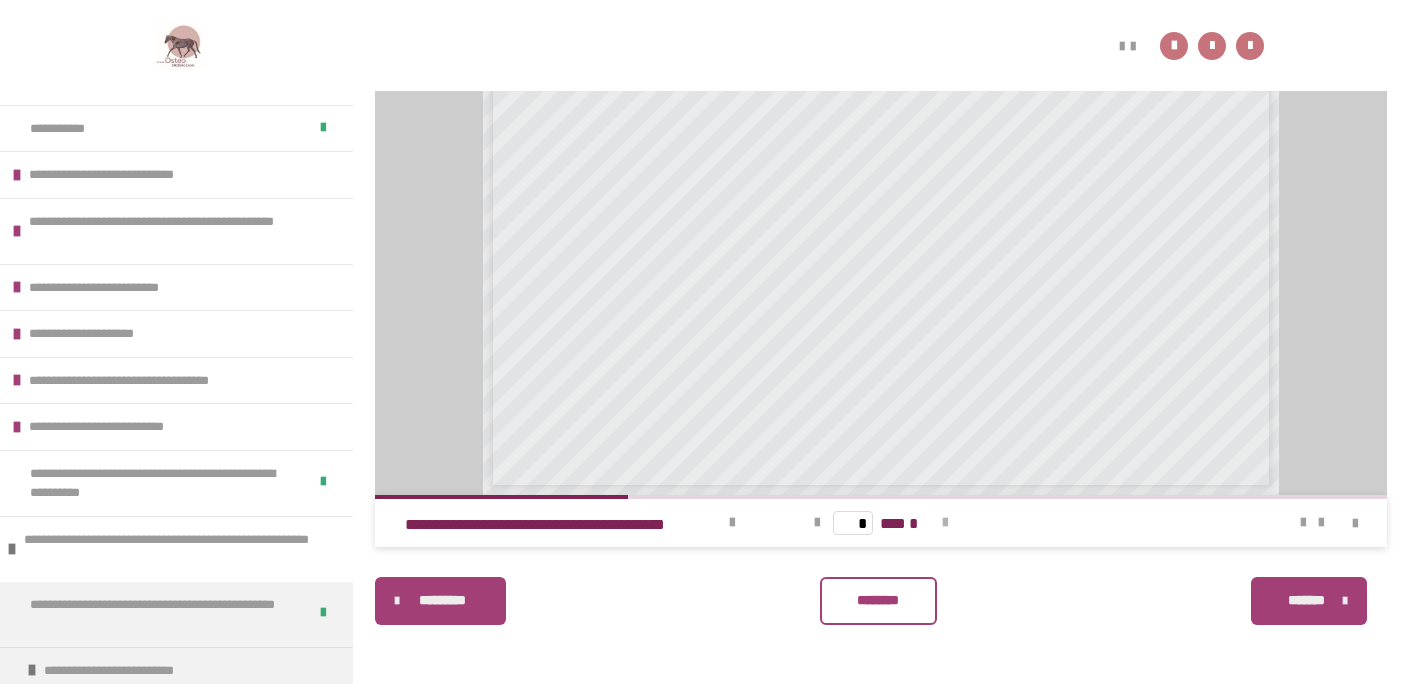 click at bounding box center (945, 523) 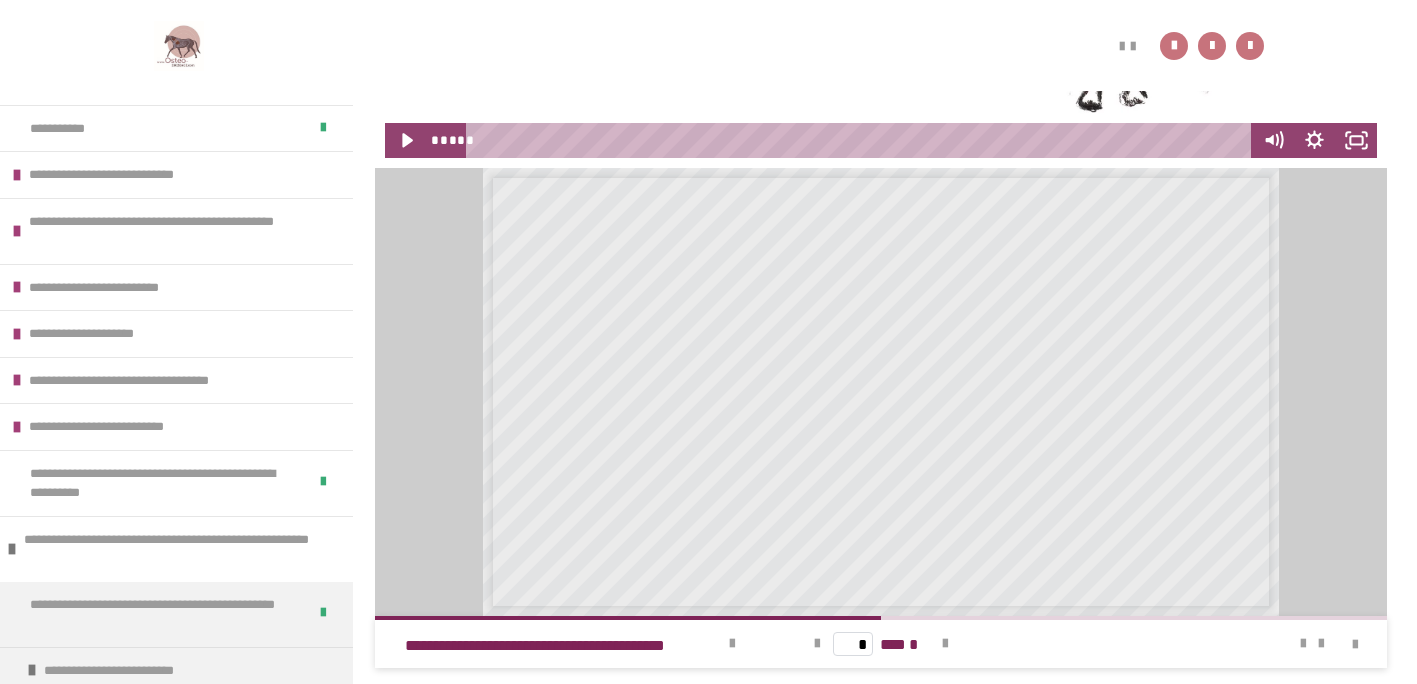 scroll, scrollTop: 735, scrollLeft: 0, axis: vertical 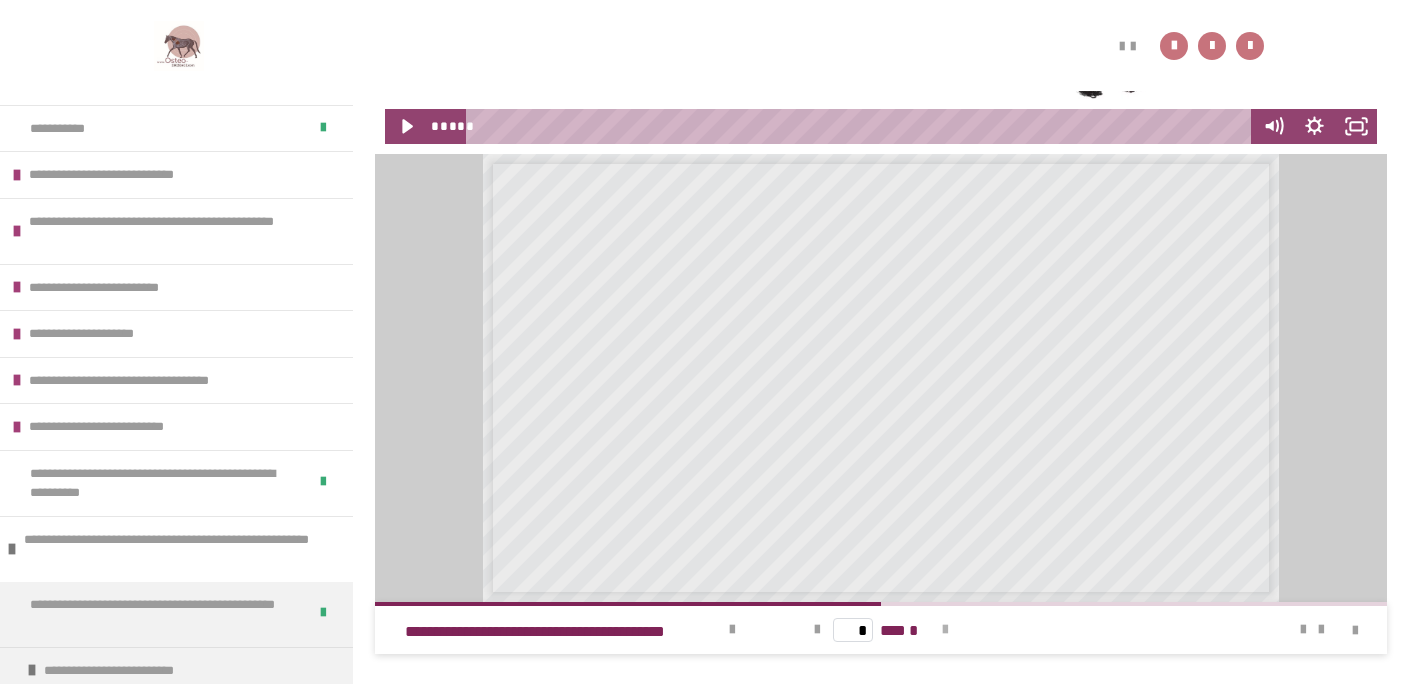 click at bounding box center (945, 630) 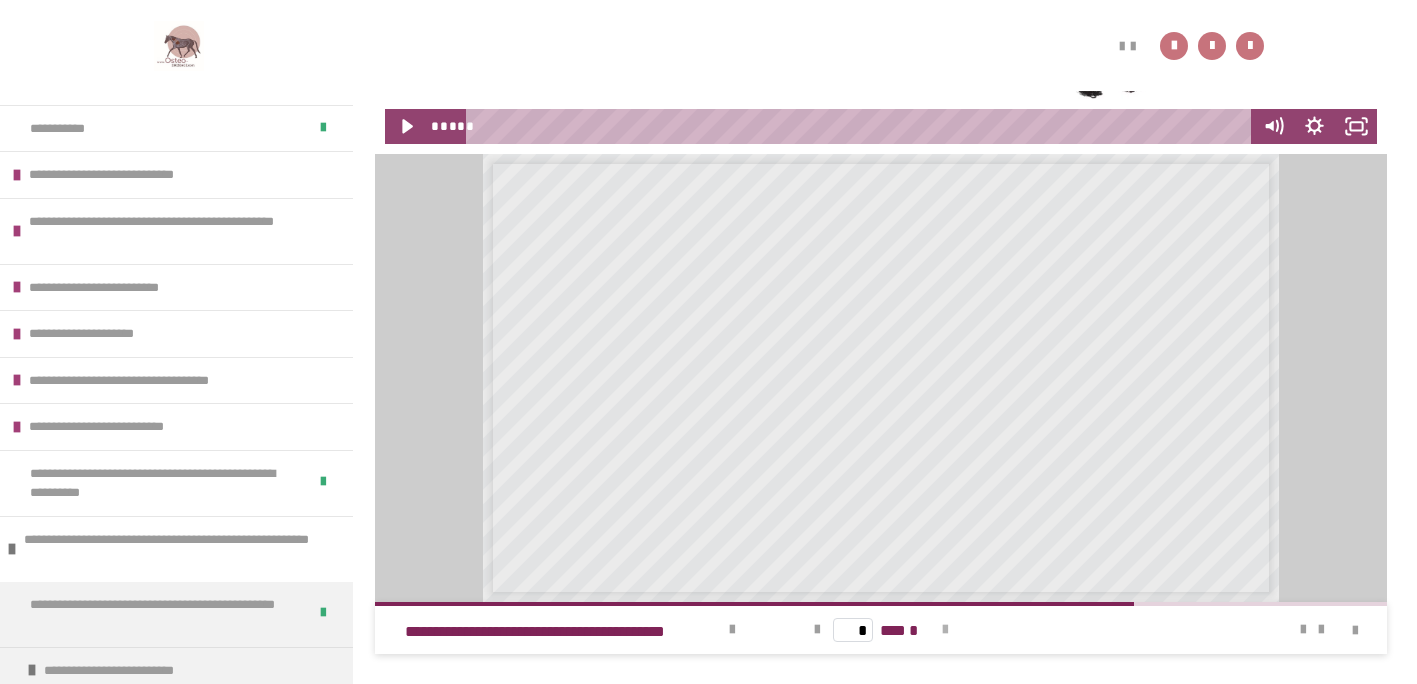 click at bounding box center [945, 630] 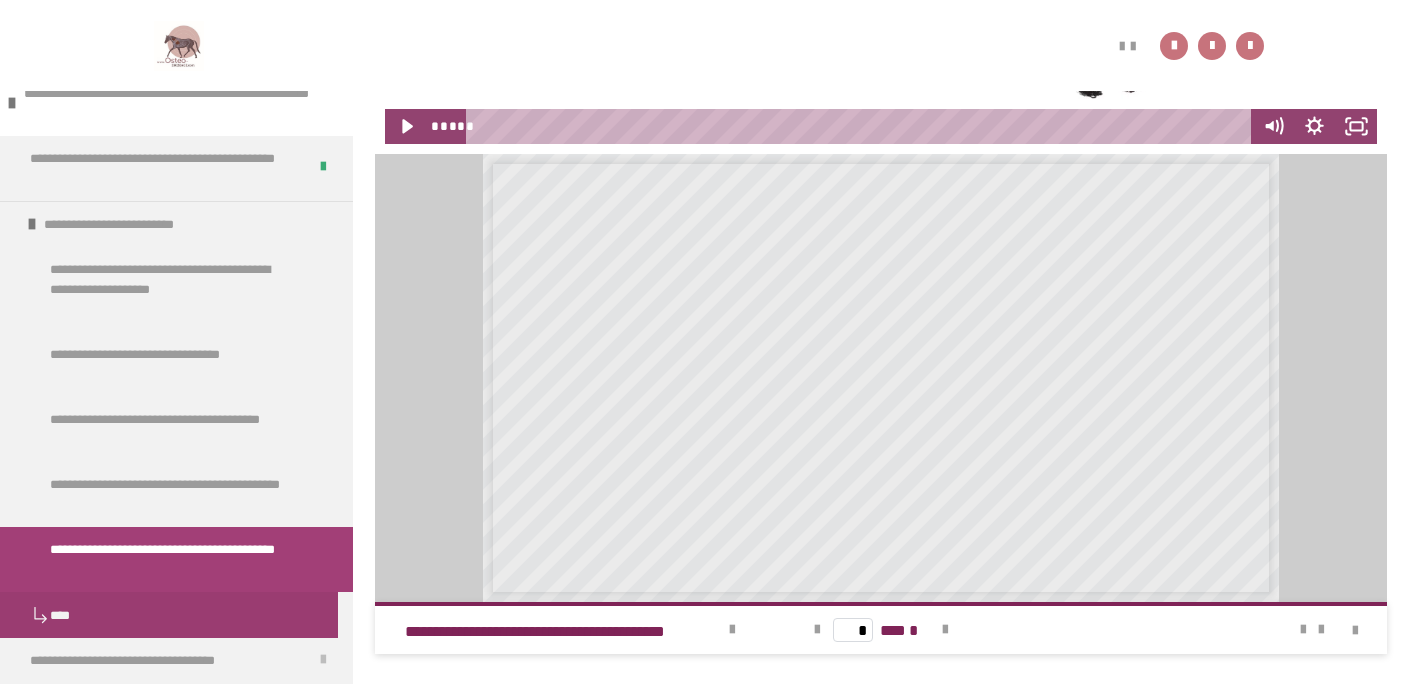 scroll, scrollTop: 452, scrollLeft: 0, axis: vertical 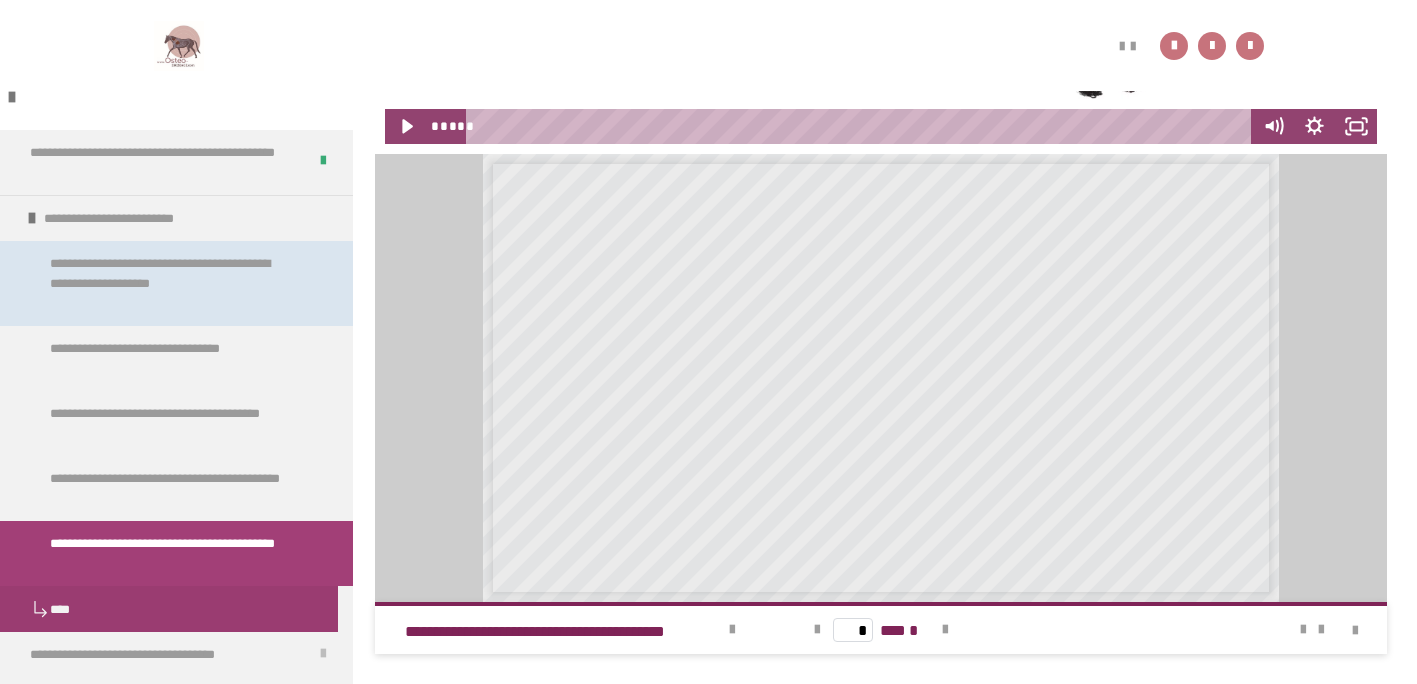 click on "**********" at bounding box center [171, 283] 